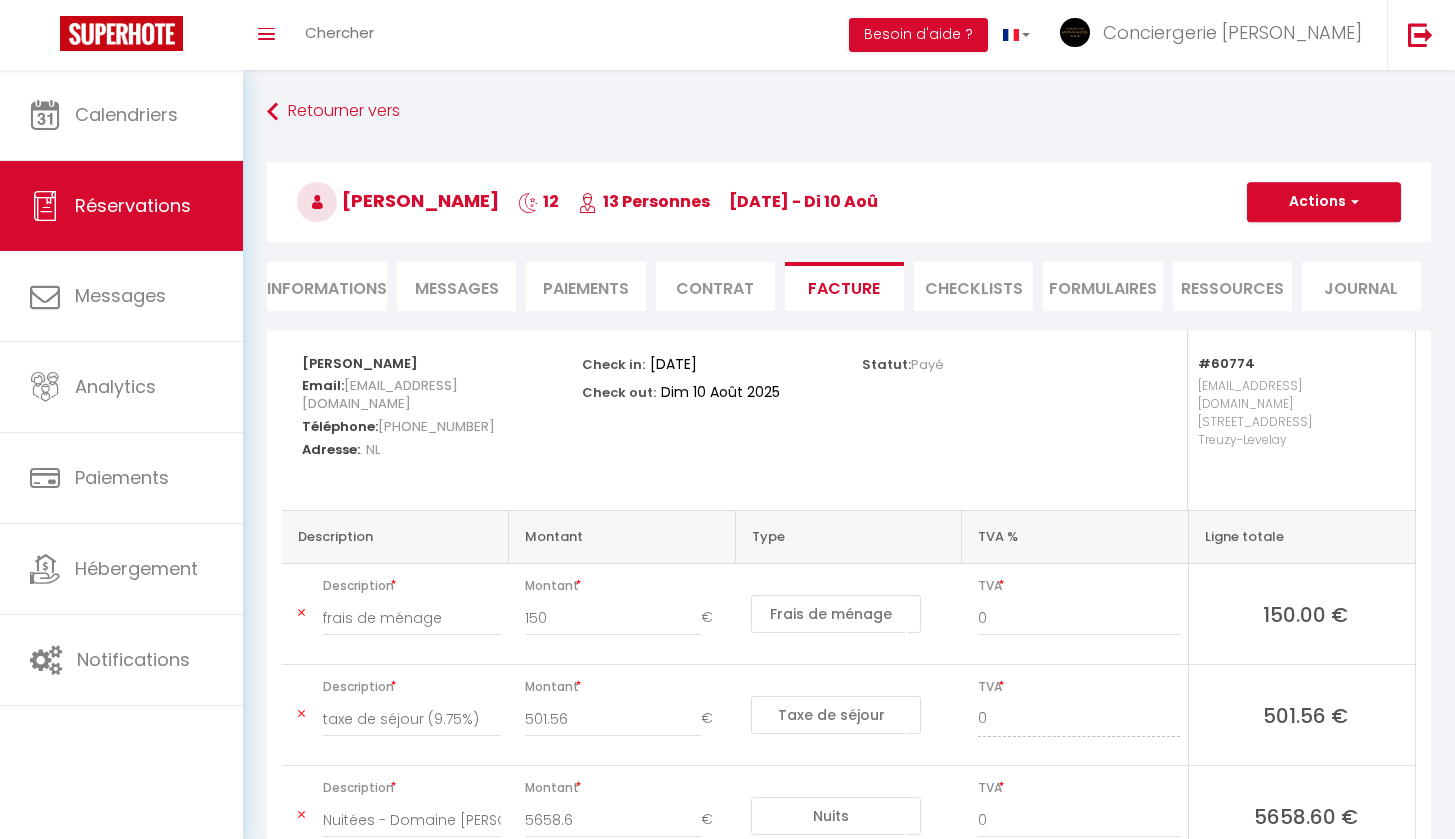 select on "cleaning" 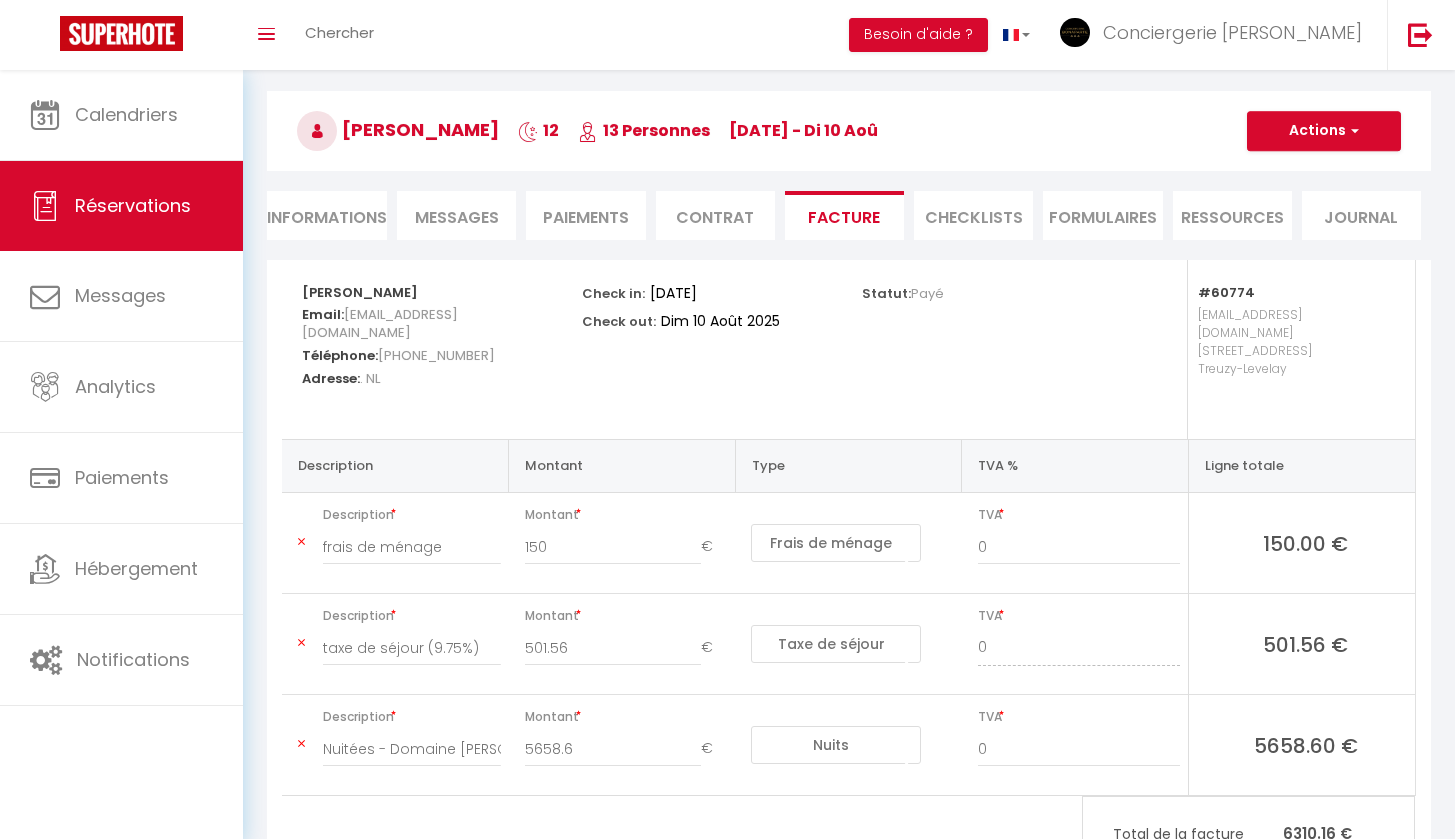 scroll, scrollTop: 0, scrollLeft: 0, axis: both 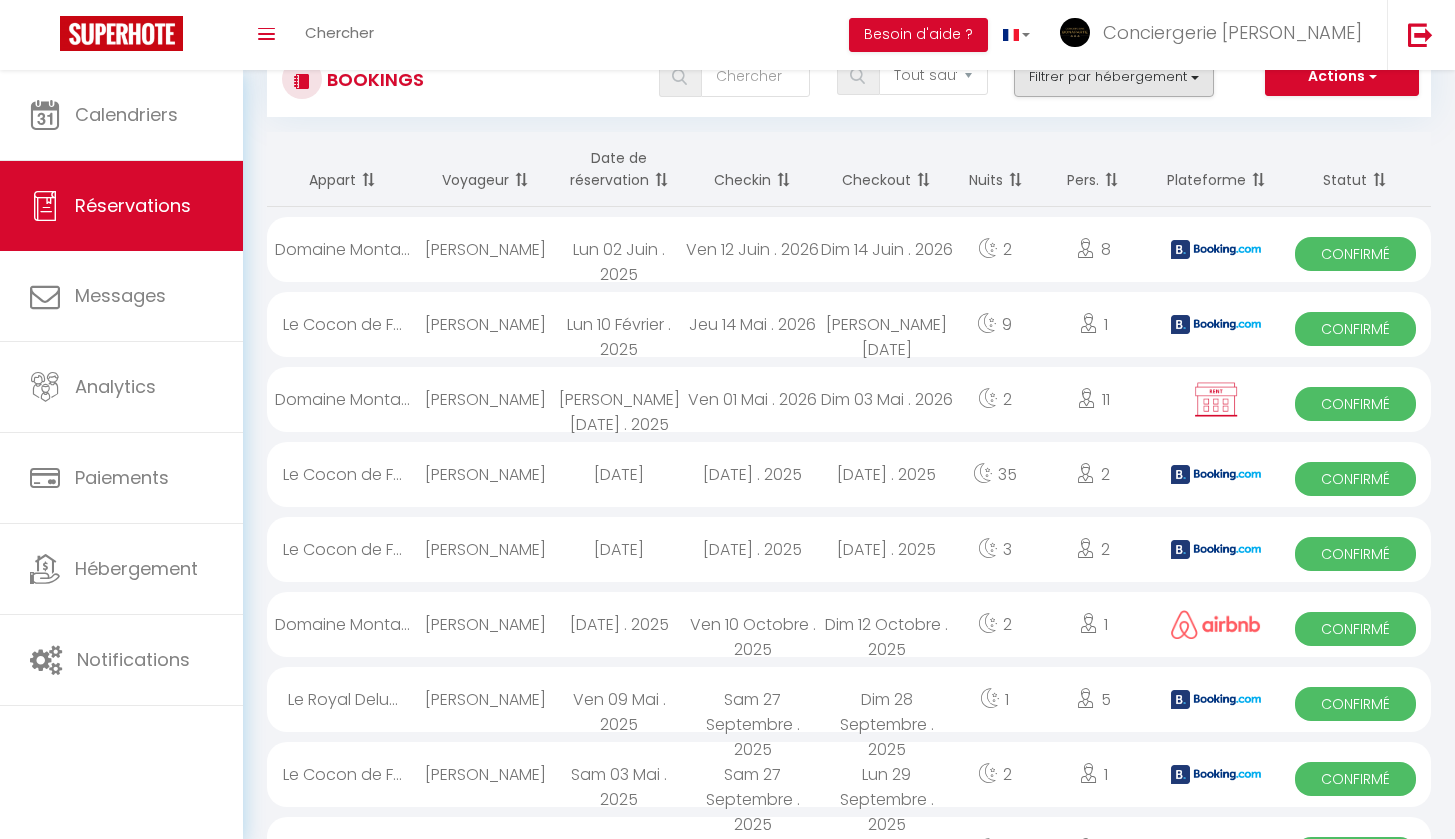 click on "Filtrer par hébergement" at bounding box center (1114, 77) 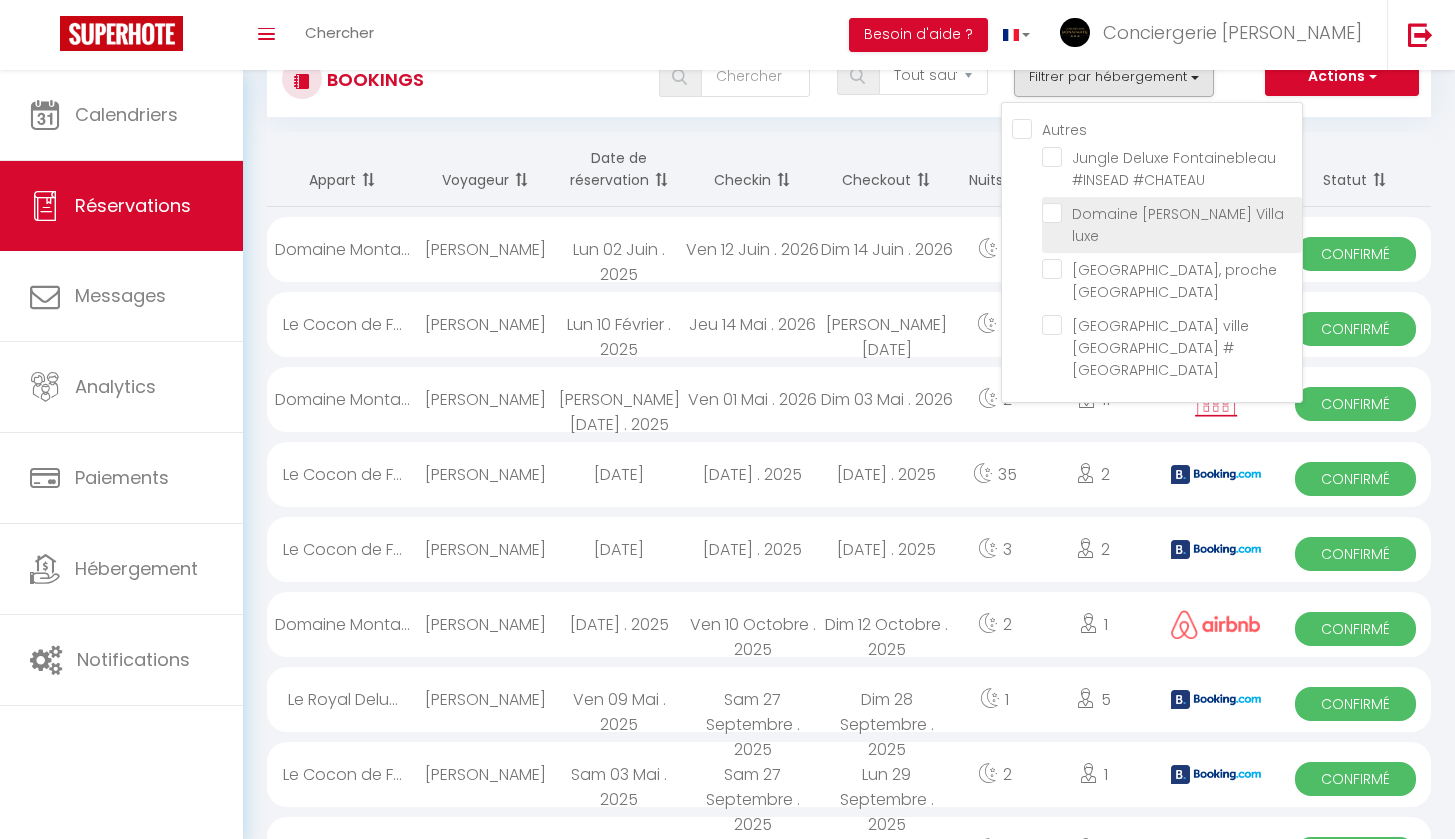 click on "Domaine [PERSON_NAME] Villa luxe" at bounding box center (1172, 213) 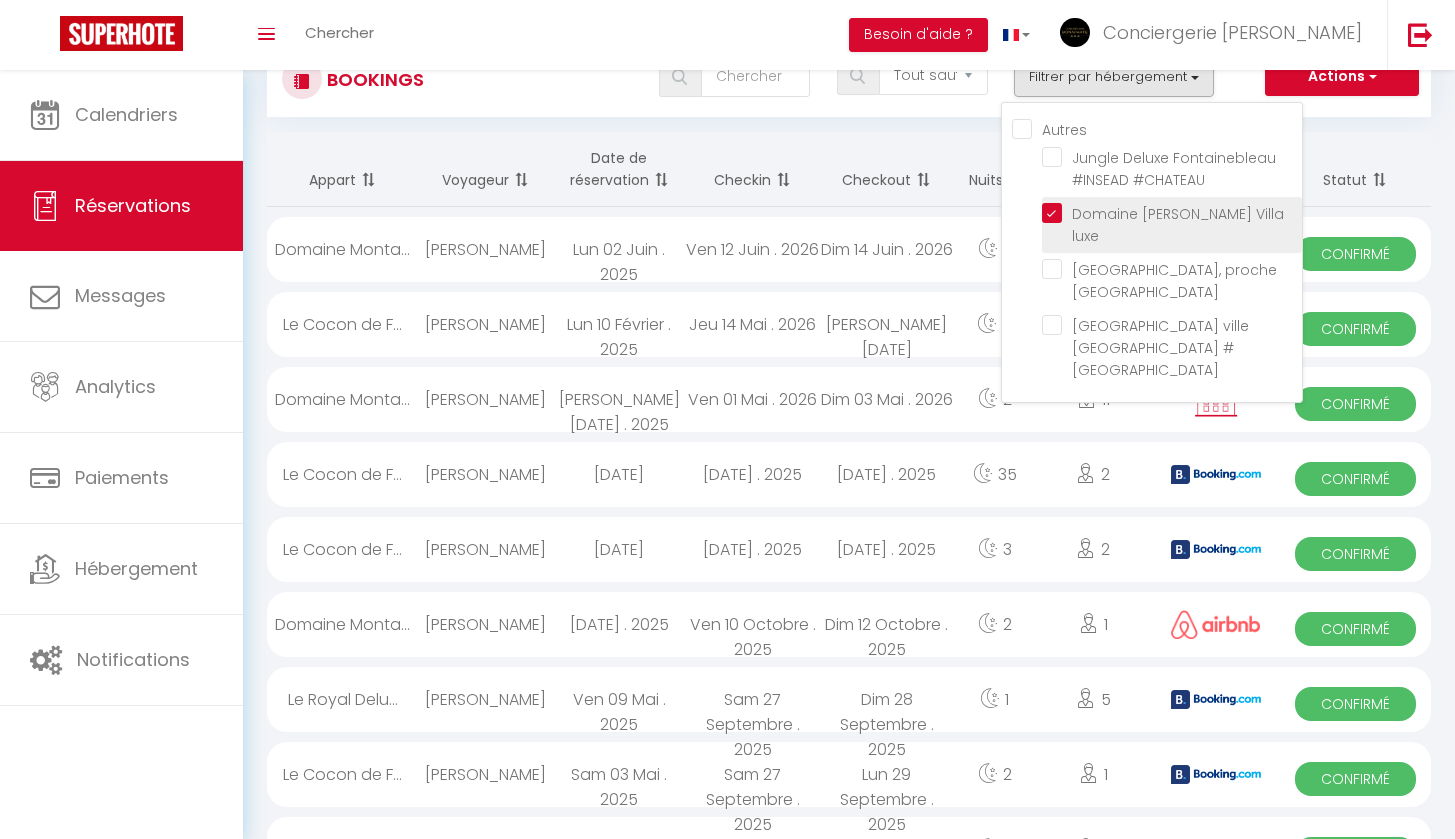 checkbox on "false" 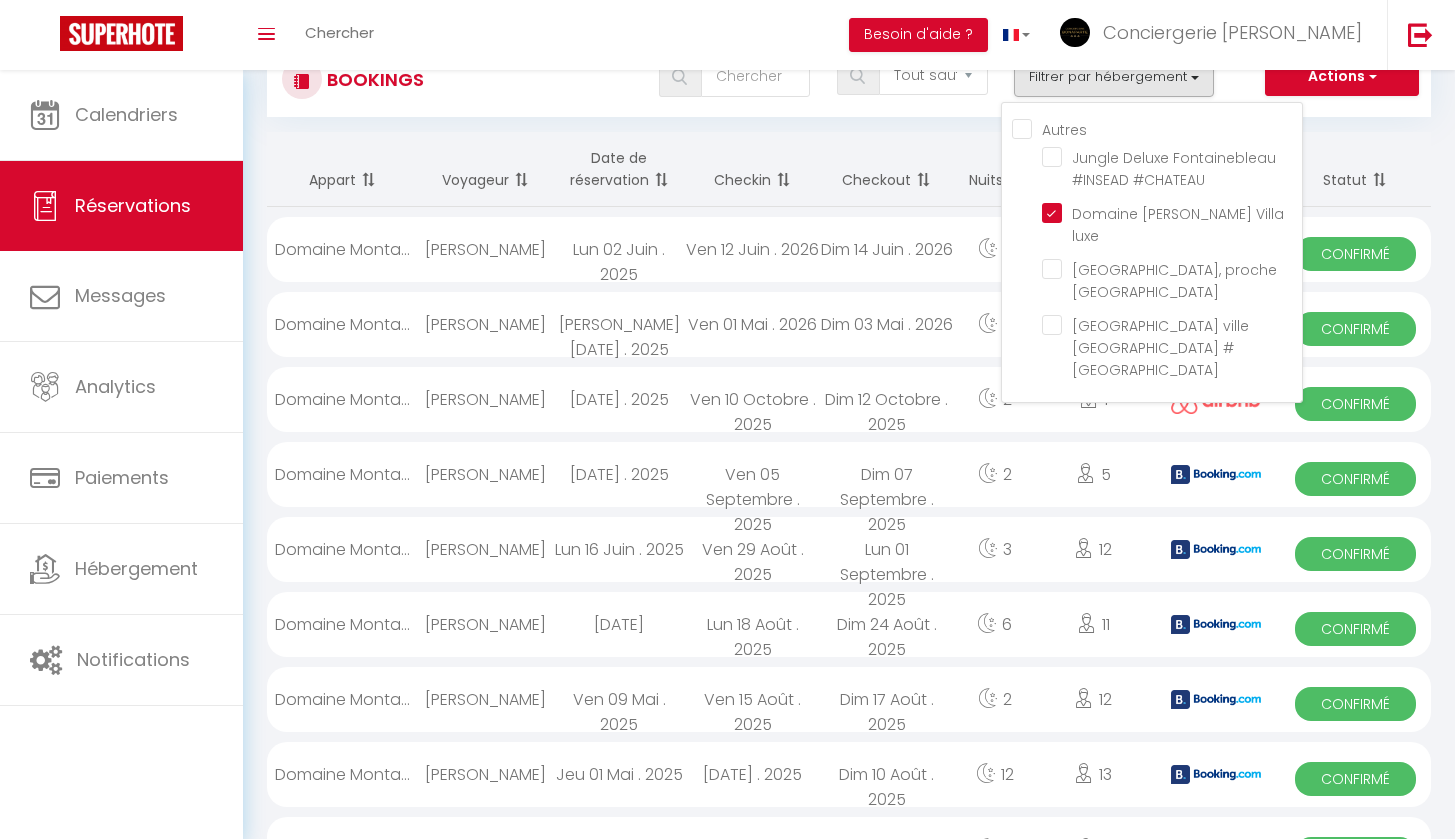 click on "Tous les statuts   Annulé   Confirmé   Non Confirmé   Tout sauf annulé   No Show   Request
Filtrer par hébergement
Autres
Jungle Deluxe Fontainebleau #INSEAD #CHATEAU
Domaine [PERSON_NAME] Villa luxe
Le [GEOGRAPHIC_DATA], proche [GEOGRAPHIC_DATA]
Le [GEOGRAPHIC_DATA] ville [GEOGRAPHIC_DATA] #[GEOGRAPHIC_DATA]
Actions
Nouvelle Réservation   Exporter les réservations   Importer les réservations" at bounding box center (898, 79) 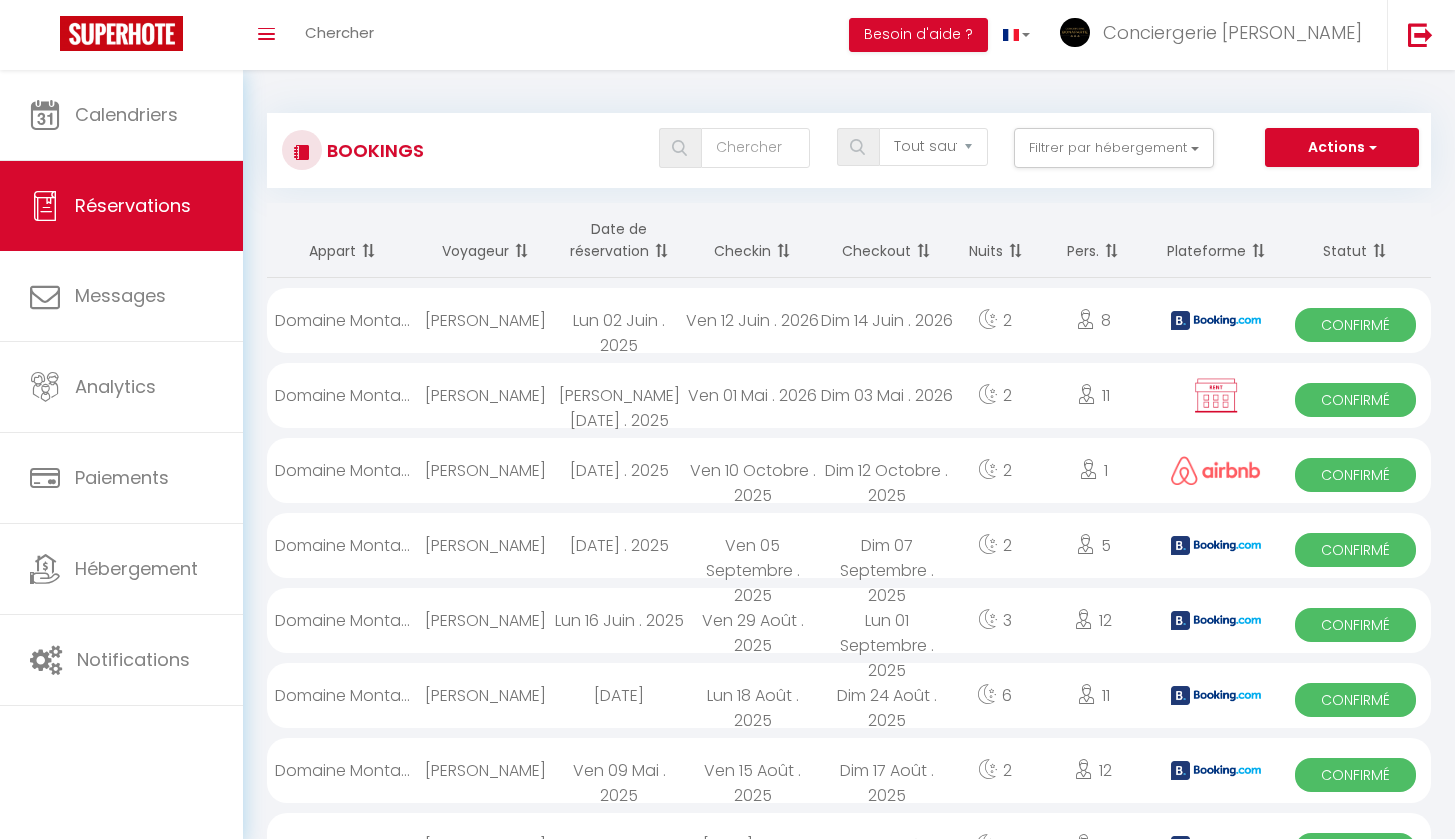 scroll, scrollTop: 0, scrollLeft: 0, axis: both 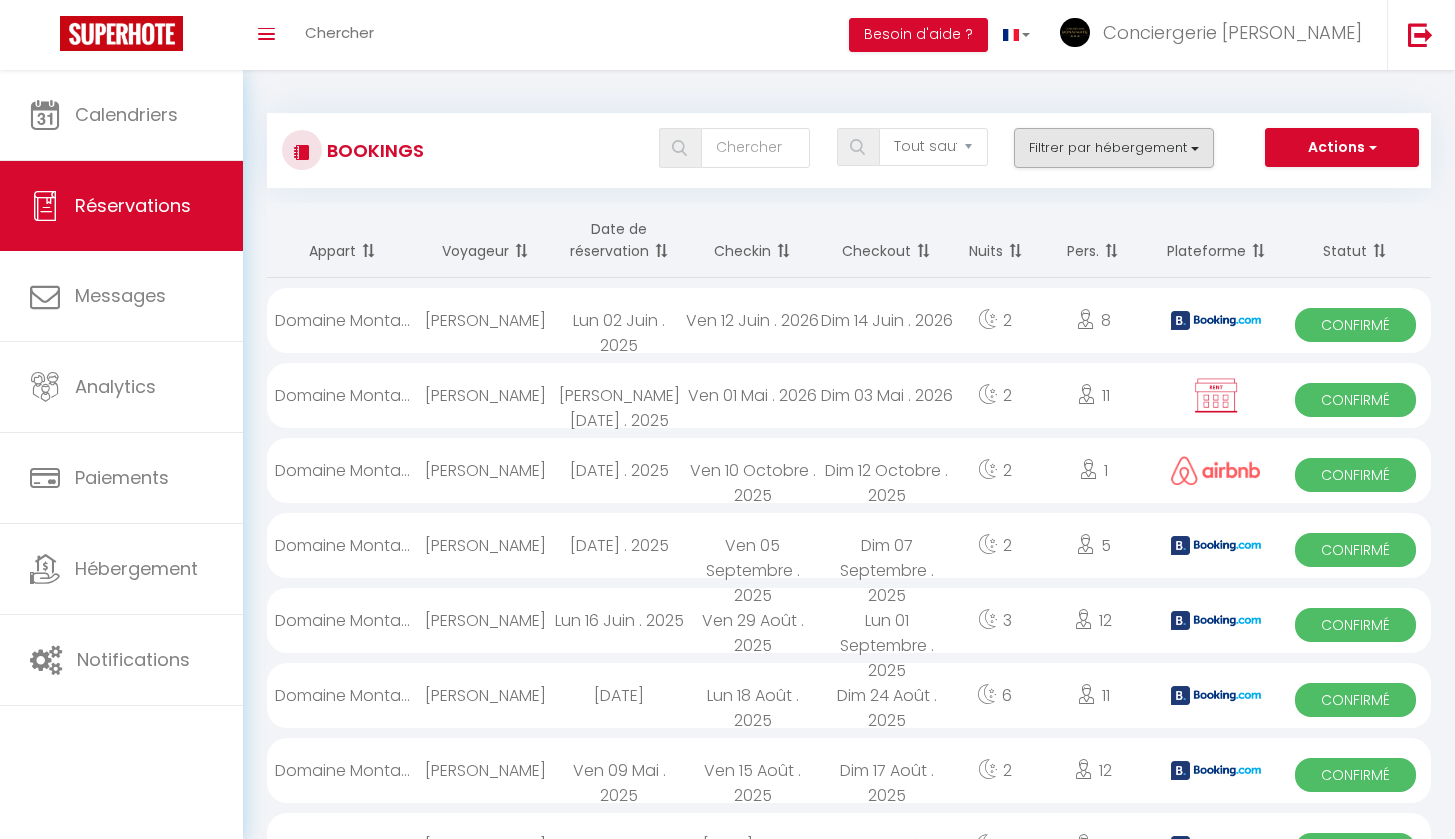 click on "Filtrer par hébergement" at bounding box center (1114, 148) 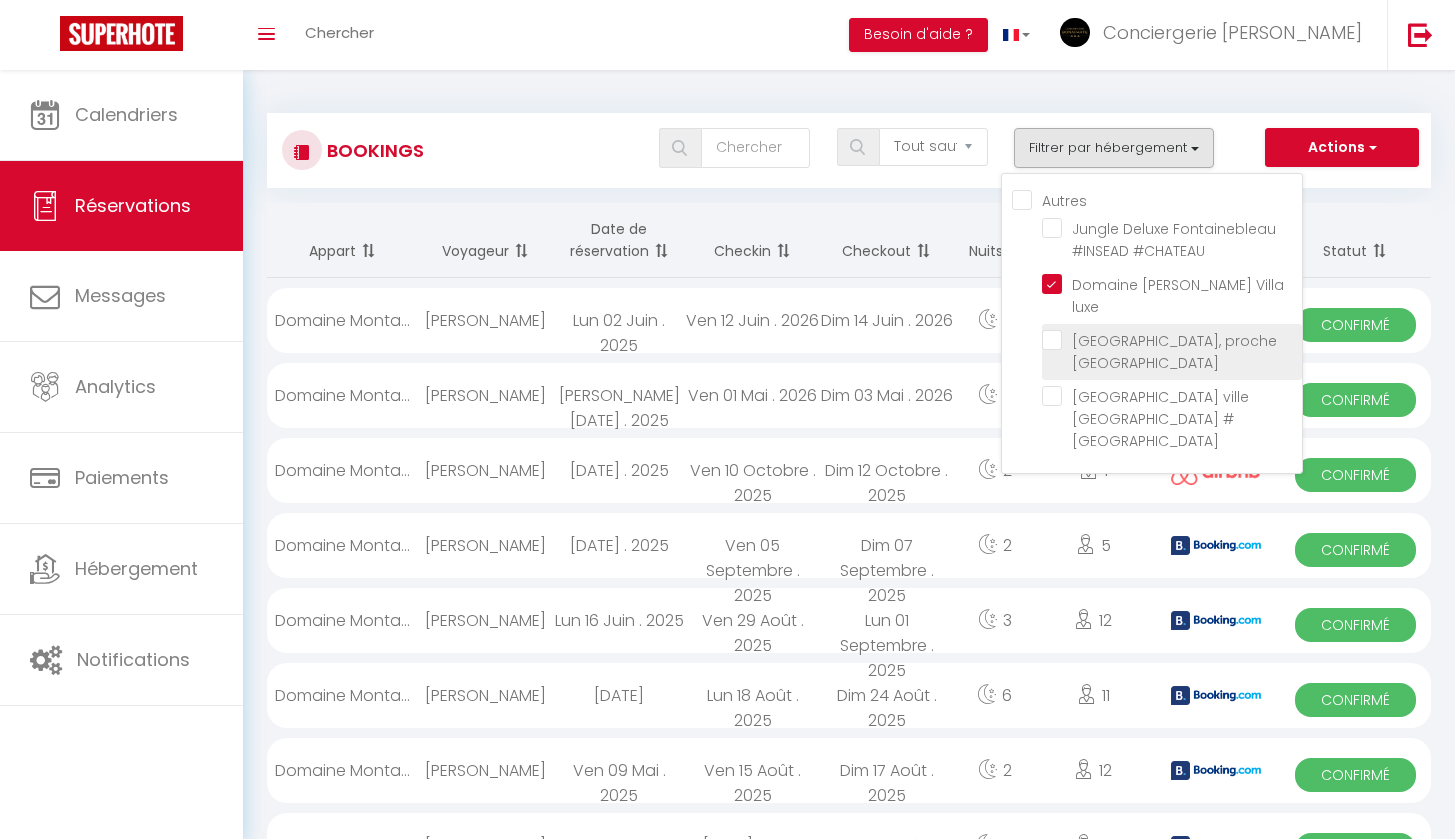 click on "[GEOGRAPHIC_DATA], proche [GEOGRAPHIC_DATA]" at bounding box center (1172, 340) 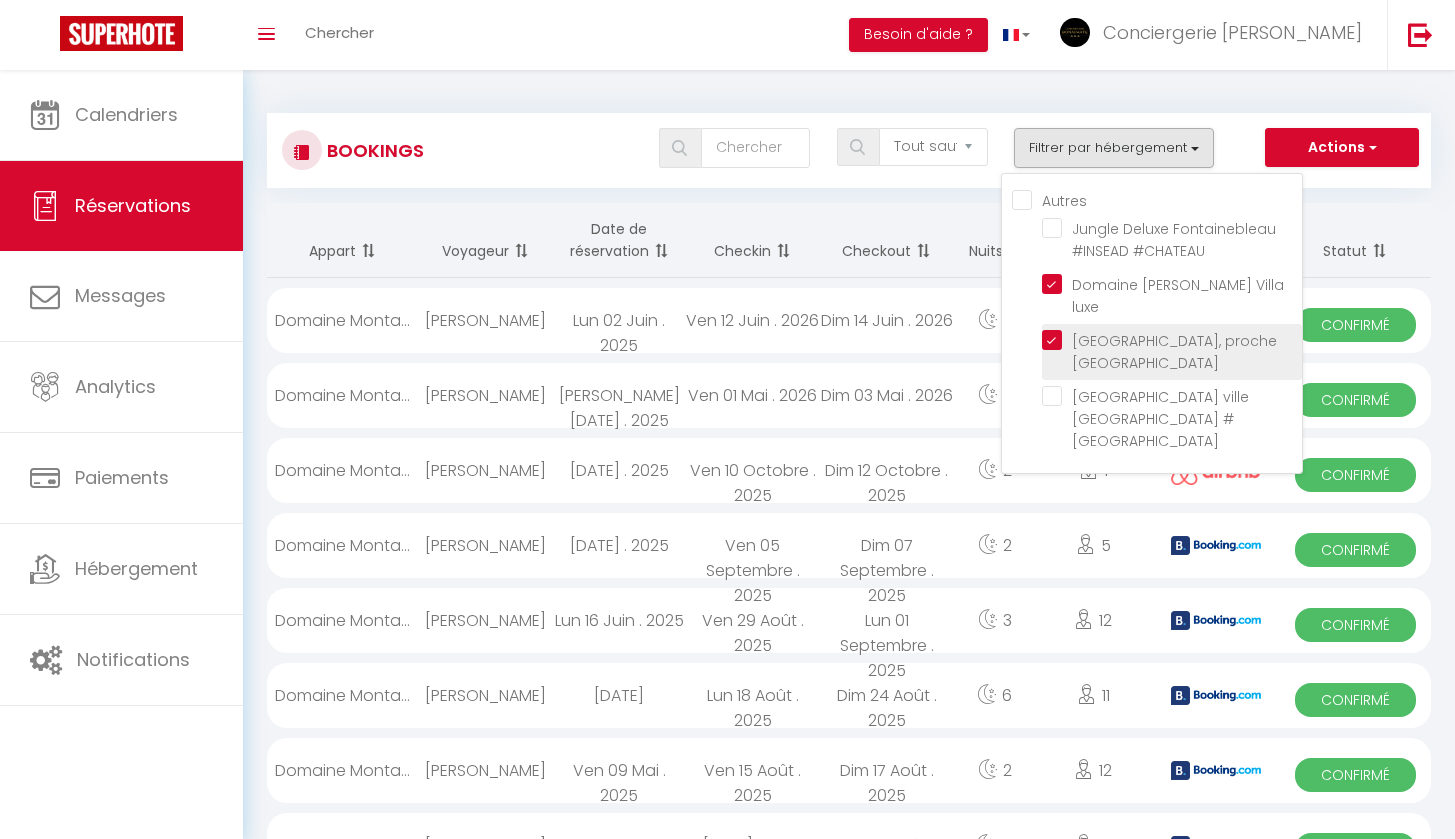 checkbox on "false" 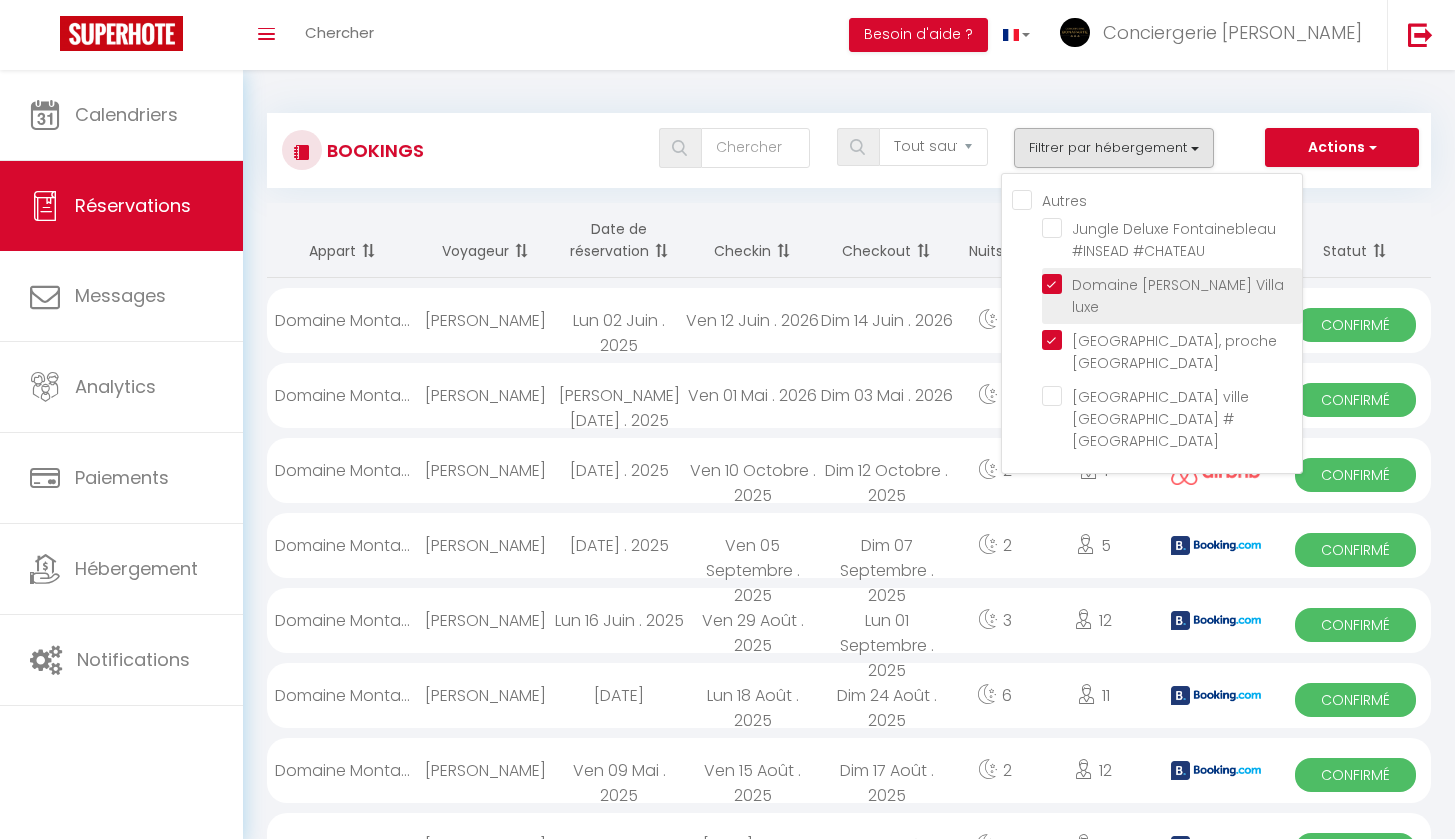 checkbox on "false" 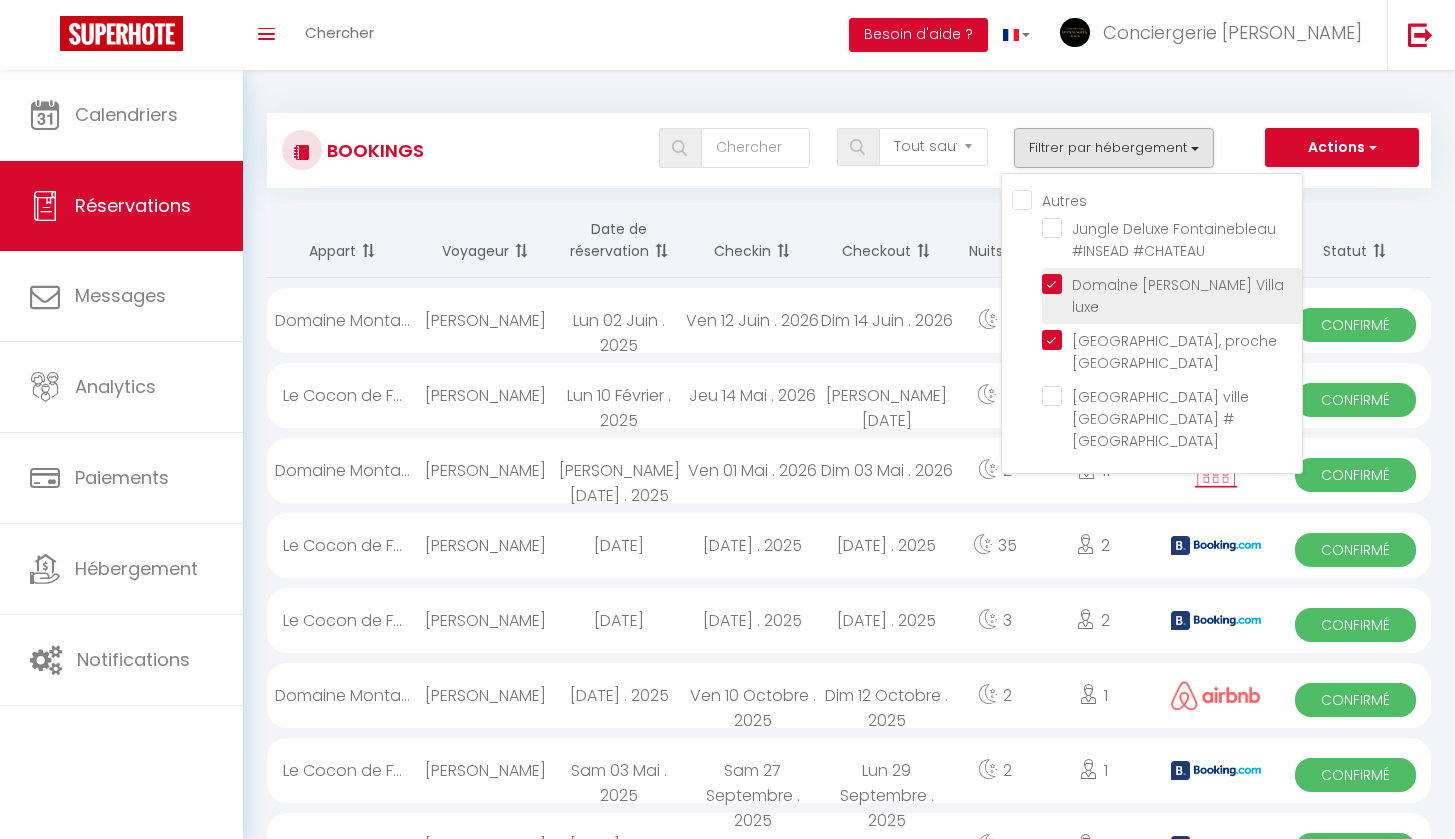 click on "Domaine [PERSON_NAME] Villa luxe" at bounding box center [1172, 284] 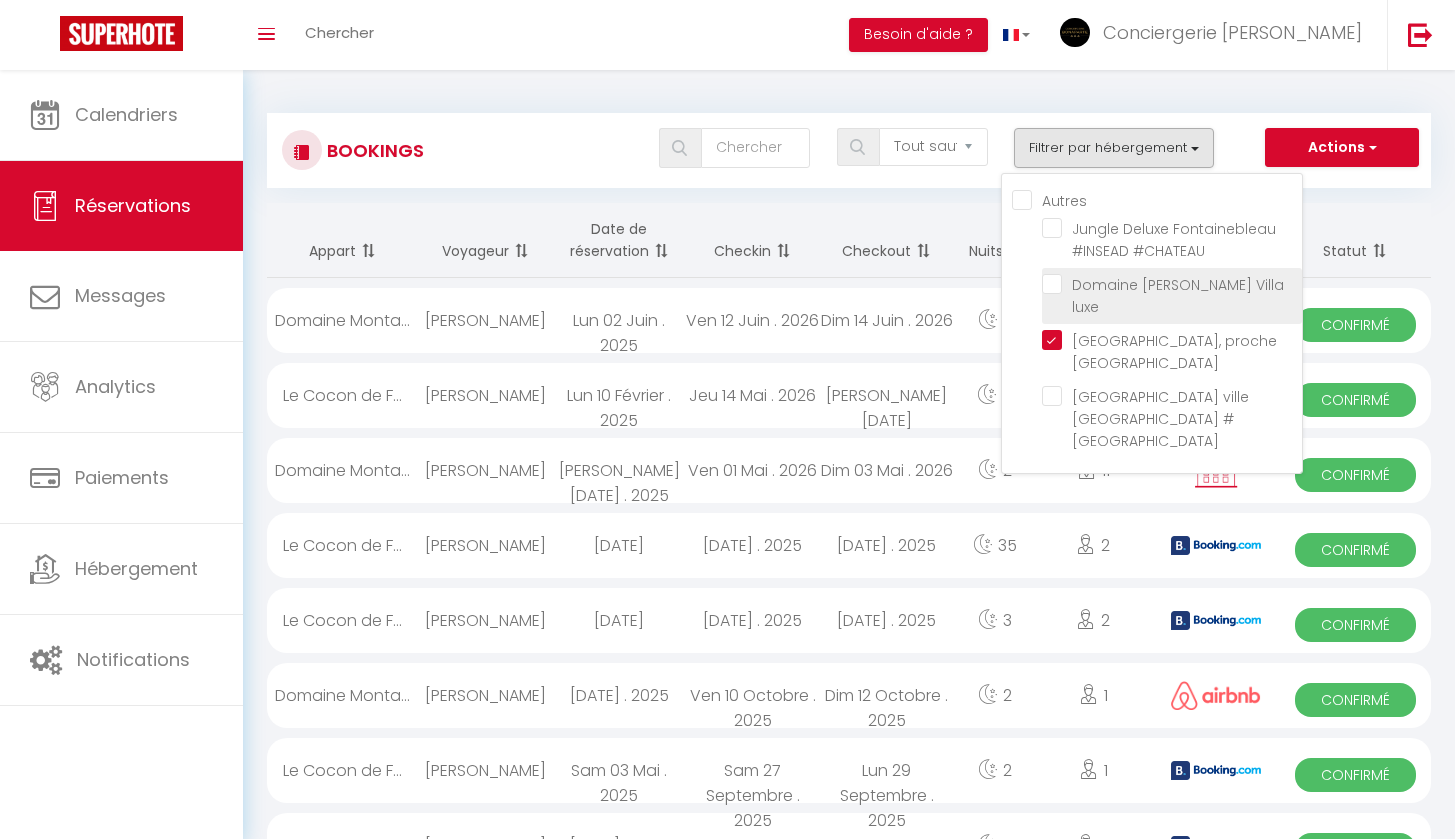 checkbox on "false" 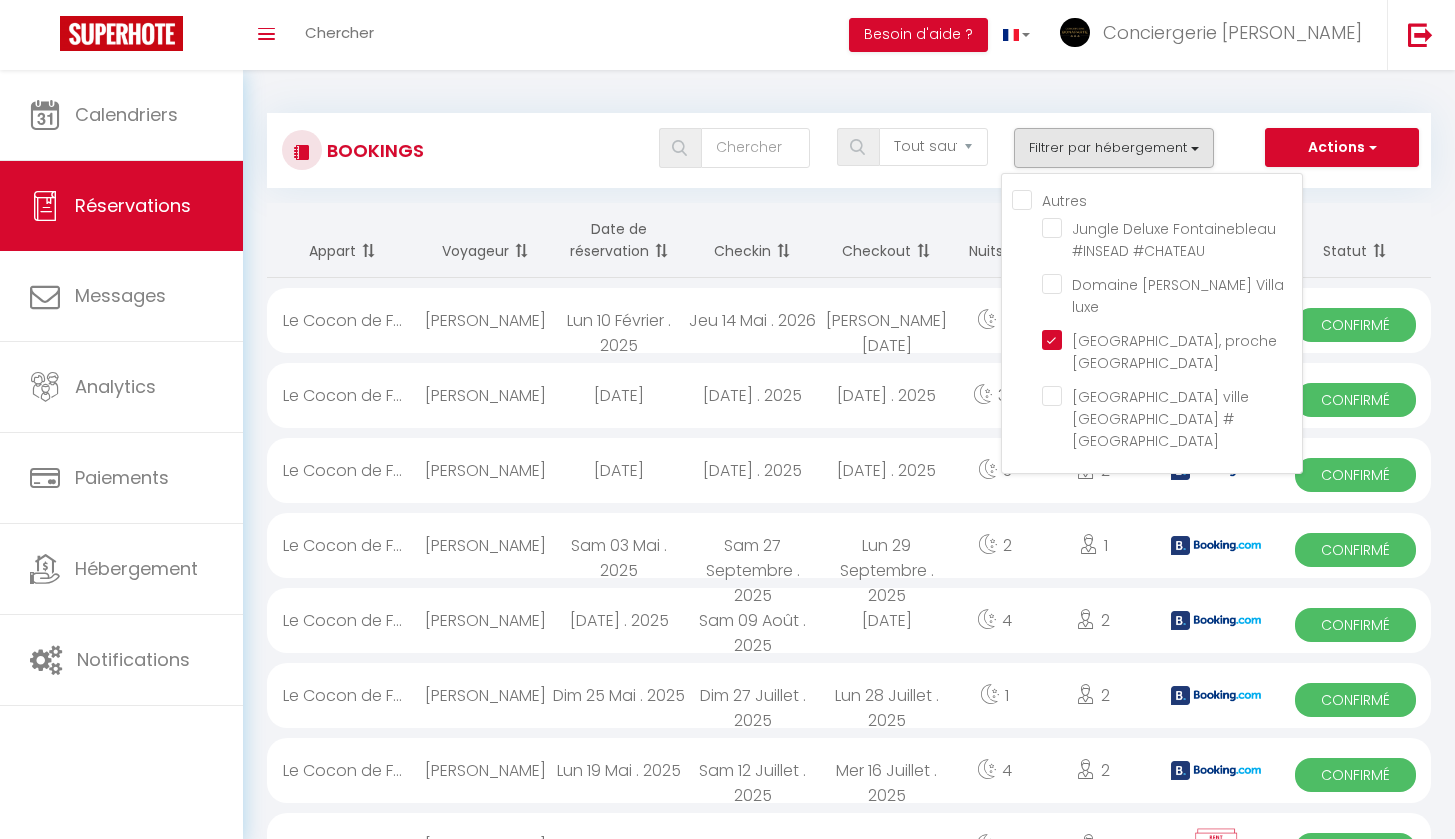 click on "Bookings         Tous les statuts   Annulé   Confirmé   Non Confirmé   Tout sauf annulé   No Show   Request
Filtrer par hébergement
Autres
Jungle Deluxe Fontainebleau #INSEAD #CHATEAU
Domaine [PERSON_NAME] Villa luxe
Le [GEOGRAPHIC_DATA], proche [GEOGRAPHIC_DATA]
Le [GEOGRAPHIC_DATA] ville [GEOGRAPHIC_DATA] #[GEOGRAPHIC_DATA]
Actions
Nouvelle Réservation   Exporter les réservations   Importer les réservations" at bounding box center [849, 150] 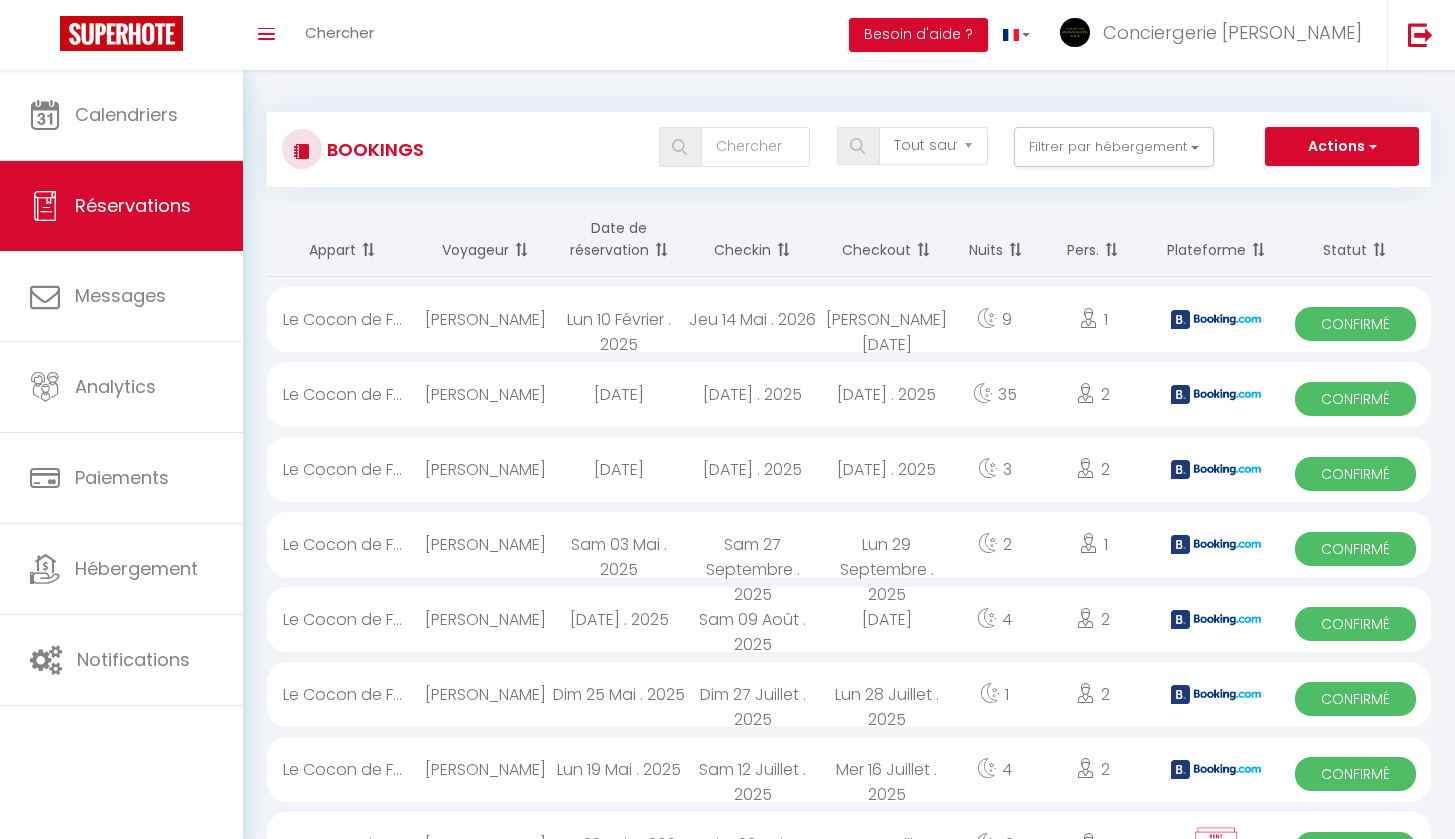 scroll, scrollTop: 0, scrollLeft: 0, axis: both 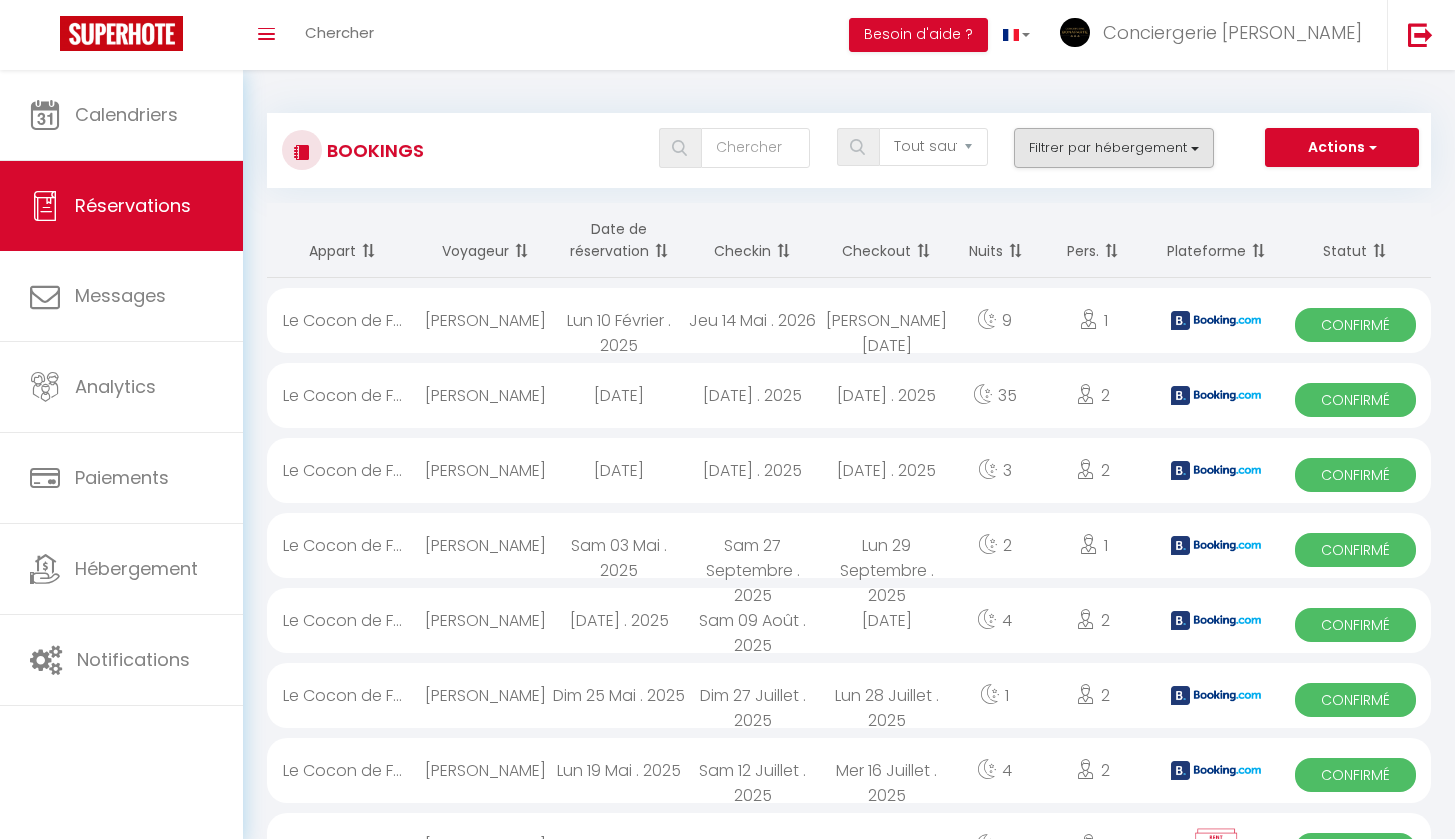 click on "Filtrer par hébergement" at bounding box center (1114, 148) 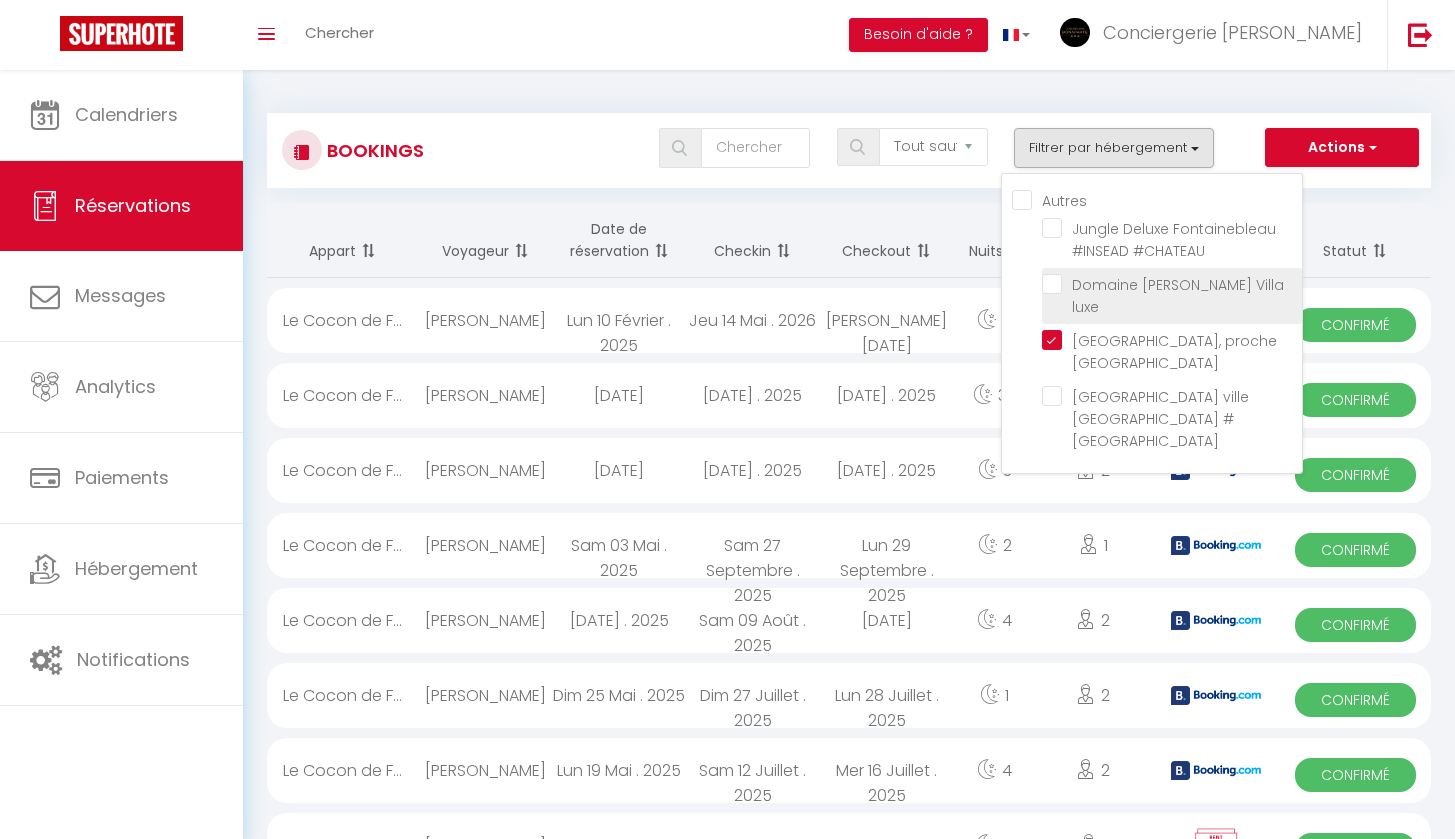 click on "Domaine [PERSON_NAME] Villa luxe" at bounding box center [1172, 284] 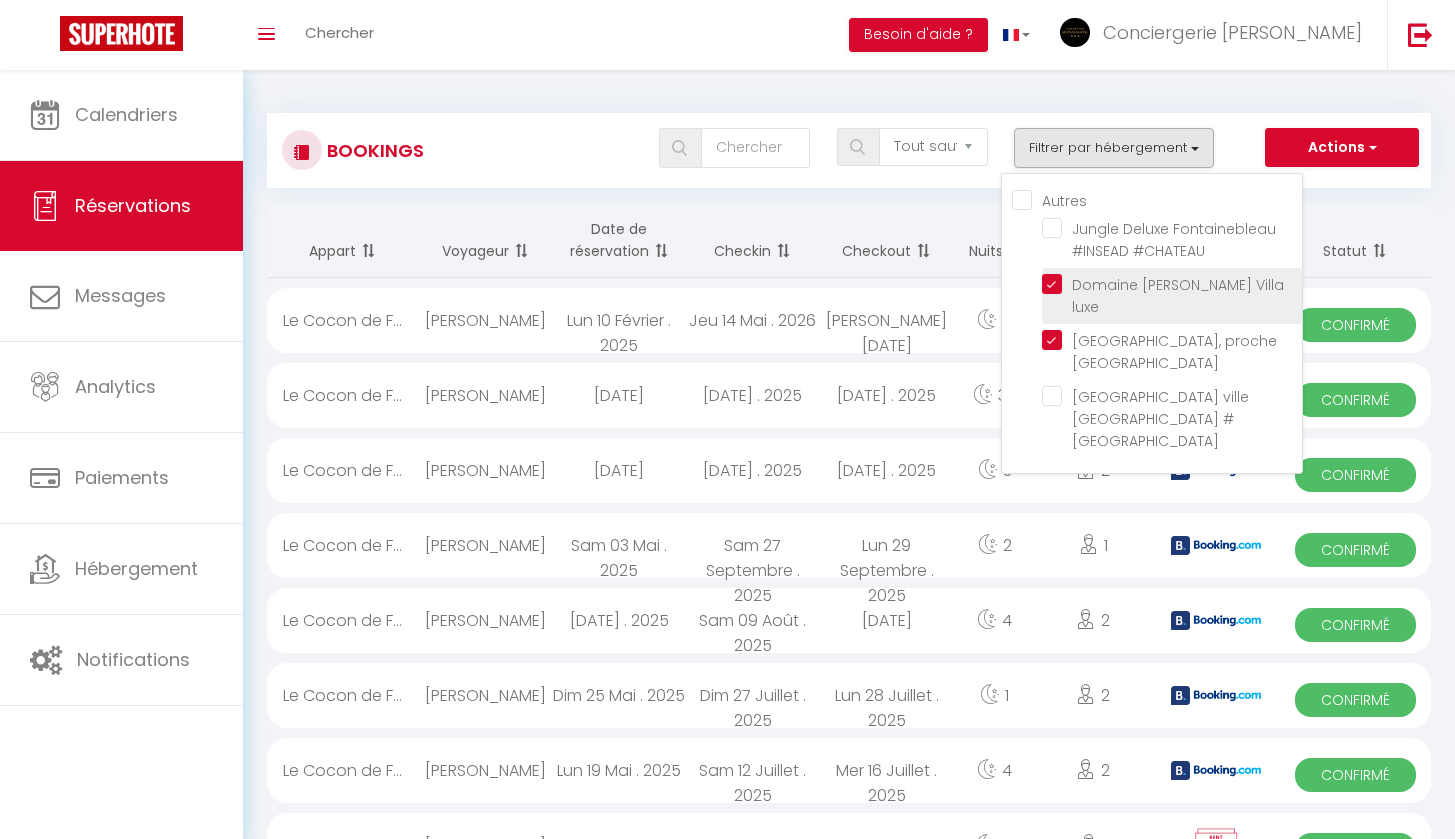 select 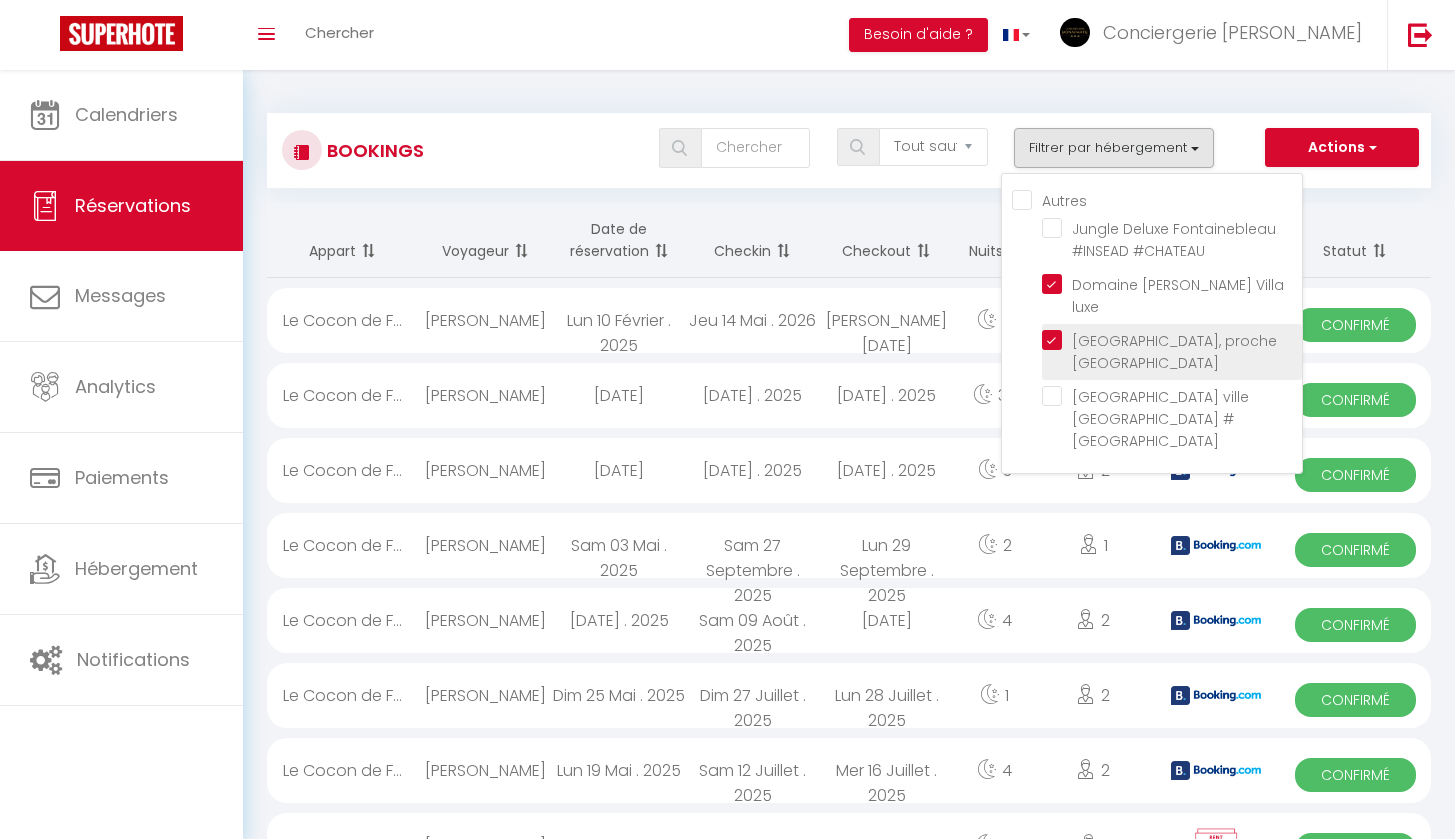 select 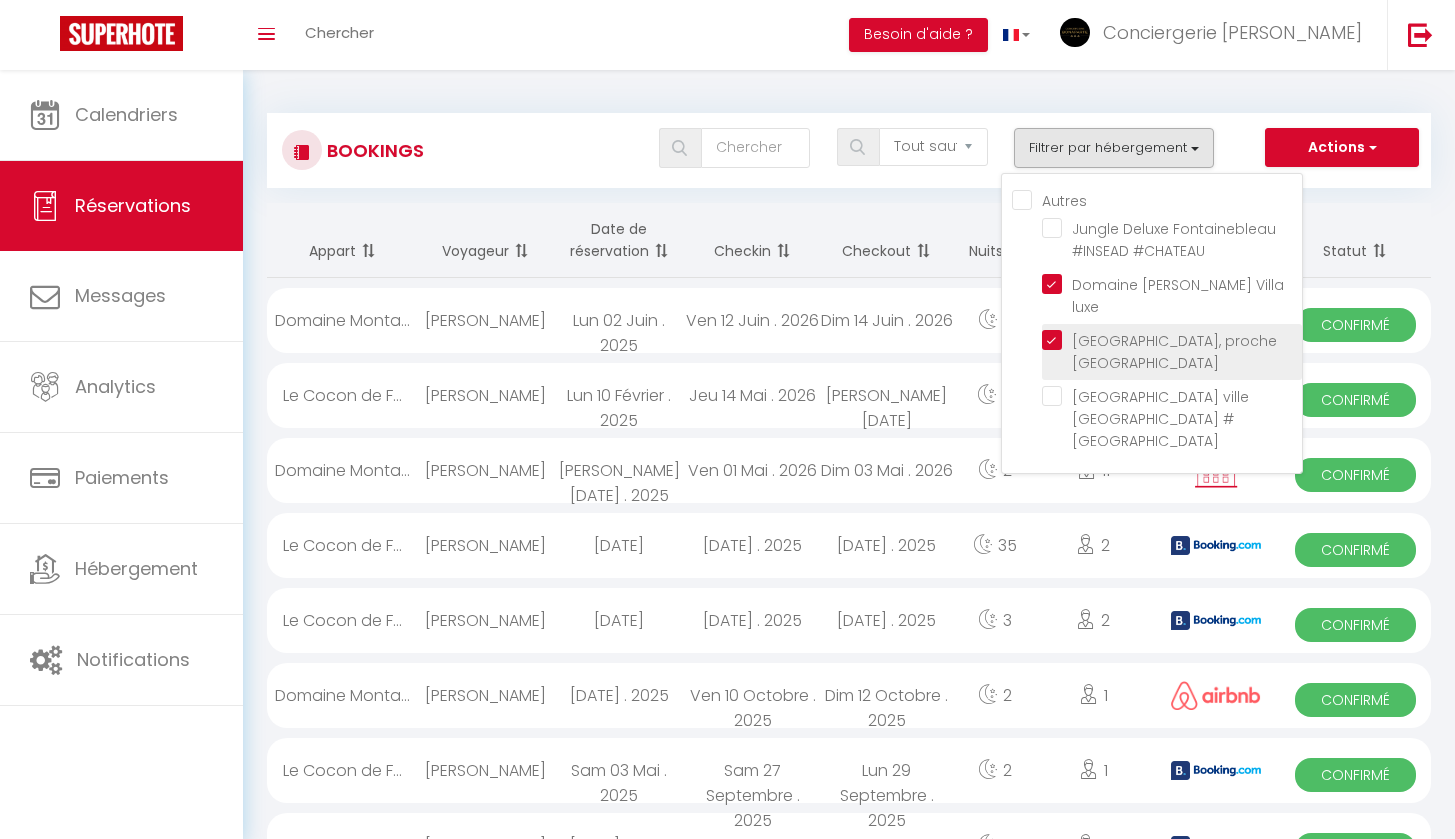 click on "[GEOGRAPHIC_DATA], proche [GEOGRAPHIC_DATA]" at bounding box center (1172, 340) 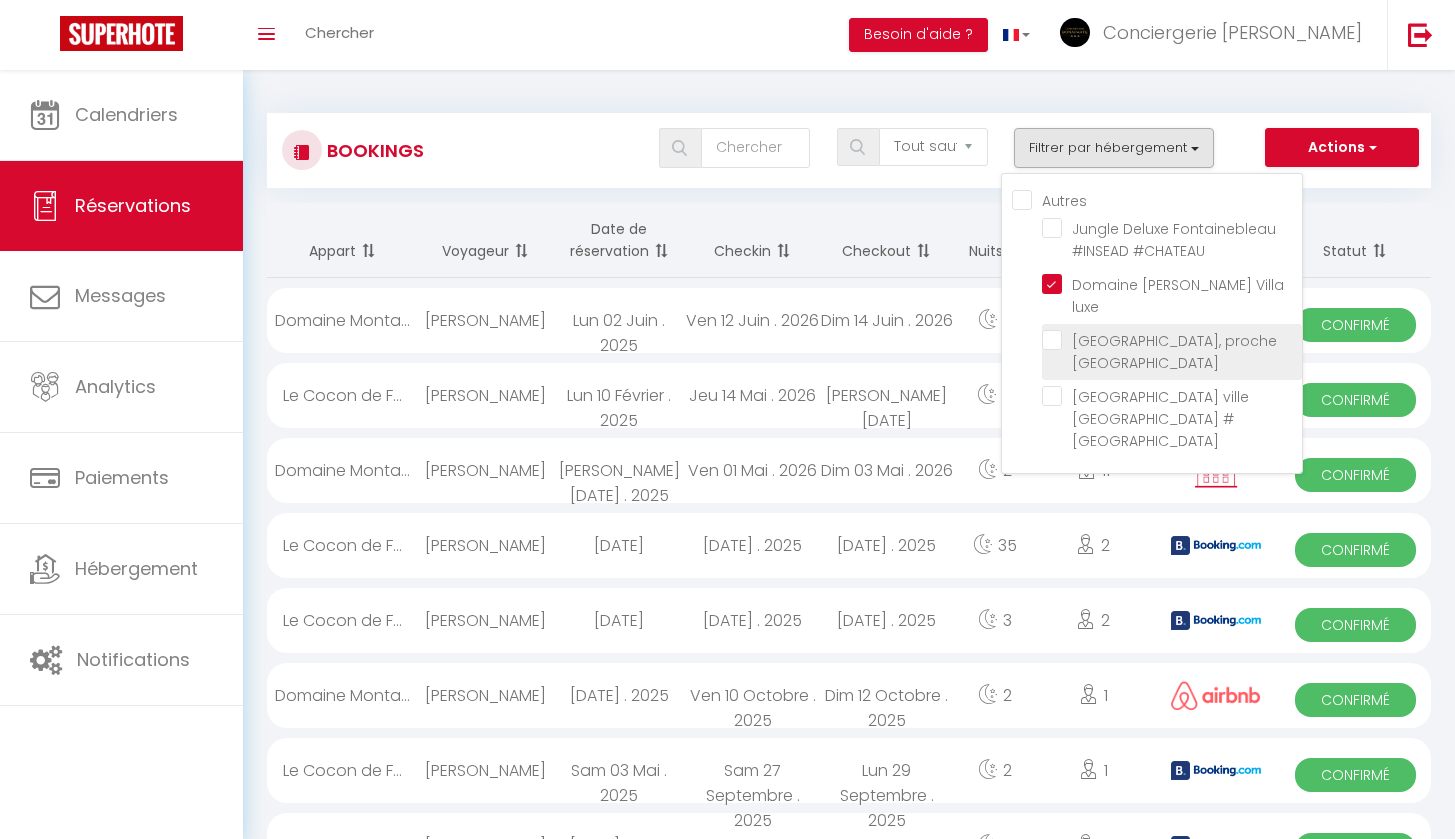 select 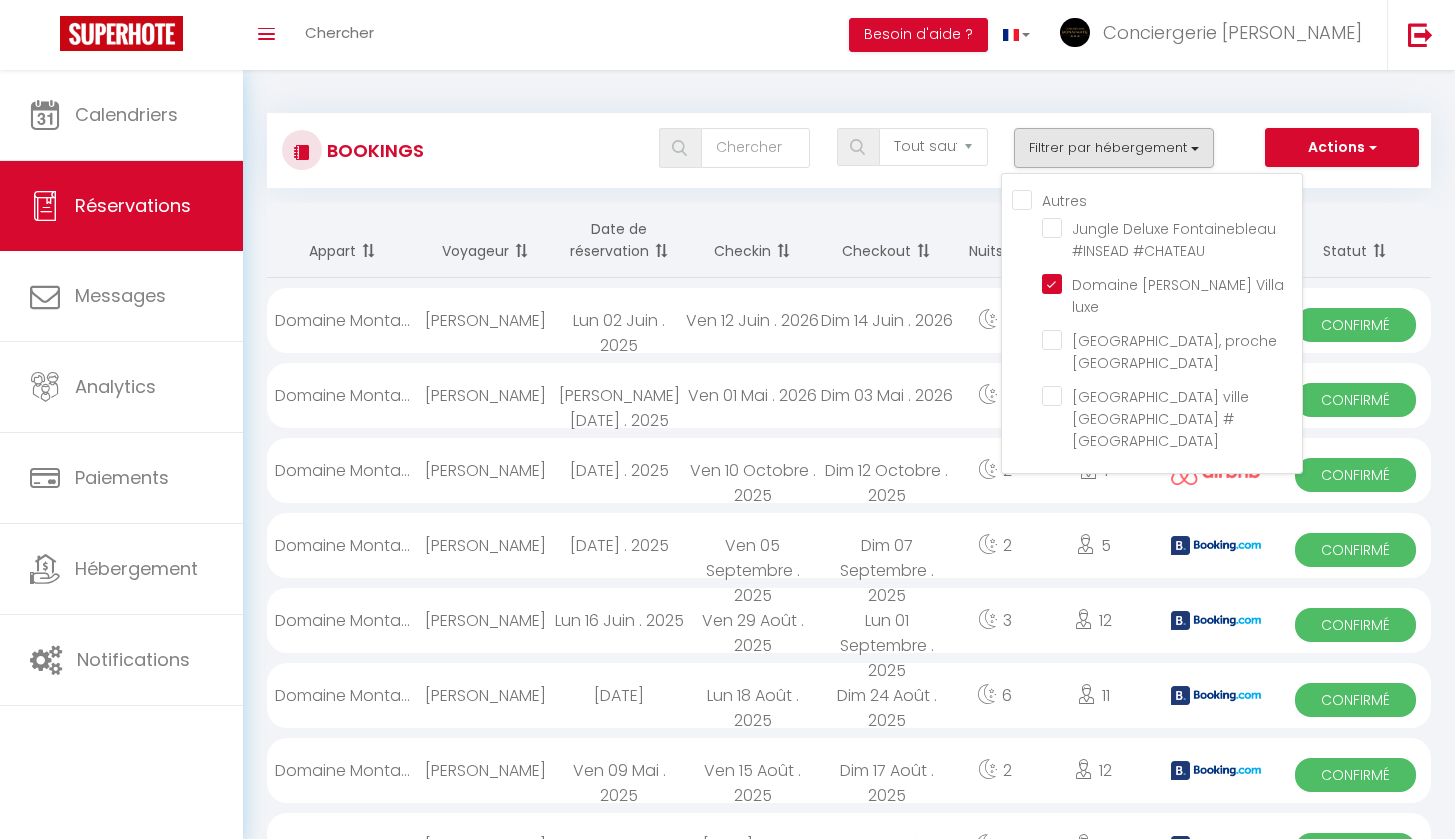 click on "Bookings         Tous les statuts   Annulé   Confirmé   Non Confirmé   Tout sauf annulé   No Show   Request
Filtrer par hébergement
Autres
Jungle Deluxe Fontainebleau #INSEAD #CHATEAU
Domaine [PERSON_NAME] Villa luxe
Le [GEOGRAPHIC_DATA], proche [GEOGRAPHIC_DATA]
Le [GEOGRAPHIC_DATA] ville [GEOGRAPHIC_DATA] #[GEOGRAPHIC_DATA]
Actions
Nouvelle Réservation   Exporter les réservations   Importer les réservations
Appart
Voyageur
Date de réservation
Checkin
Checkout
Nuits" at bounding box center [849, 943] 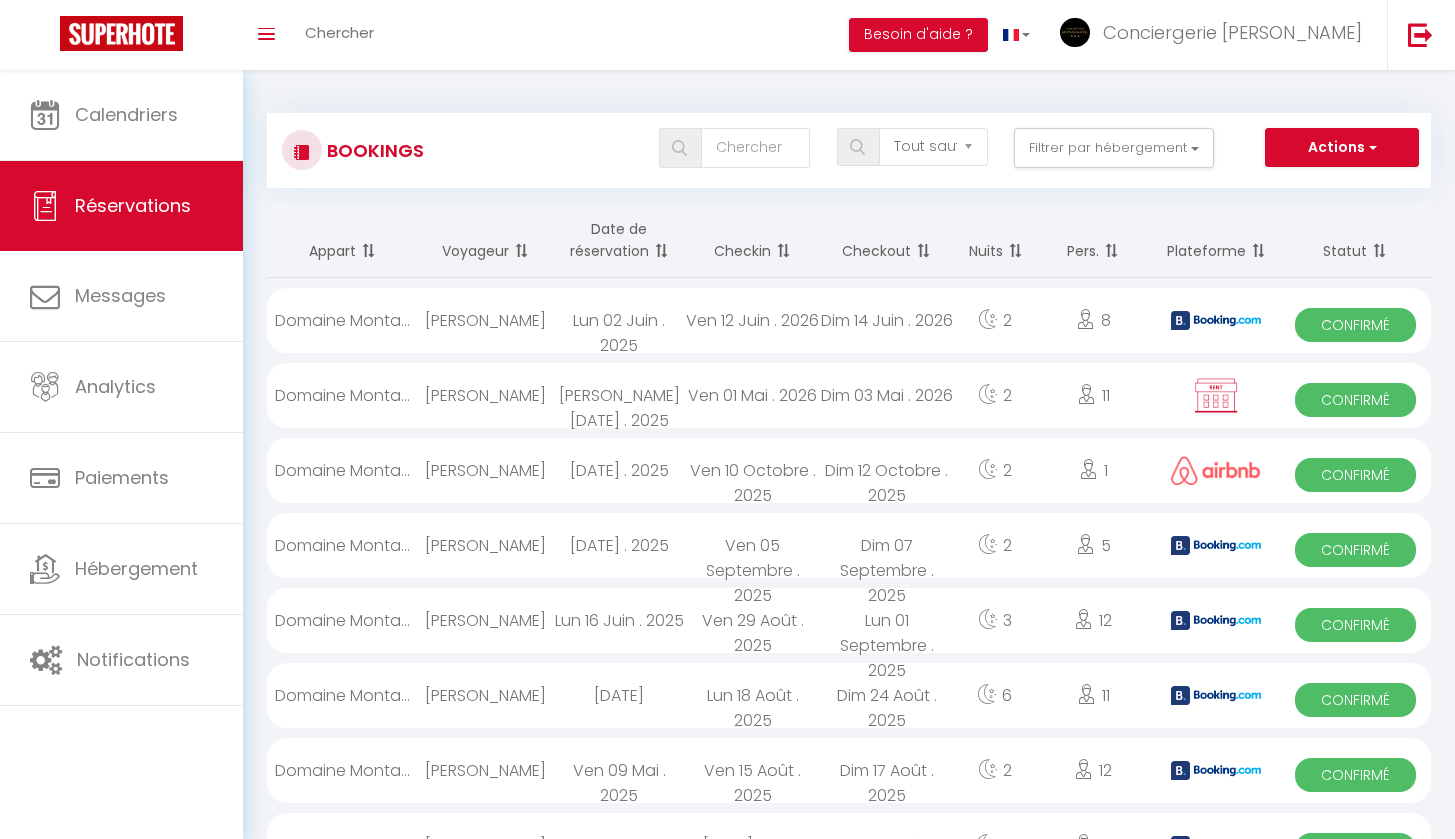 click on "[PERSON_NAME]" at bounding box center (485, 320) 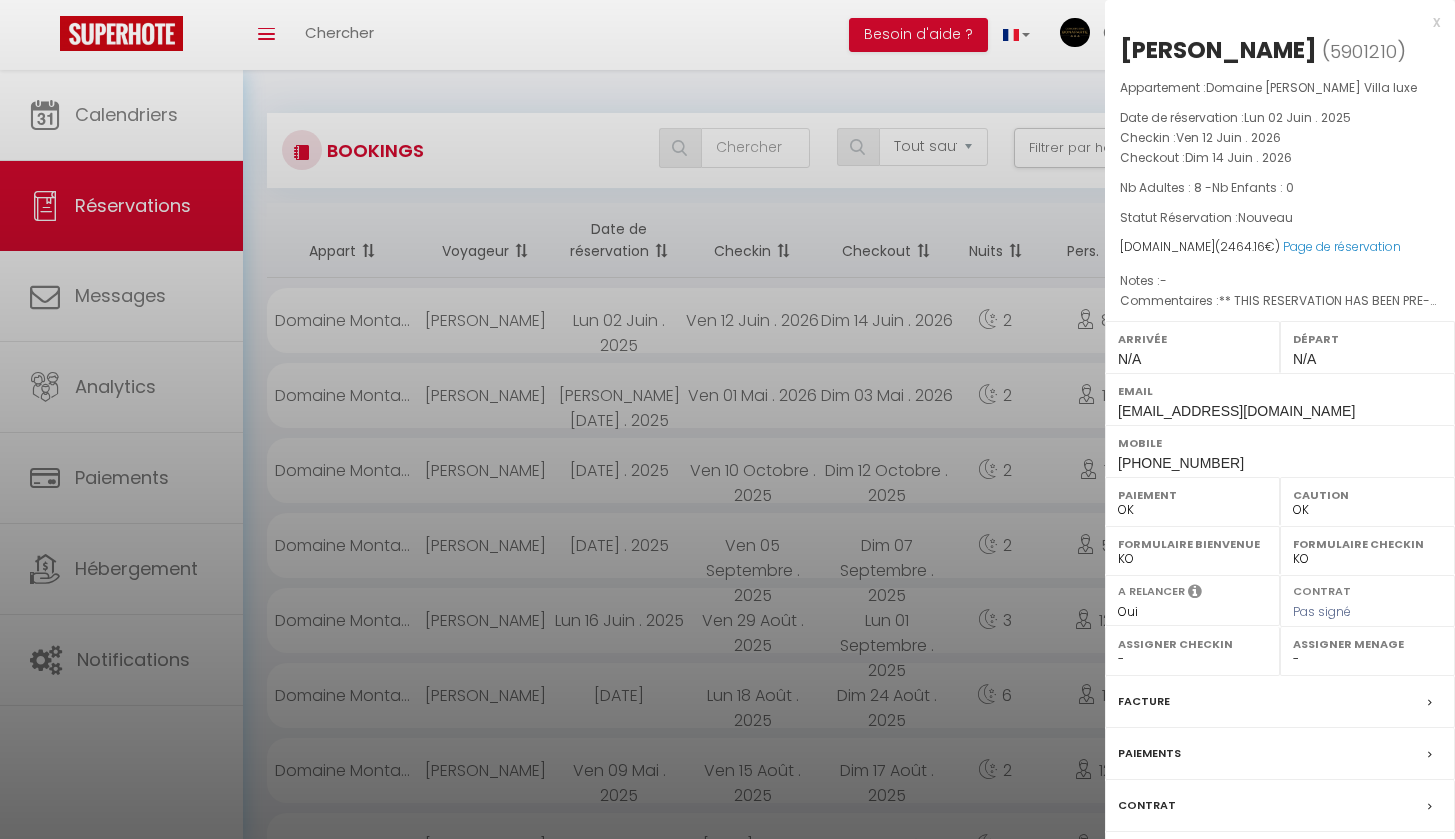 click on "Facture" at bounding box center [1144, 701] 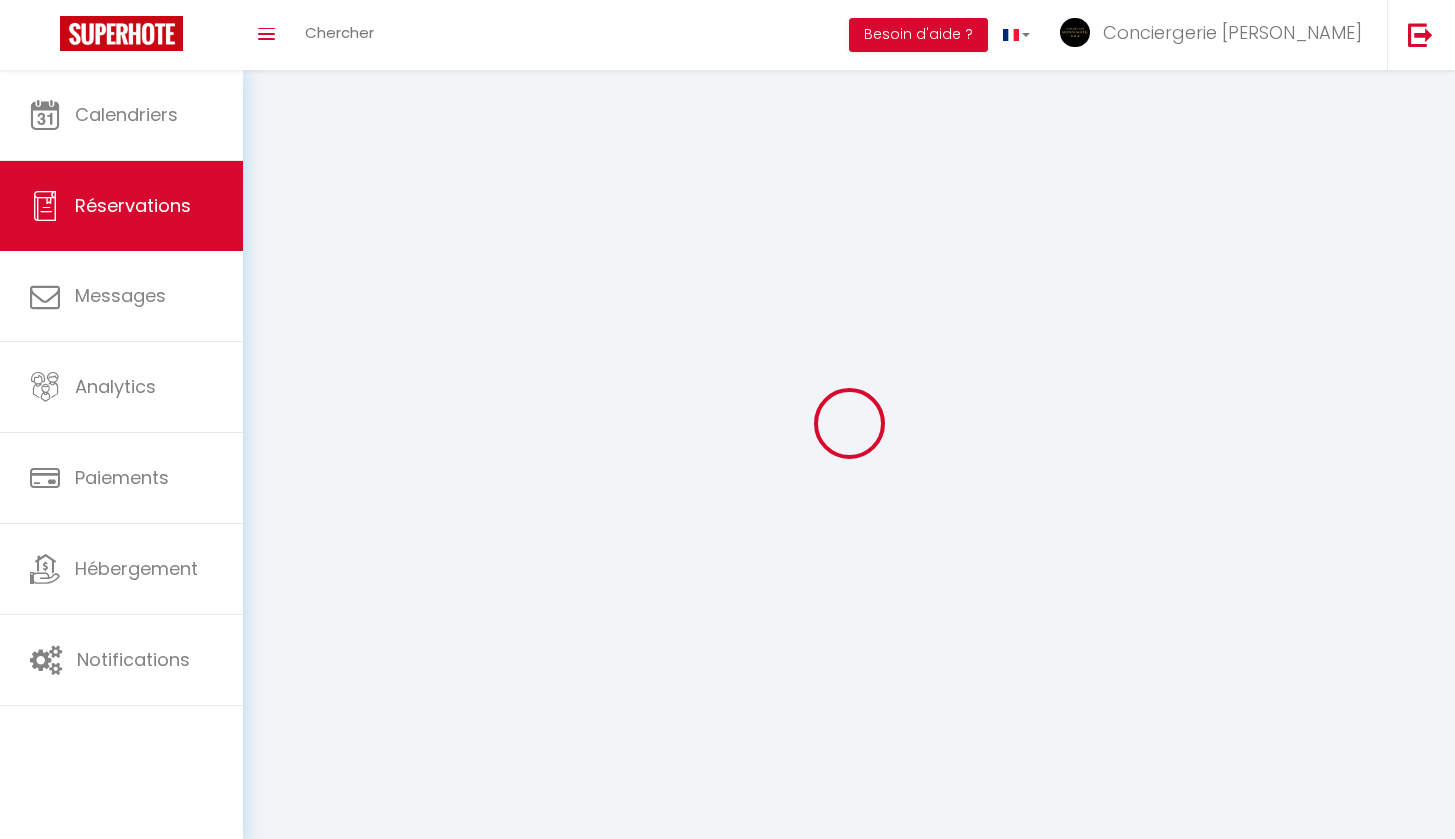 select on "cleaning" 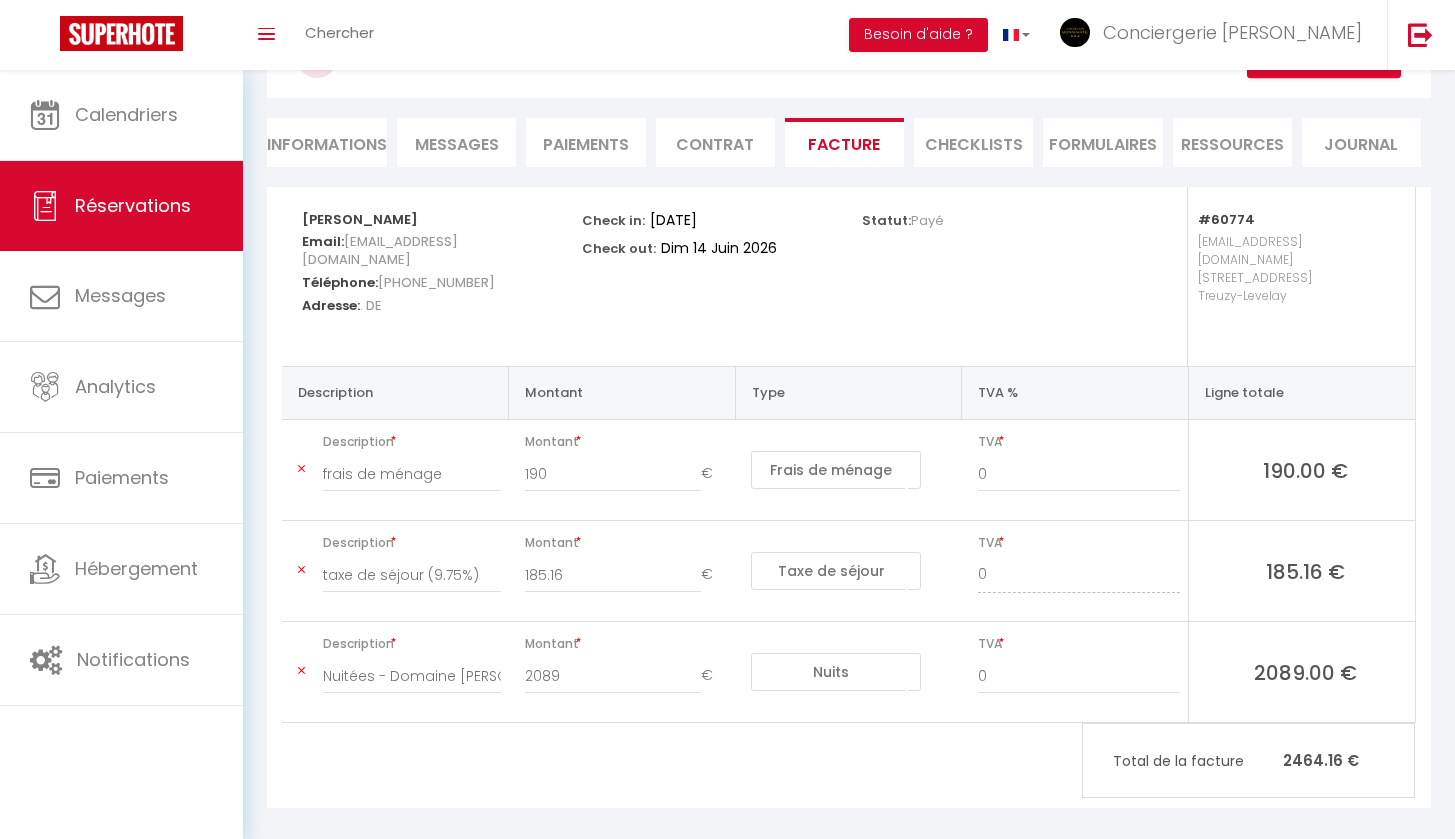 scroll, scrollTop: 143, scrollLeft: 0, axis: vertical 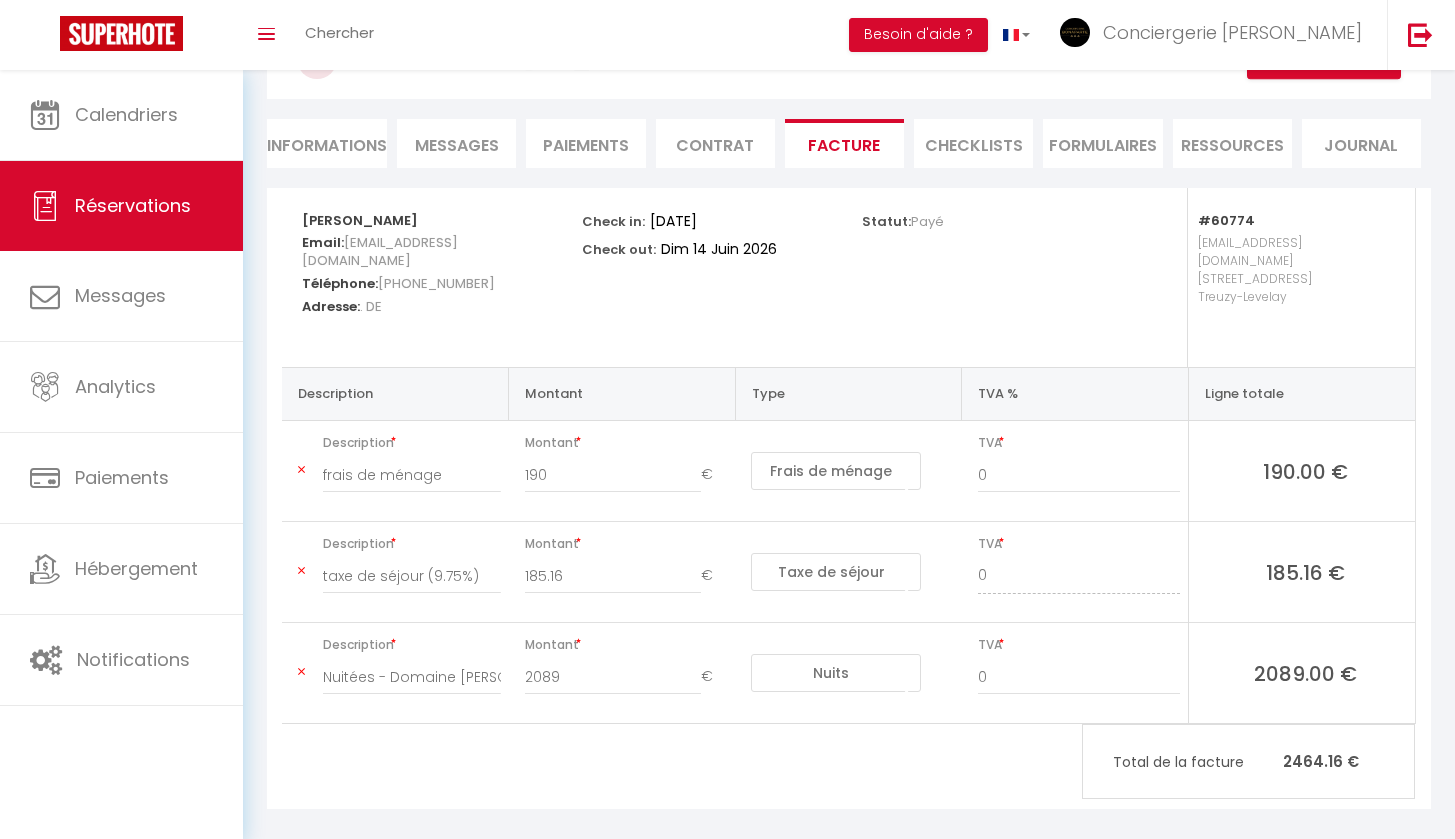 drag, startPoint x: 297, startPoint y: 220, endPoint x: 505, endPoint y: 223, distance: 208.02164 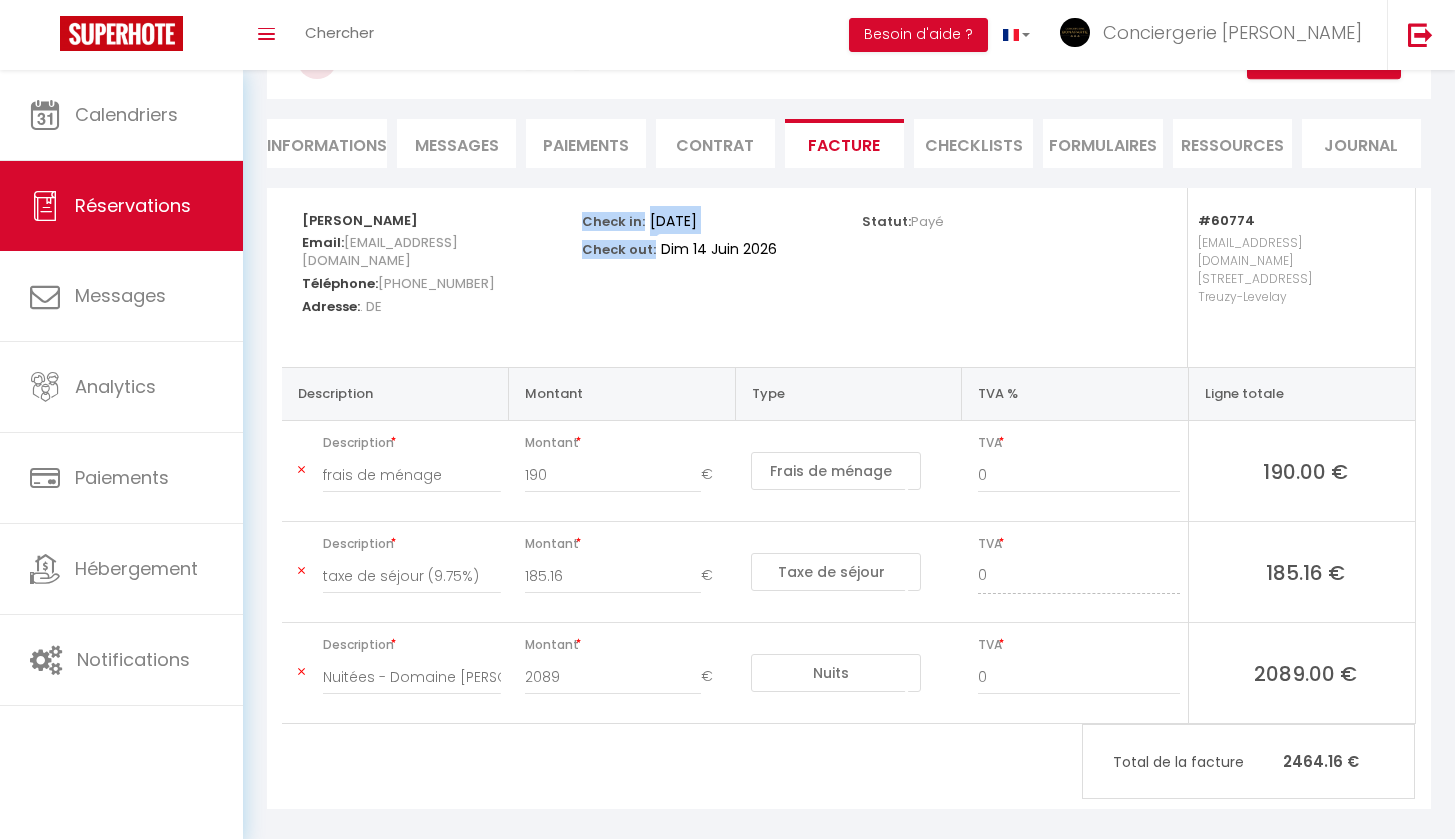 drag, startPoint x: 584, startPoint y: 221, endPoint x: 766, endPoint y: 243, distance: 183.32484 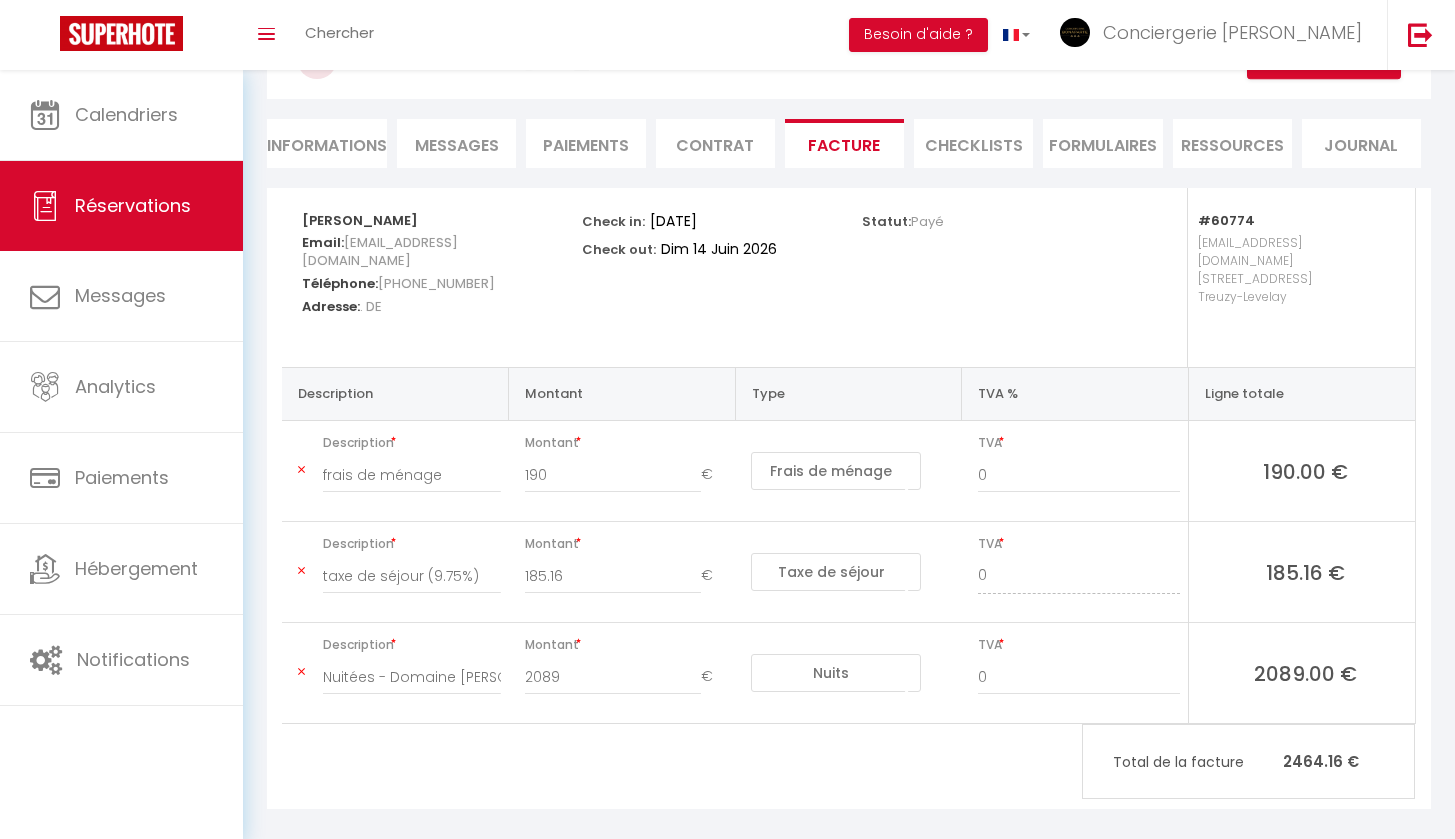 click on "Check in:" at bounding box center (613, 219) 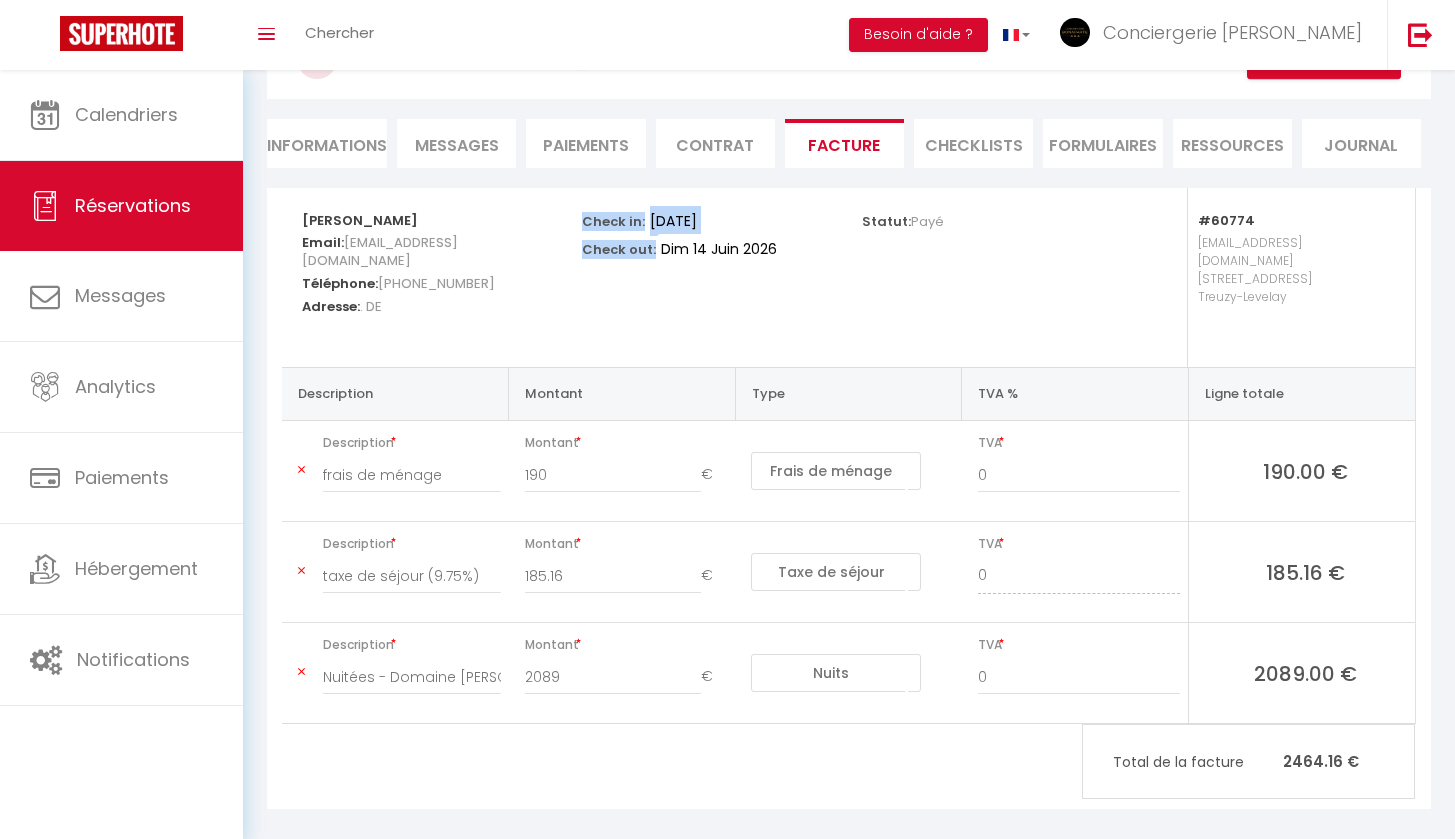 drag, startPoint x: 585, startPoint y: 217, endPoint x: 774, endPoint y: 254, distance: 192.58765 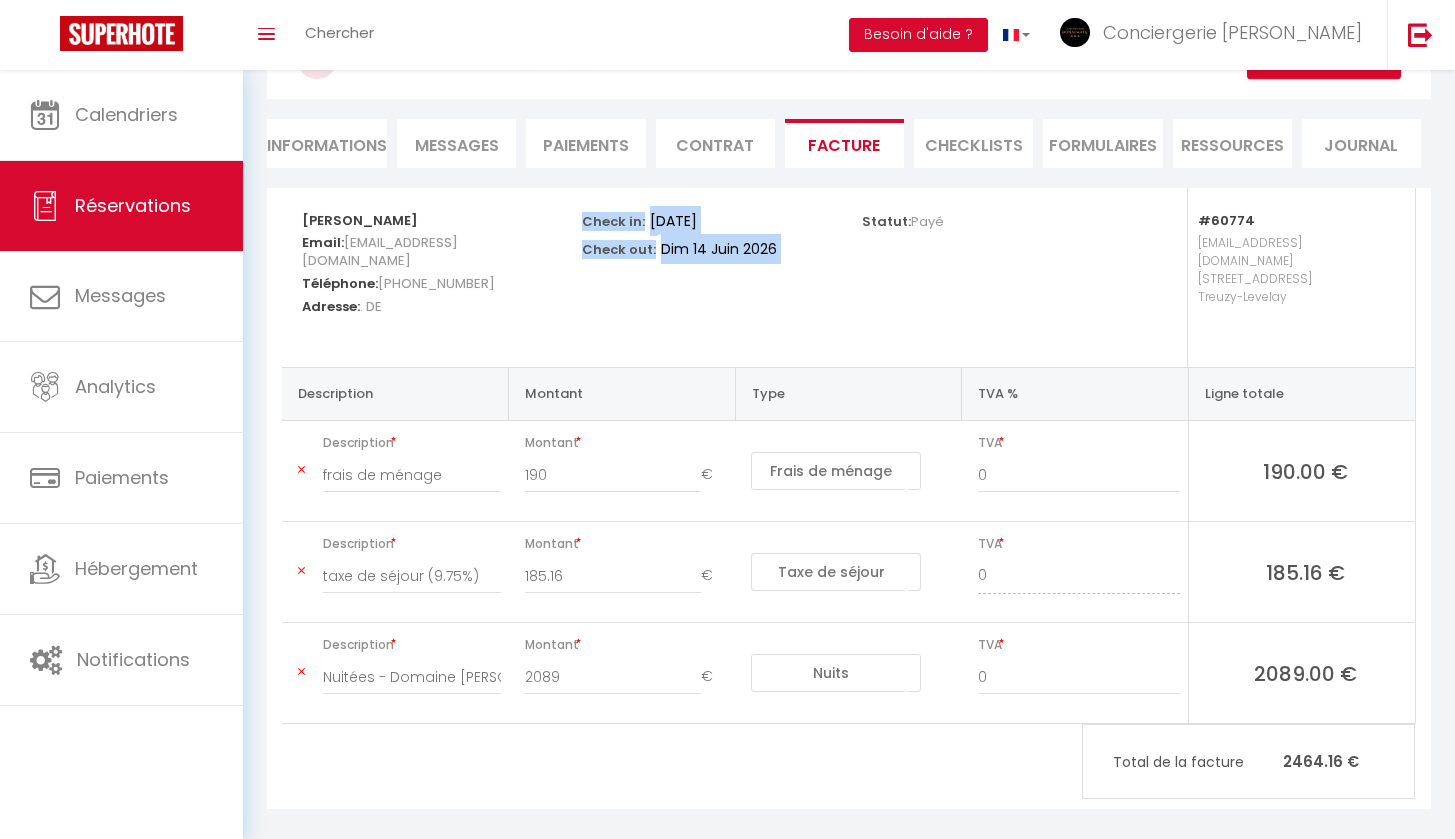 copy on "Check in:   [DATE]       Check out:   [DATE]" 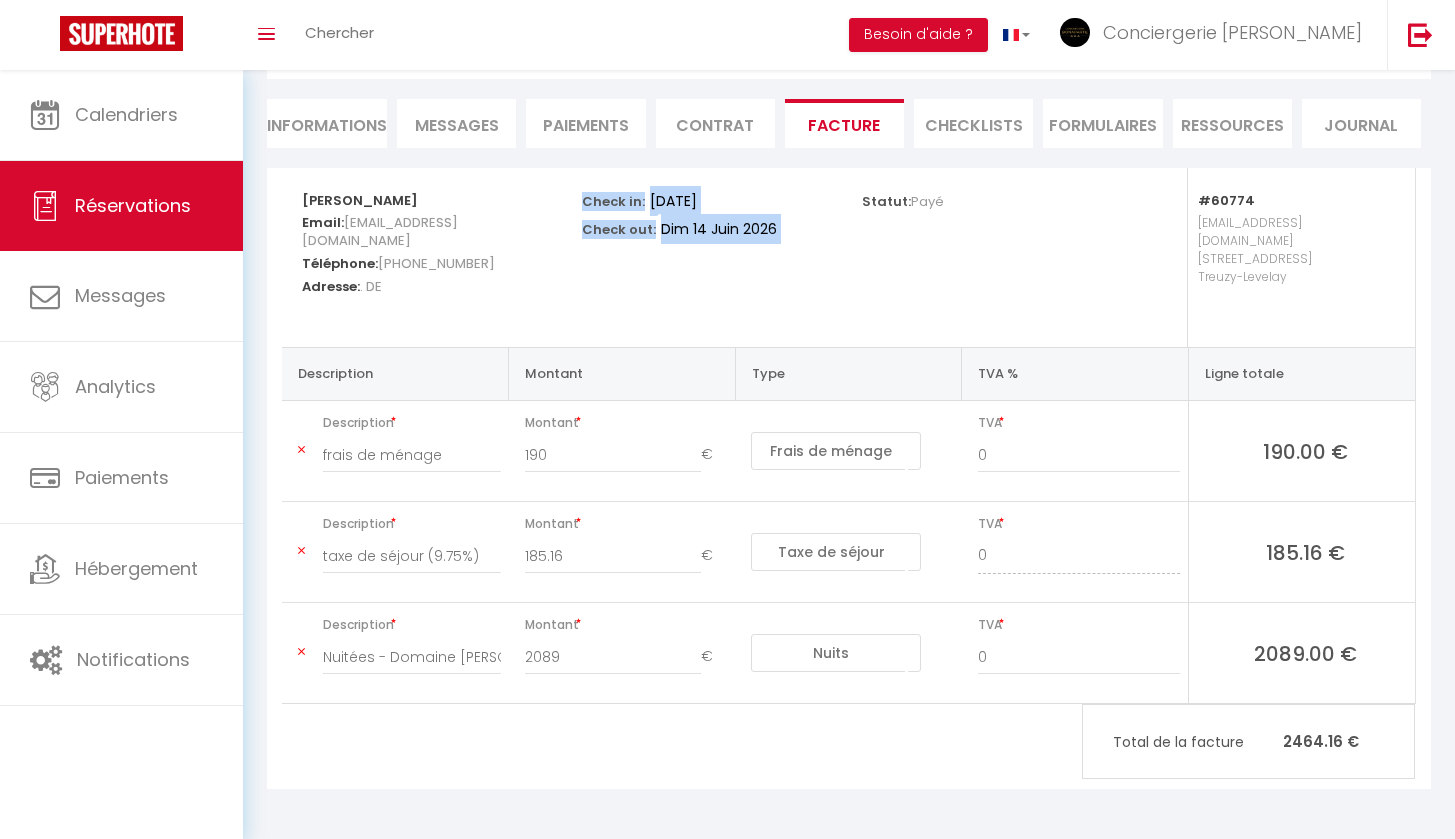 select on "not_cancelled" 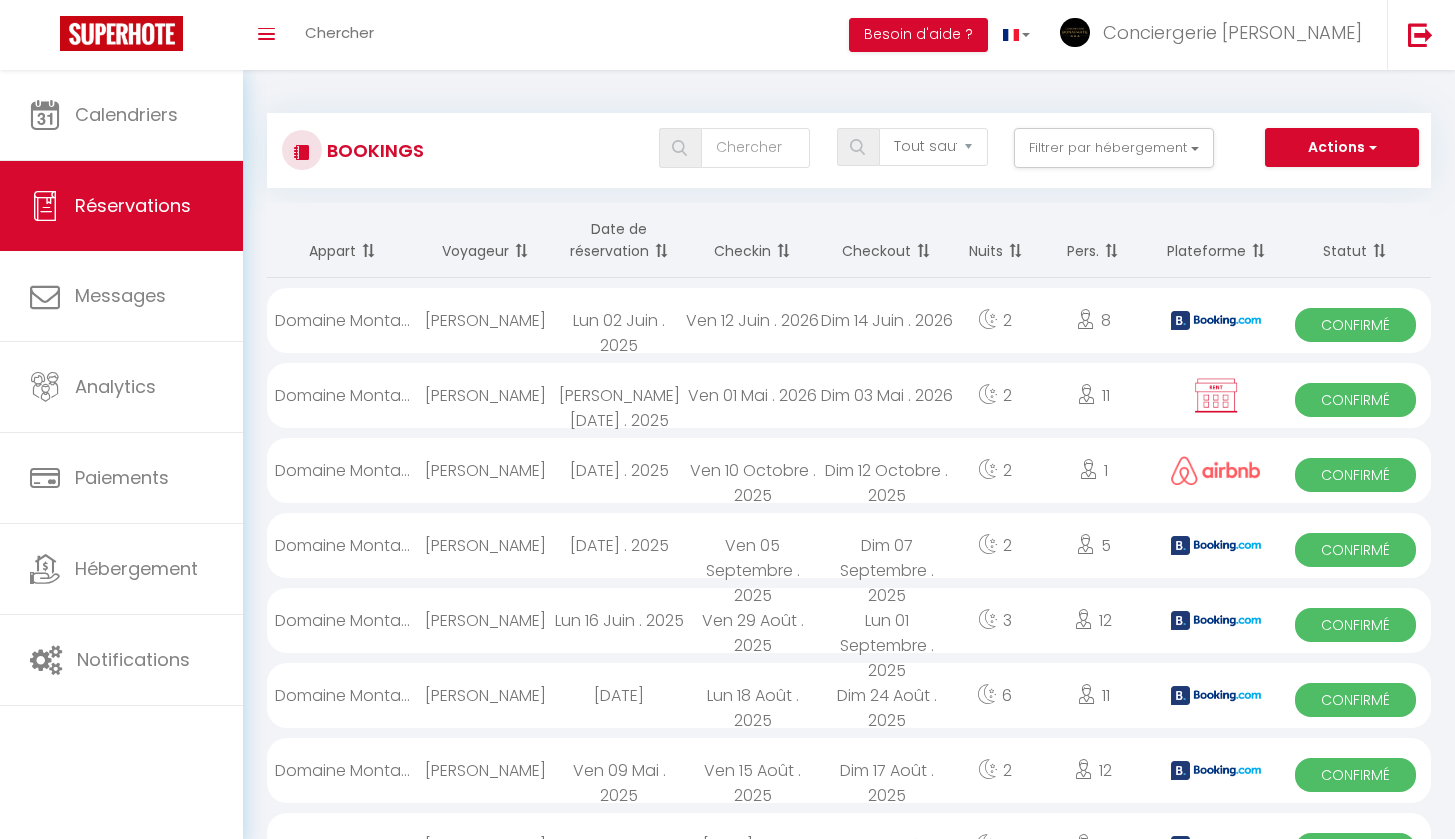 scroll, scrollTop: 0, scrollLeft: 0, axis: both 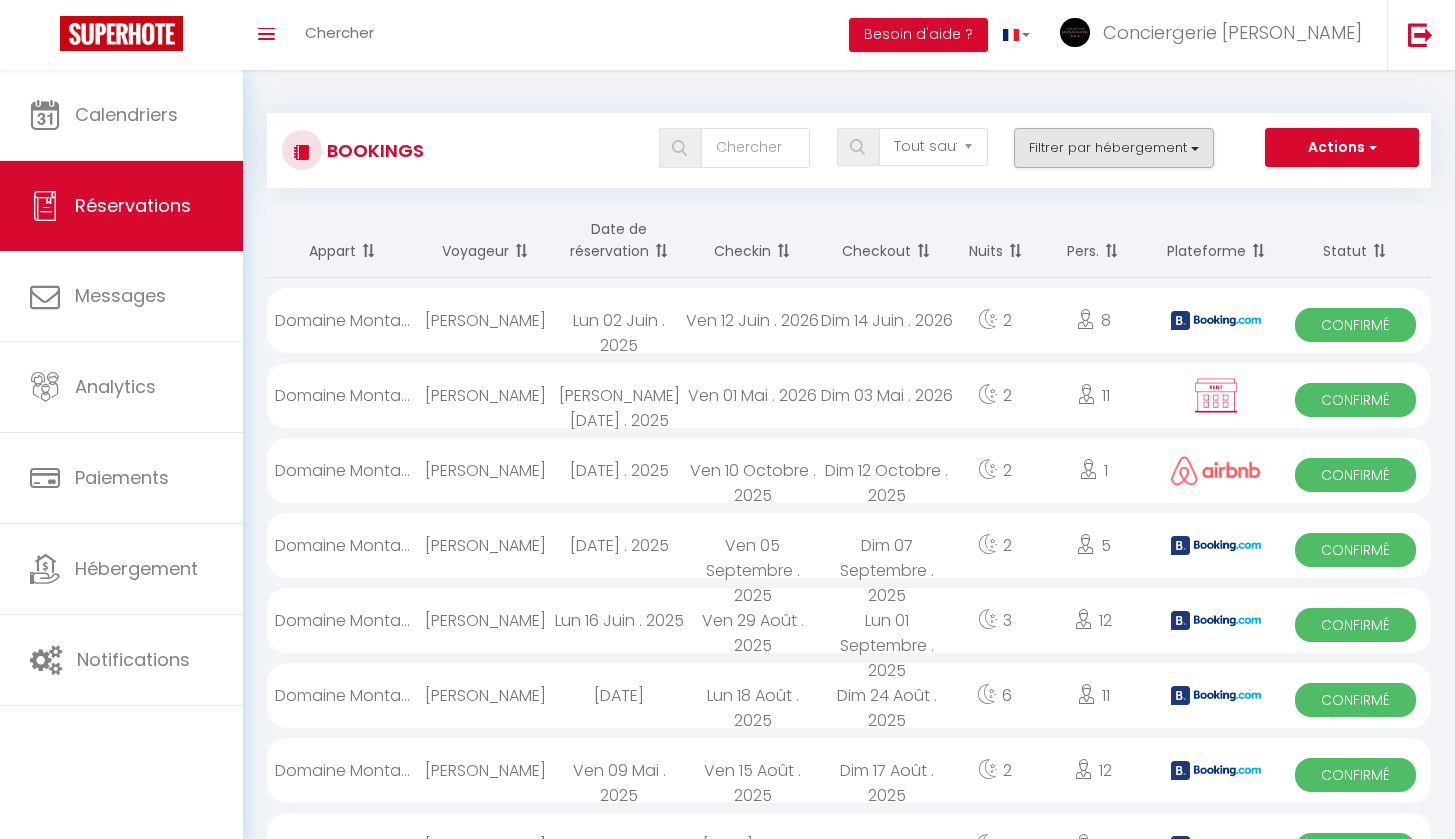 click on "Filtrer par hébergement" at bounding box center [1114, 148] 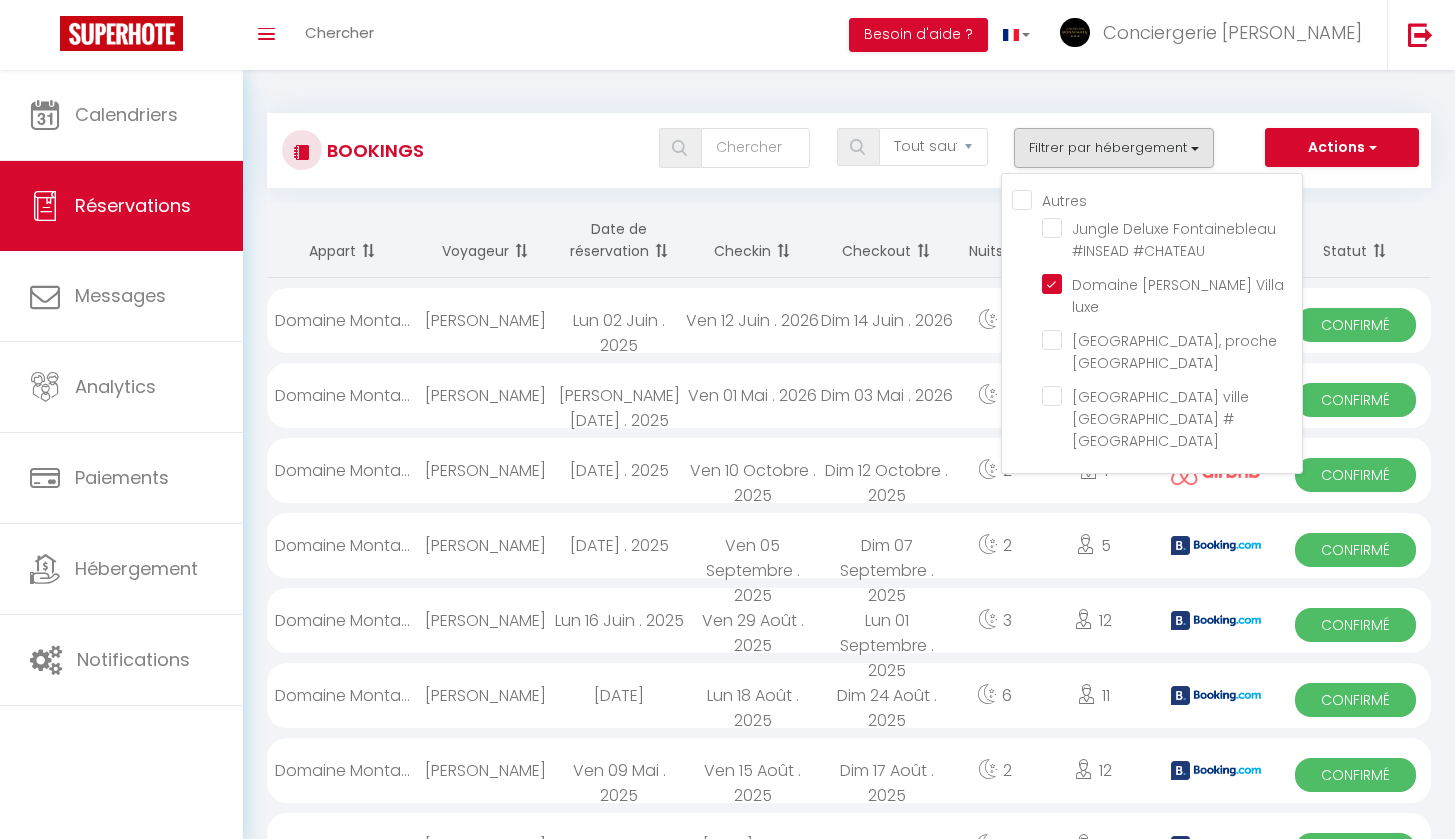 click on "Checkin" at bounding box center [753, 240] 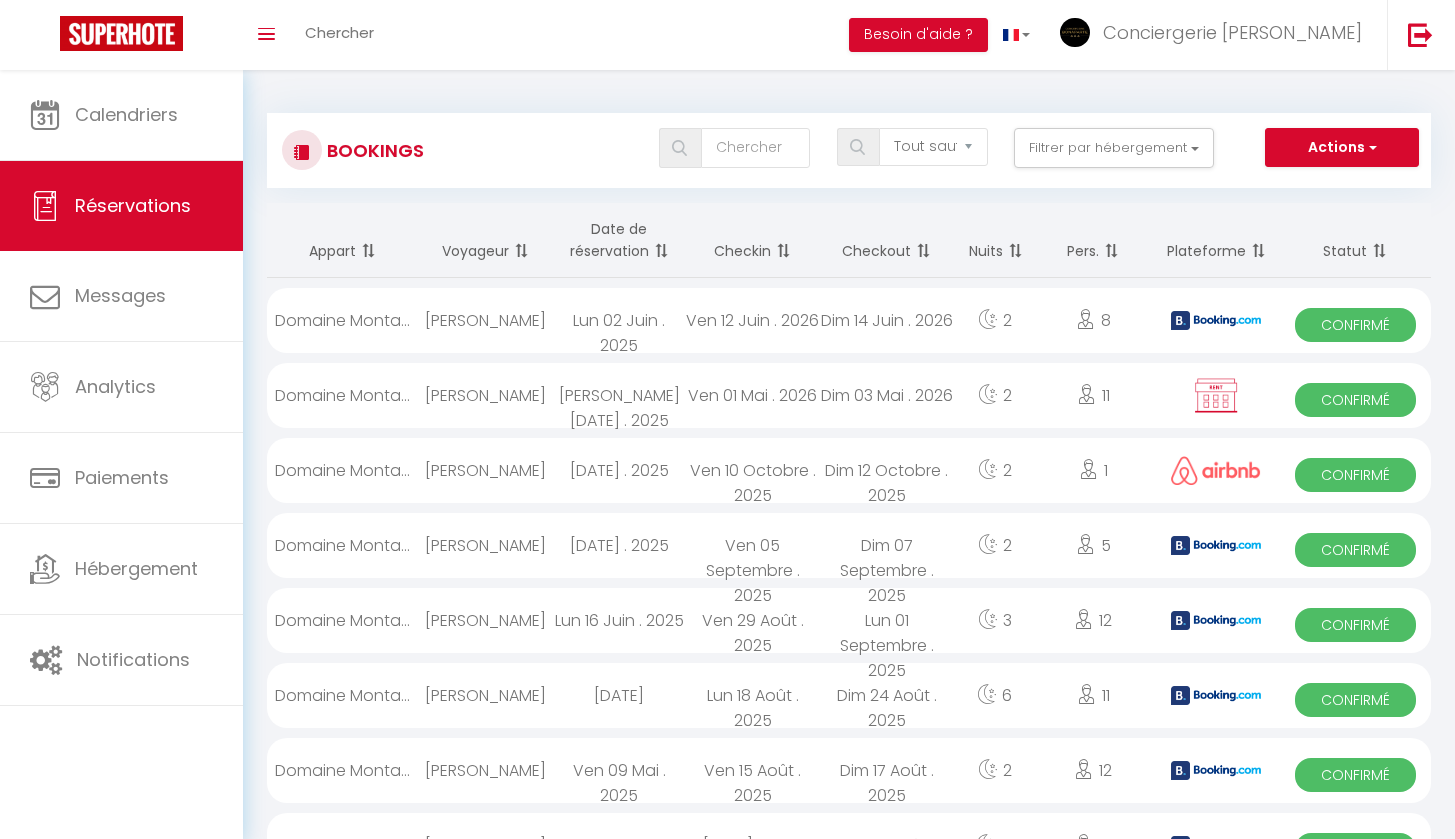 click on "Checkin" at bounding box center [753, 240] 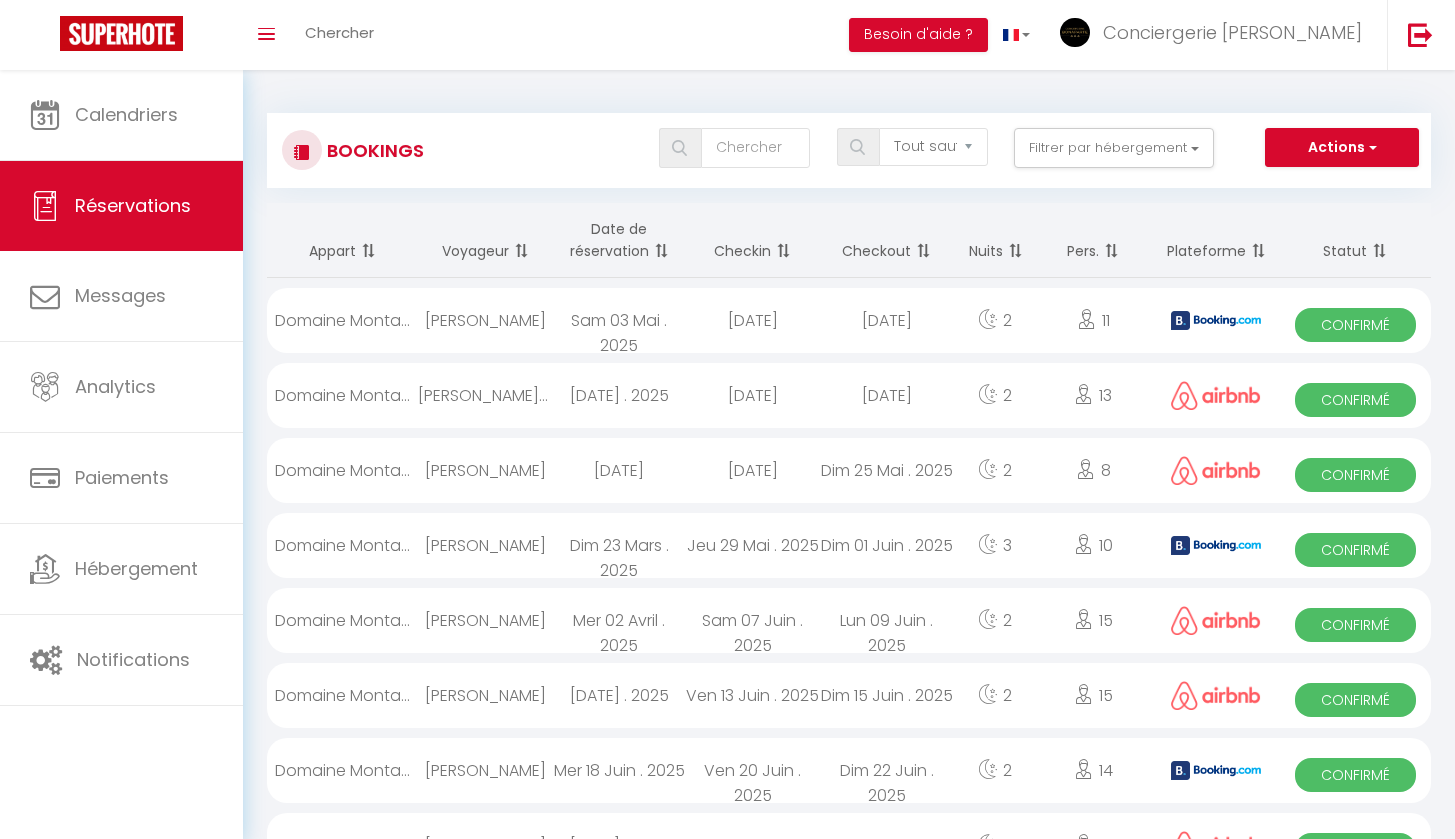 scroll, scrollTop: 0, scrollLeft: 0, axis: both 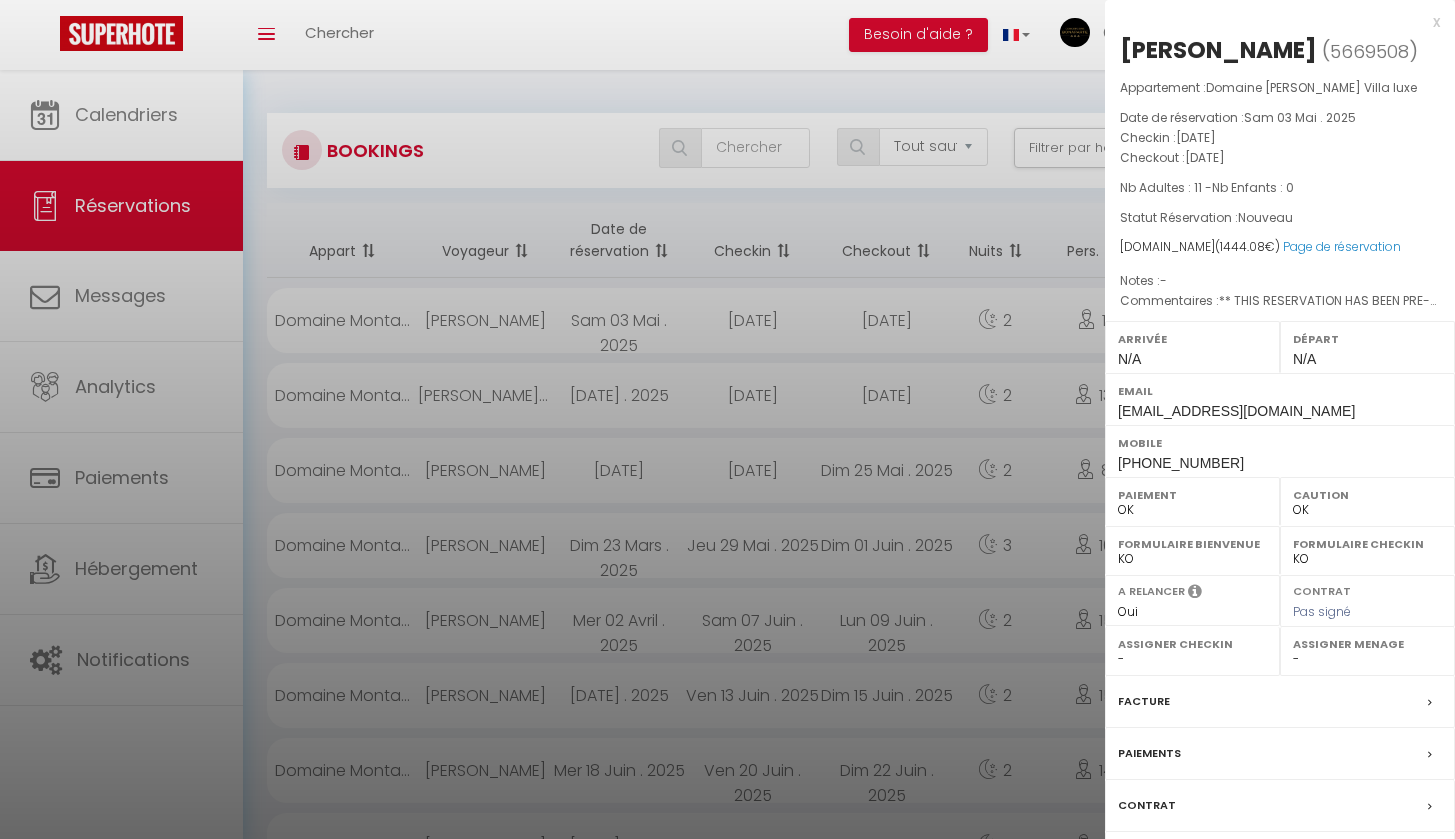 copy on "[PERSON_NAME][DATE]   [DATE]" 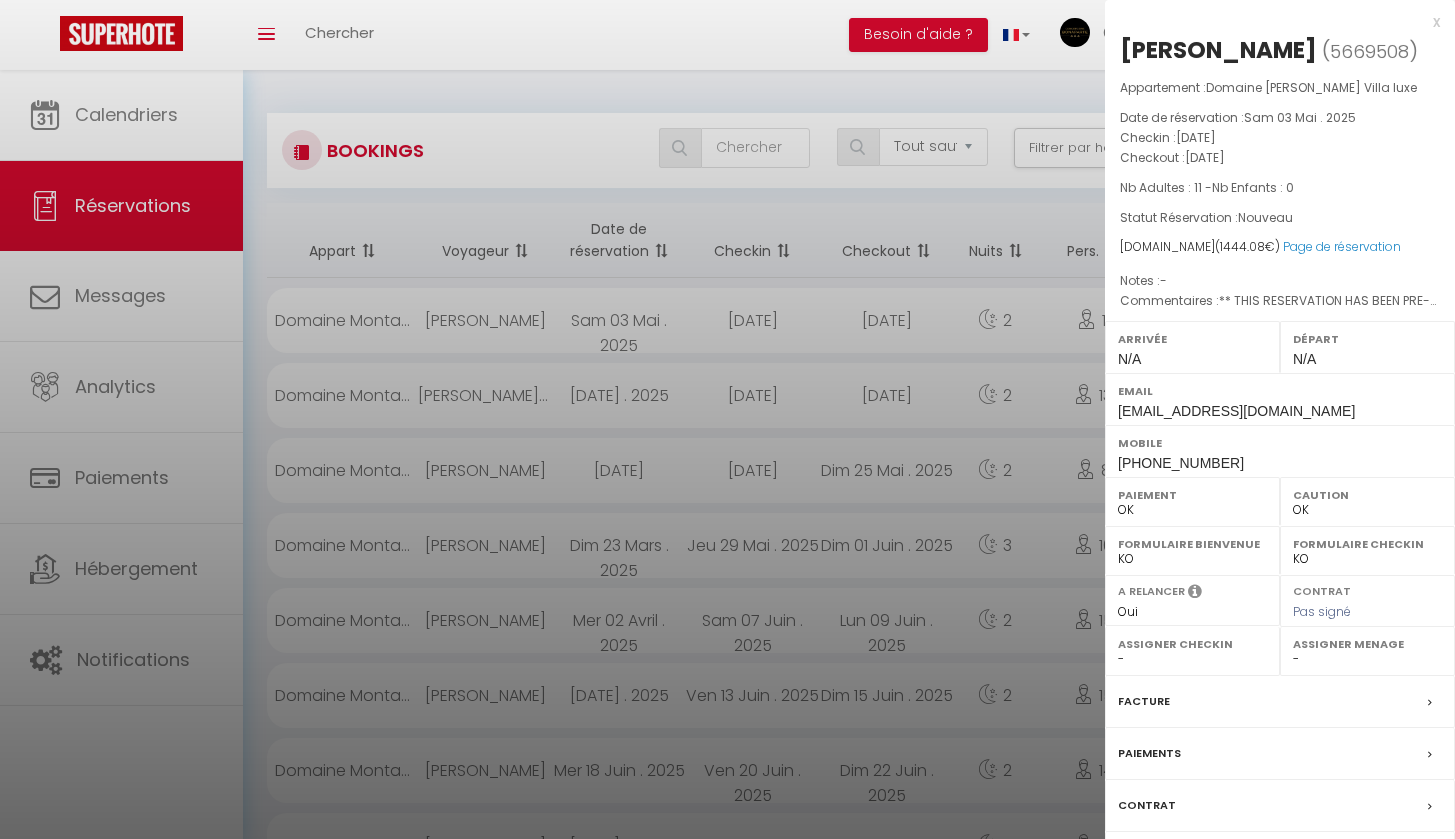 click at bounding box center (727, 419) 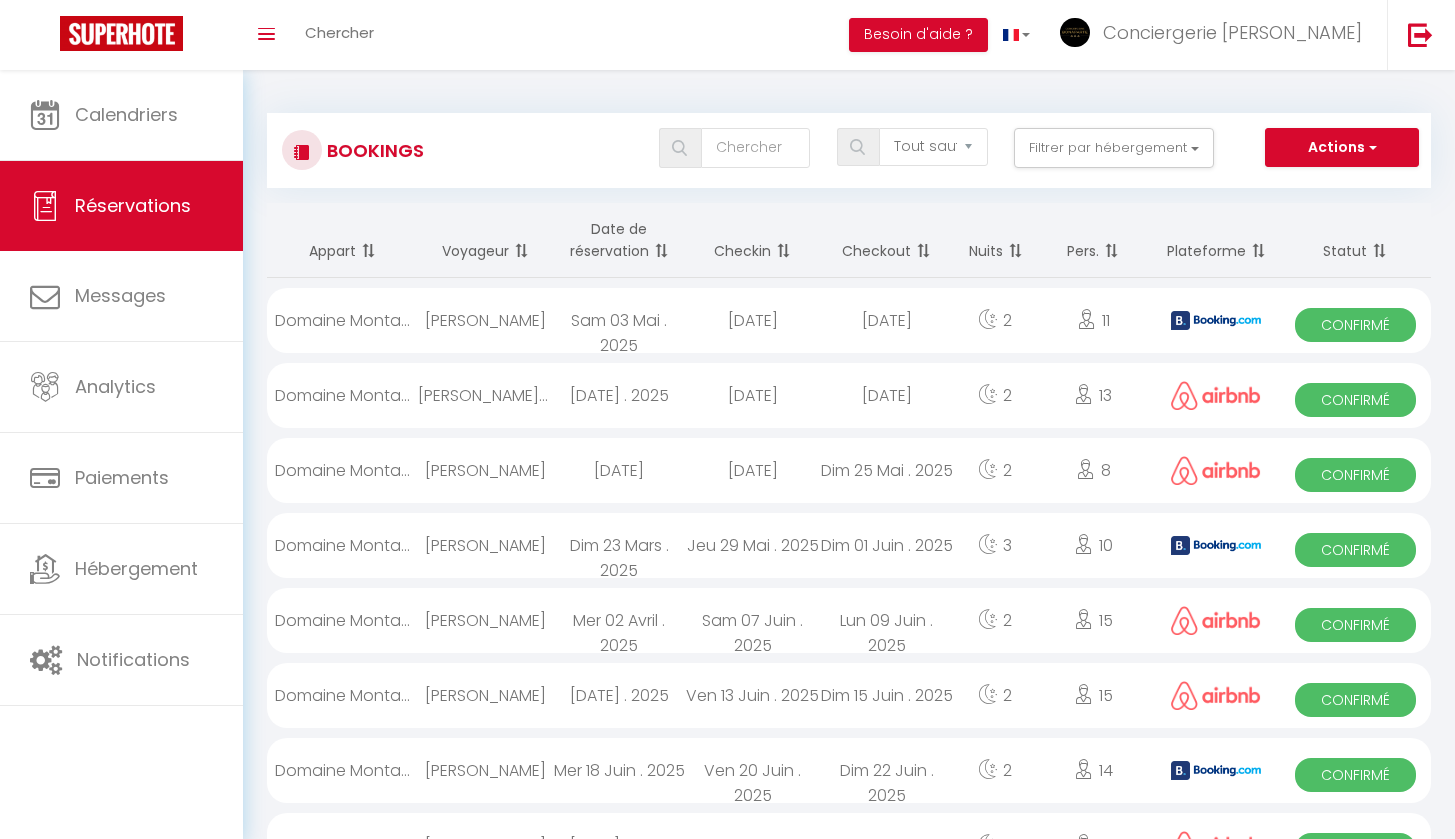 click on "Sam 03 Mai . 2025" at bounding box center (619, 320) 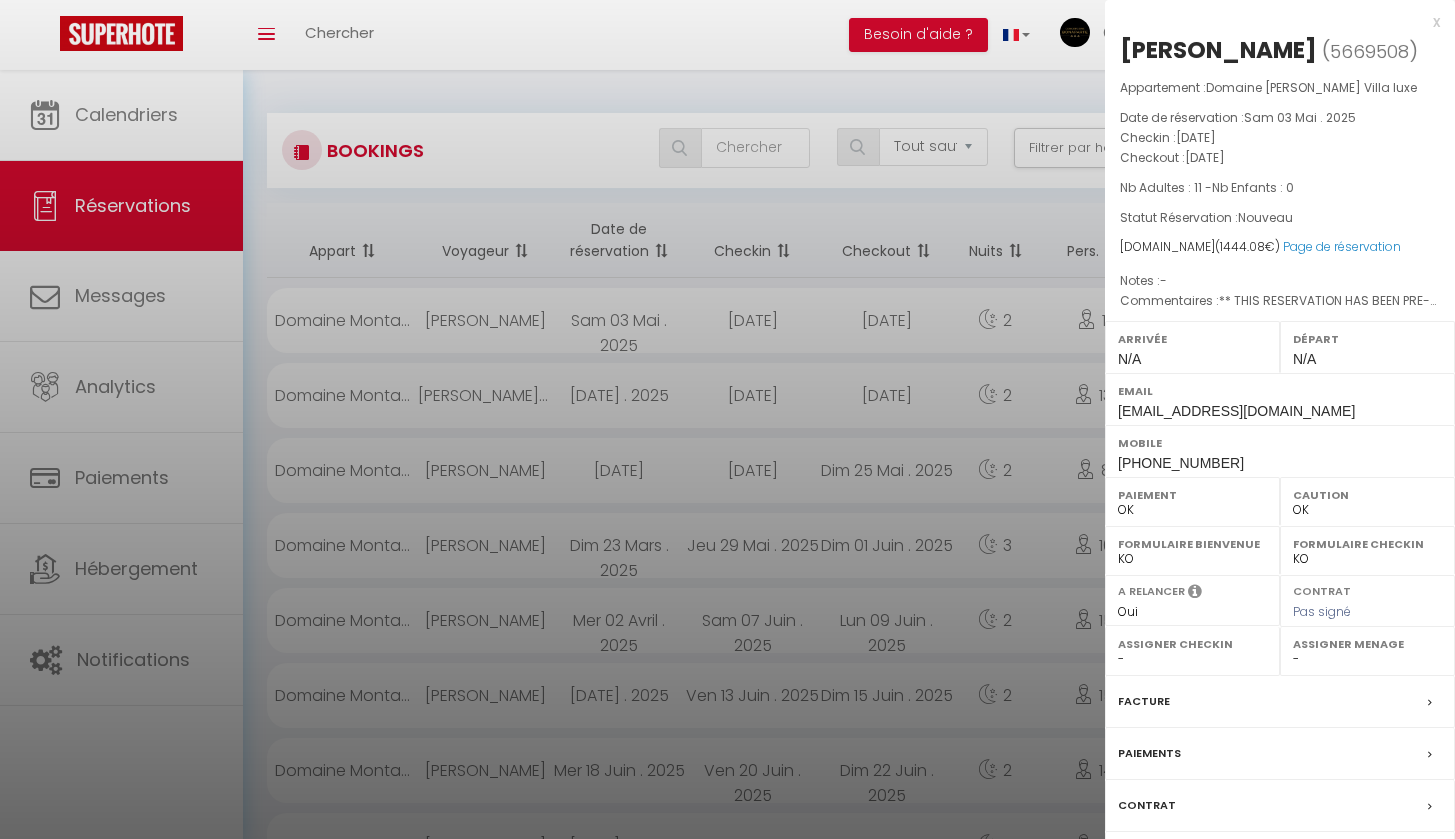 click at bounding box center [727, 419] 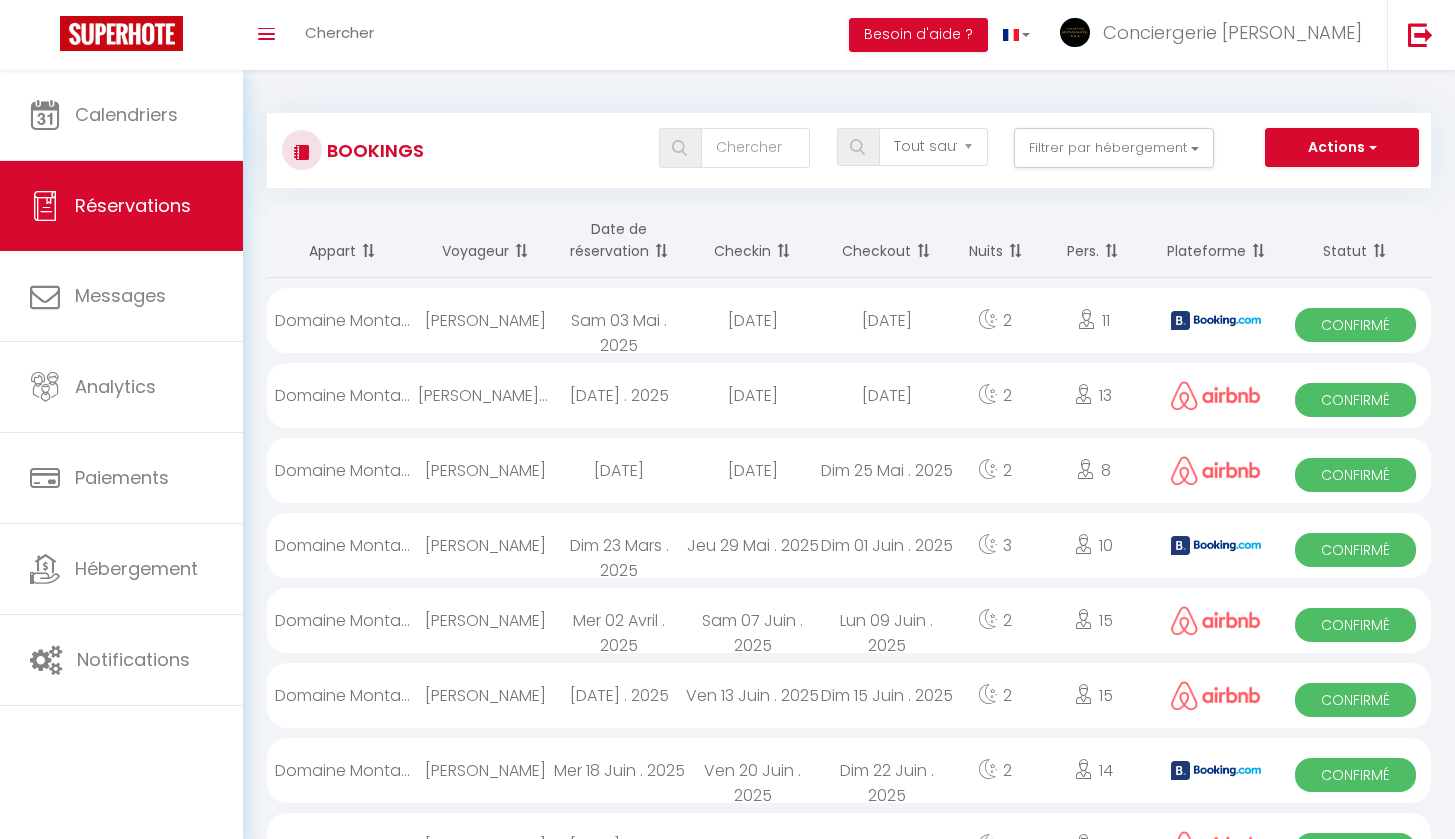 click on "Sam 03 Mai . 2025" at bounding box center (619, 320) 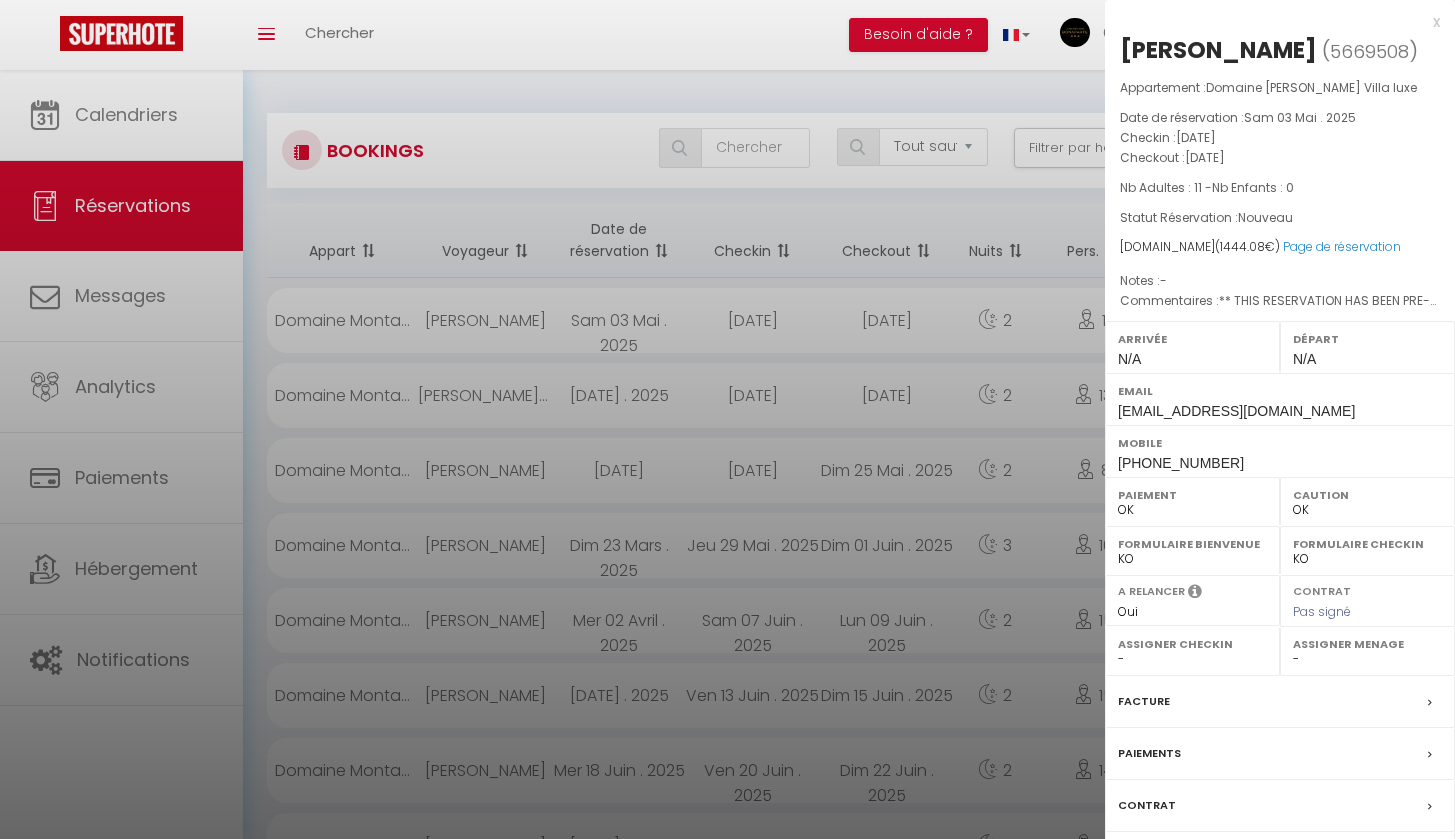 click on "Facture" at bounding box center [1280, 702] 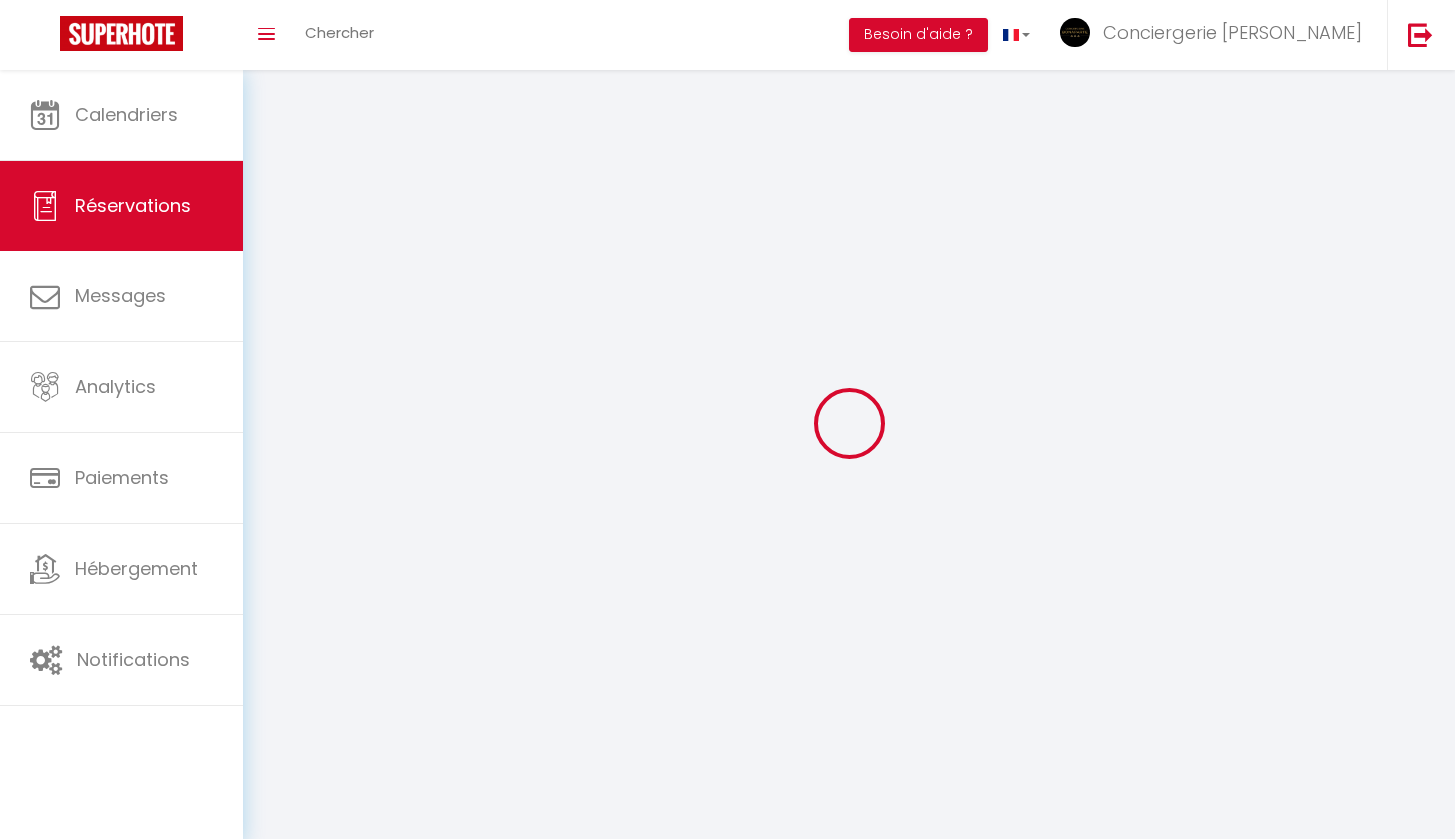 select on "hostFee" 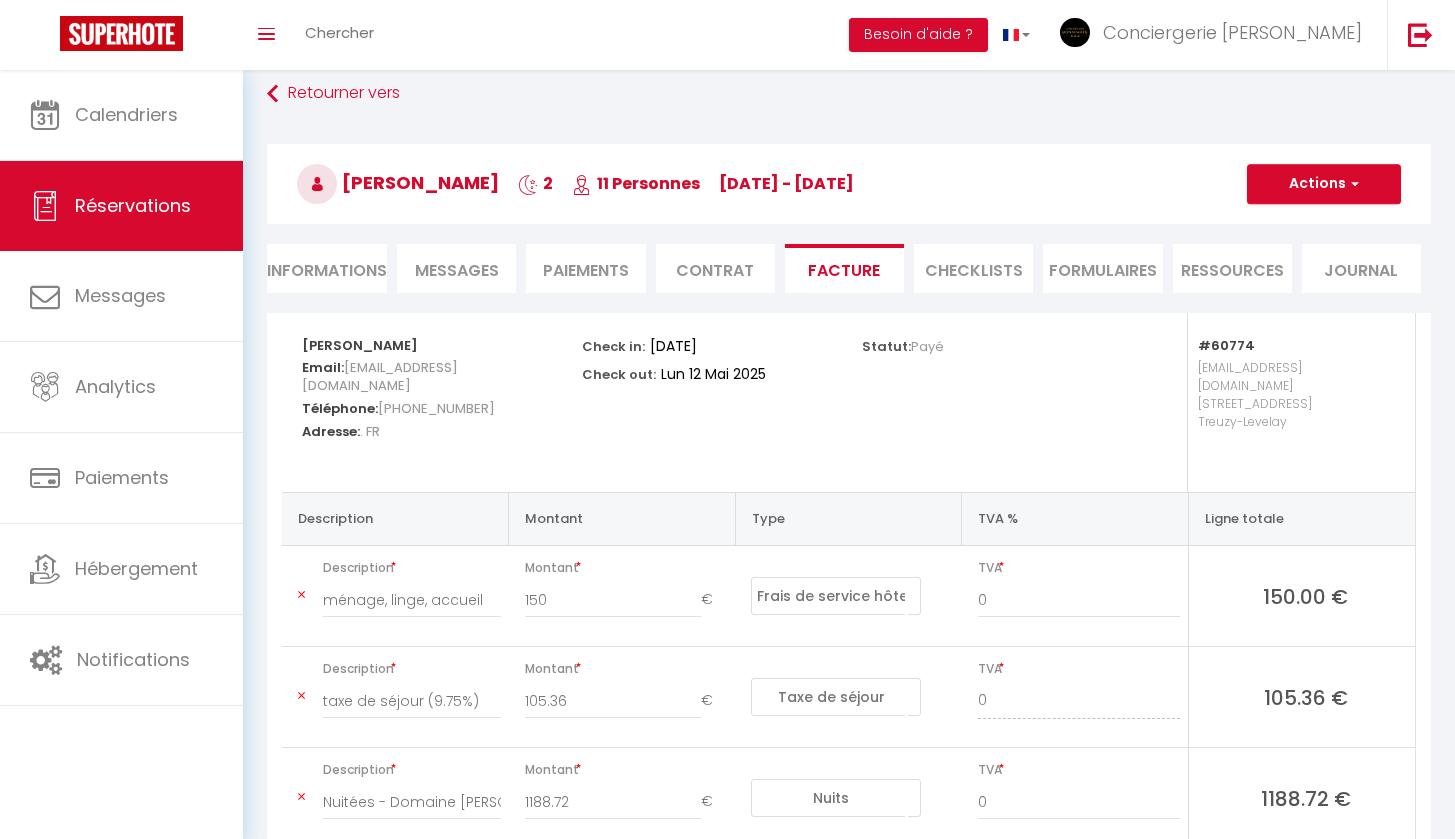 scroll, scrollTop: 38, scrollLeft: 0, axis: vertical 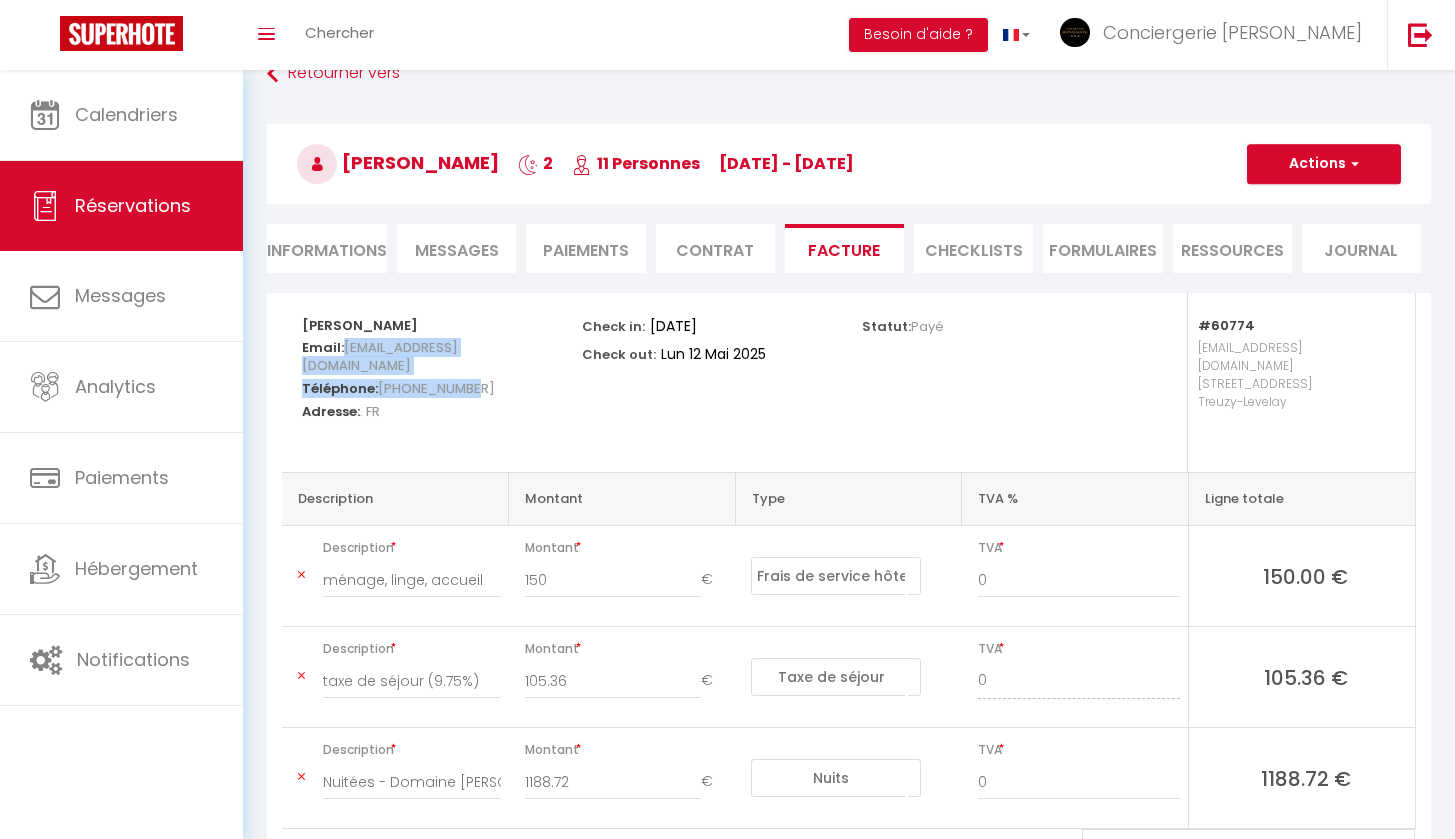 drag, startPoint x: 297, startPoint y: 359, endPoint x: 535, endPoint y: 380, distance: 238.92467 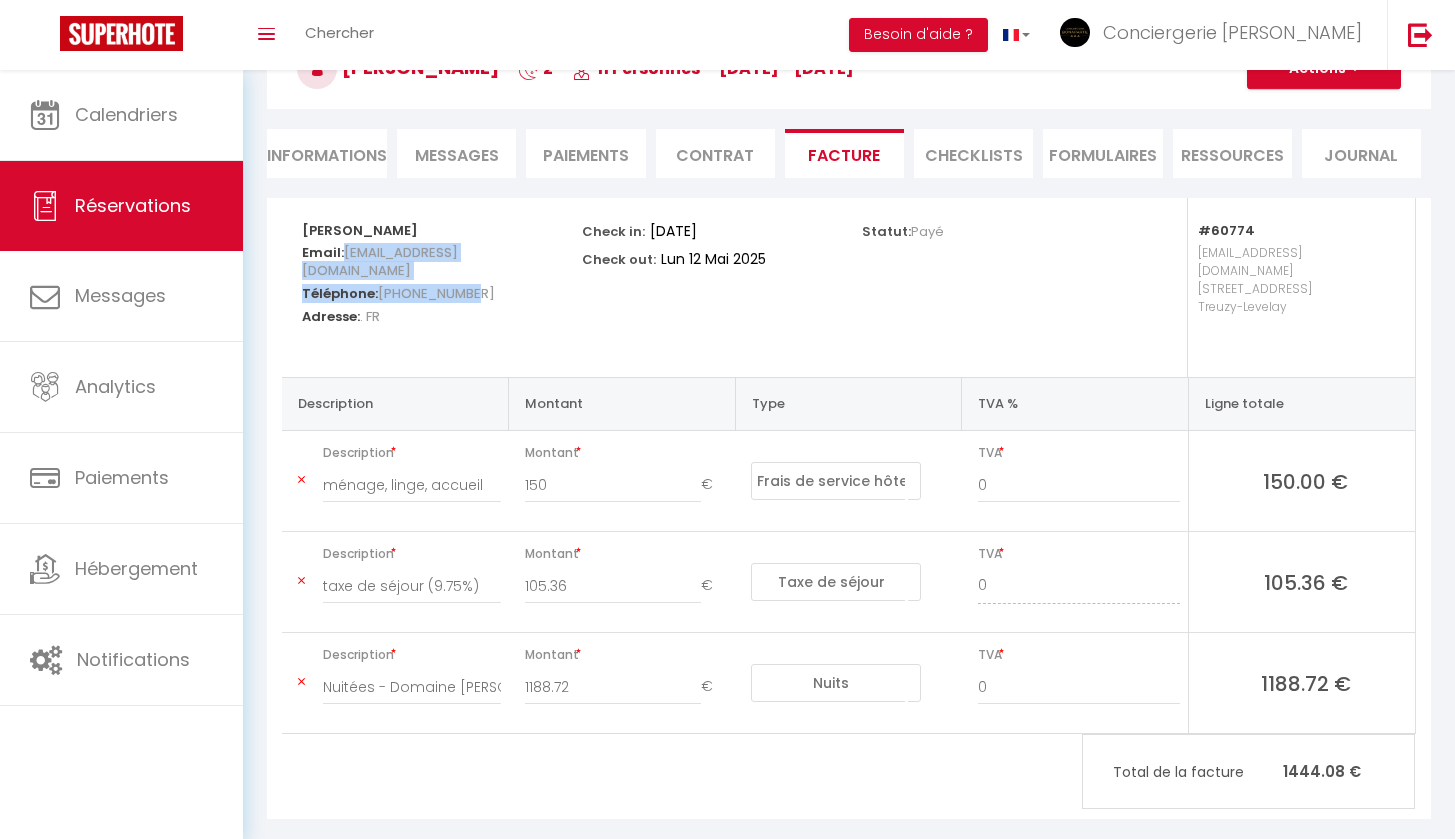 scroll, scrollTop: 143, scrollLeft: 0, axis: vertical 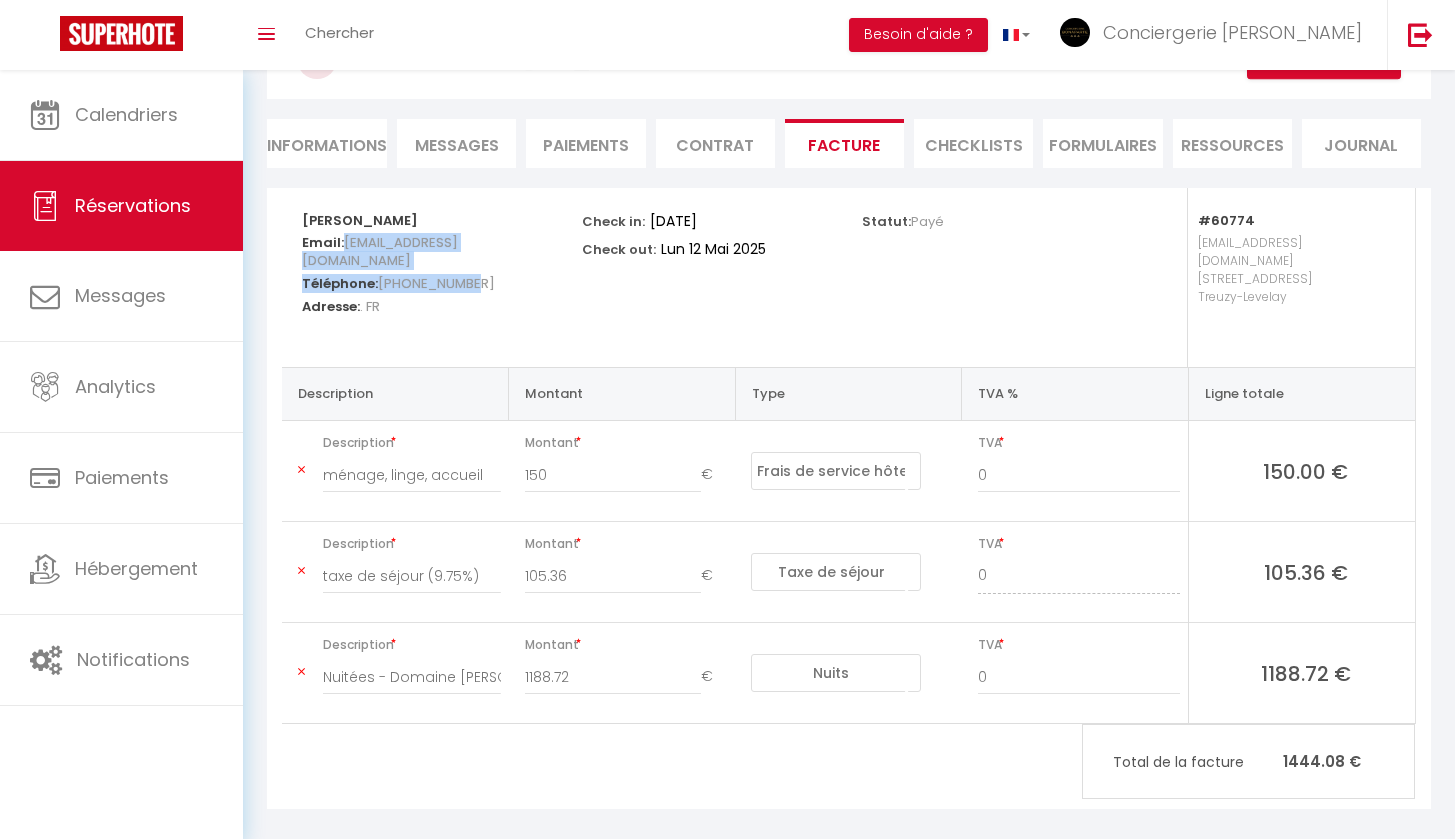 select on "not_cancelled" 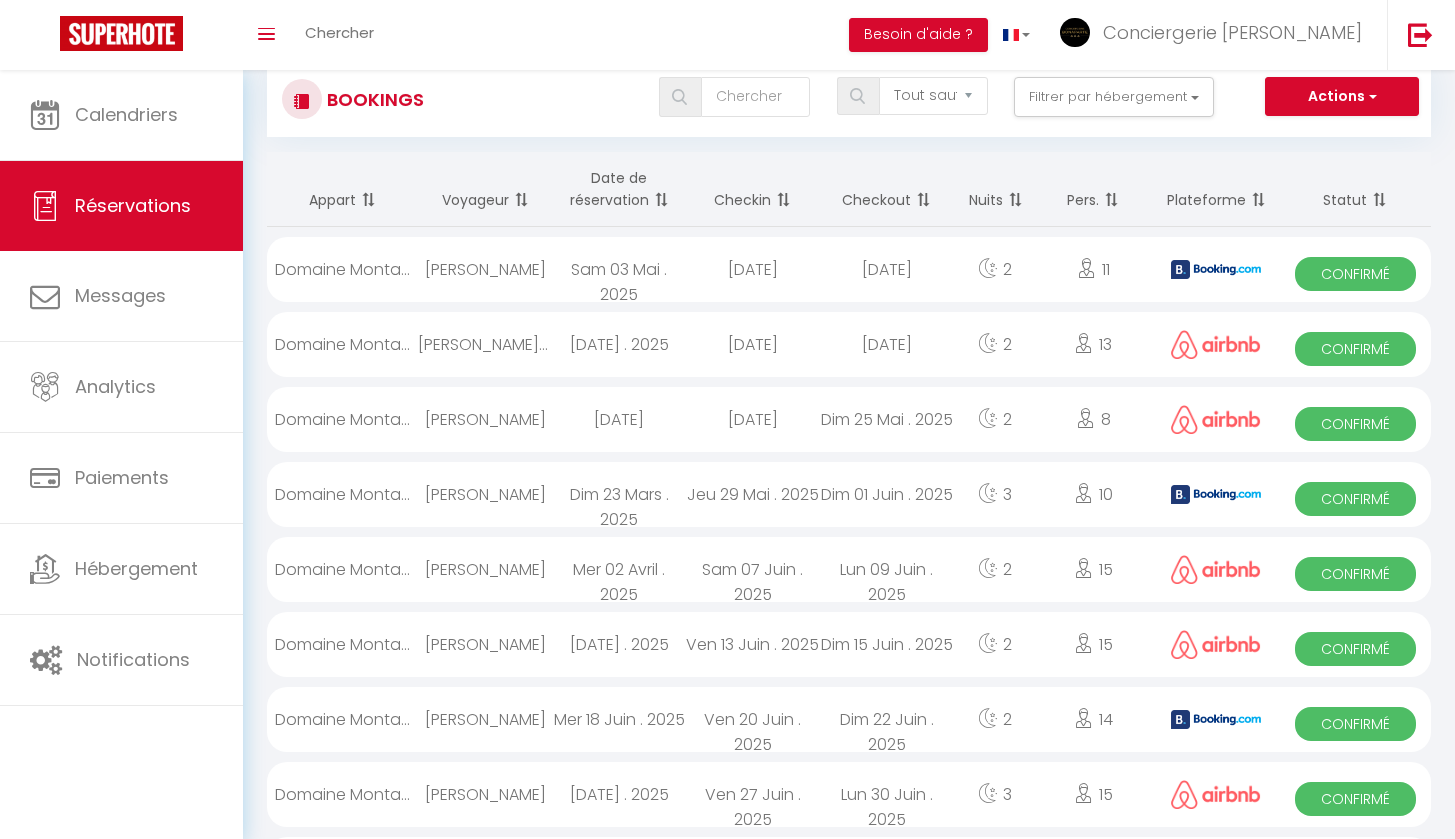 scroll, scrollTop: 52, scrollLeft: 0, axis: vertical 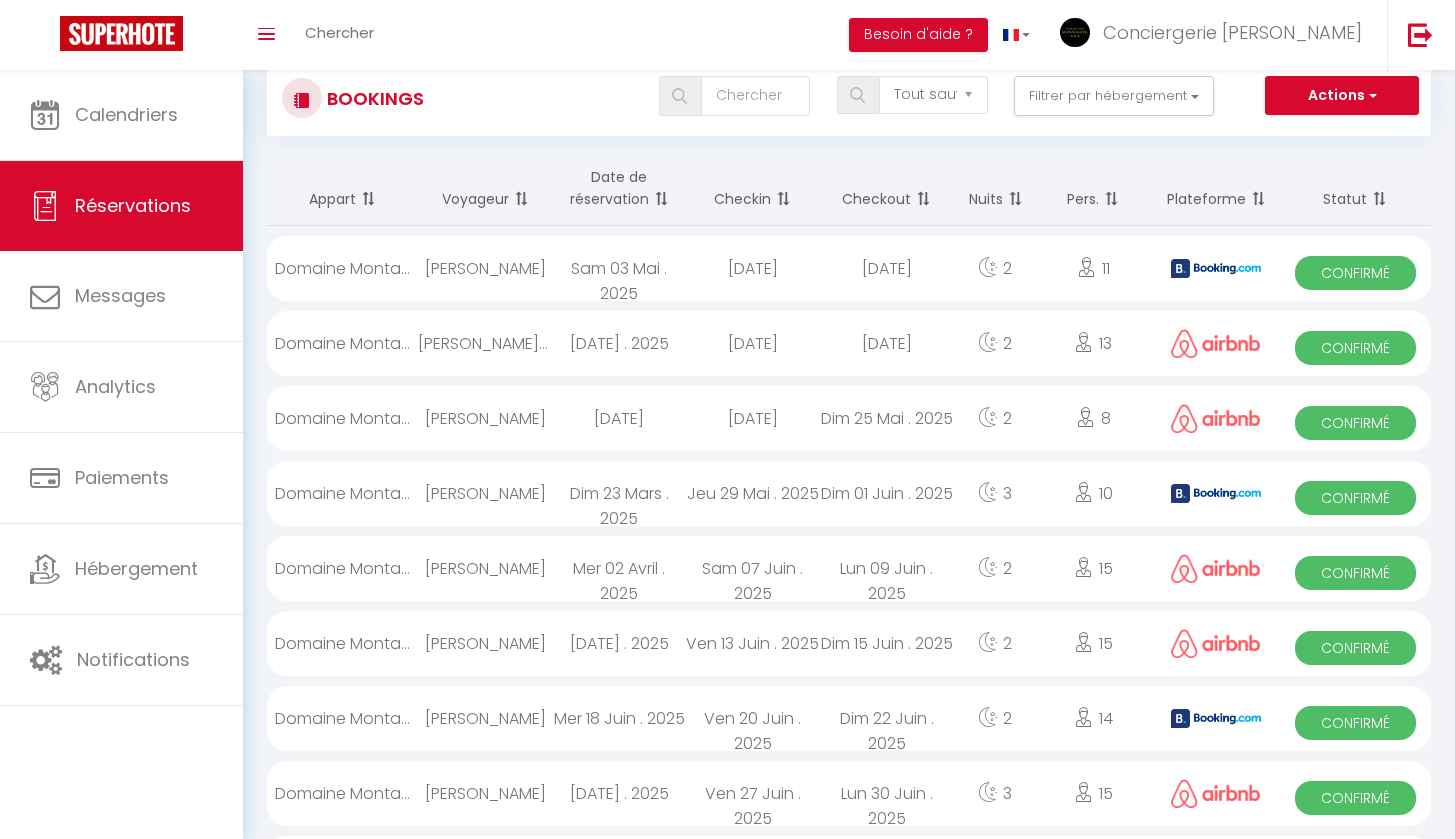 click on "[PERSON_NAME]" at bounding box center [485, 418] 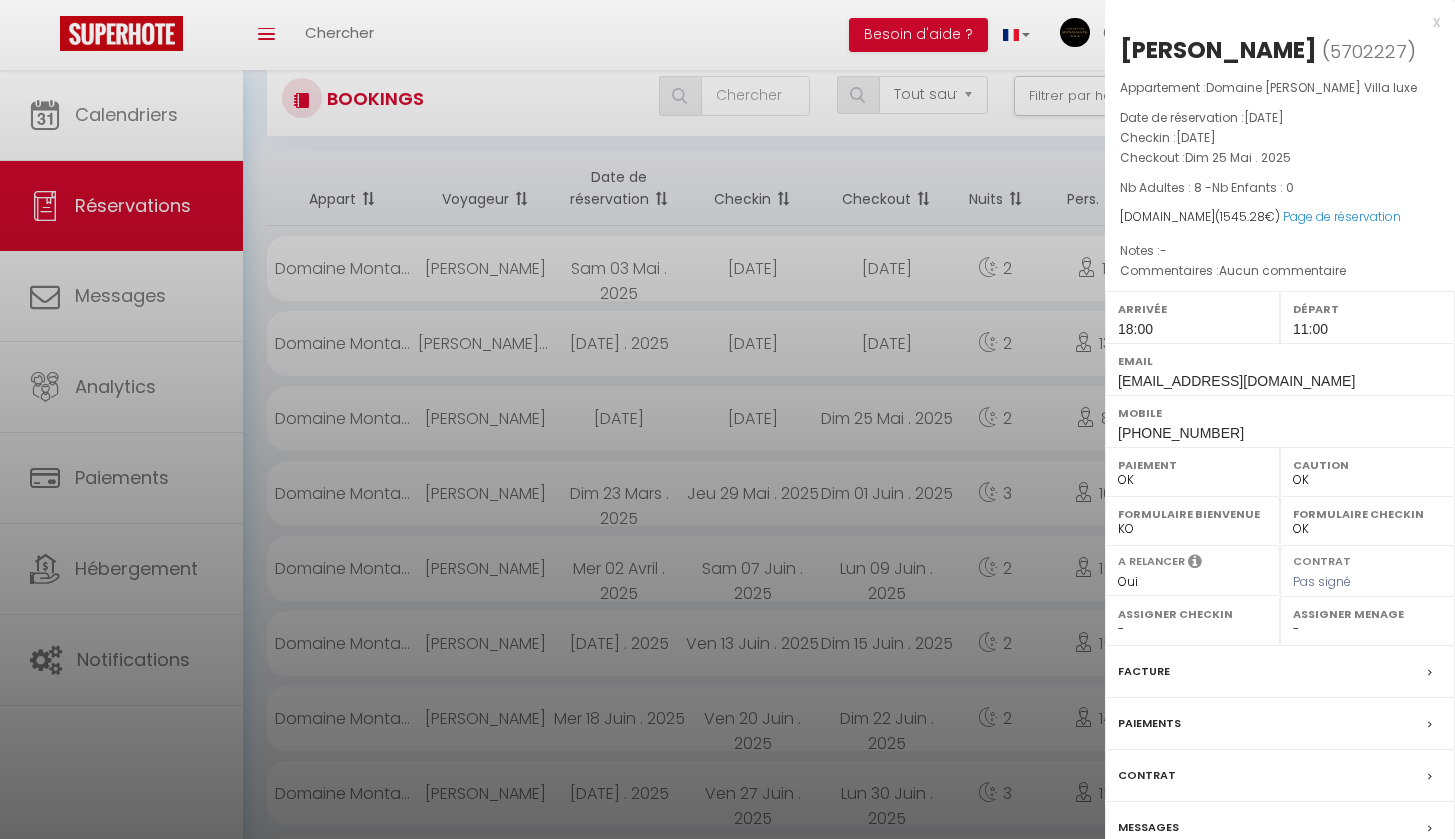 click on "Facture" at bounding box center [1280, 672] 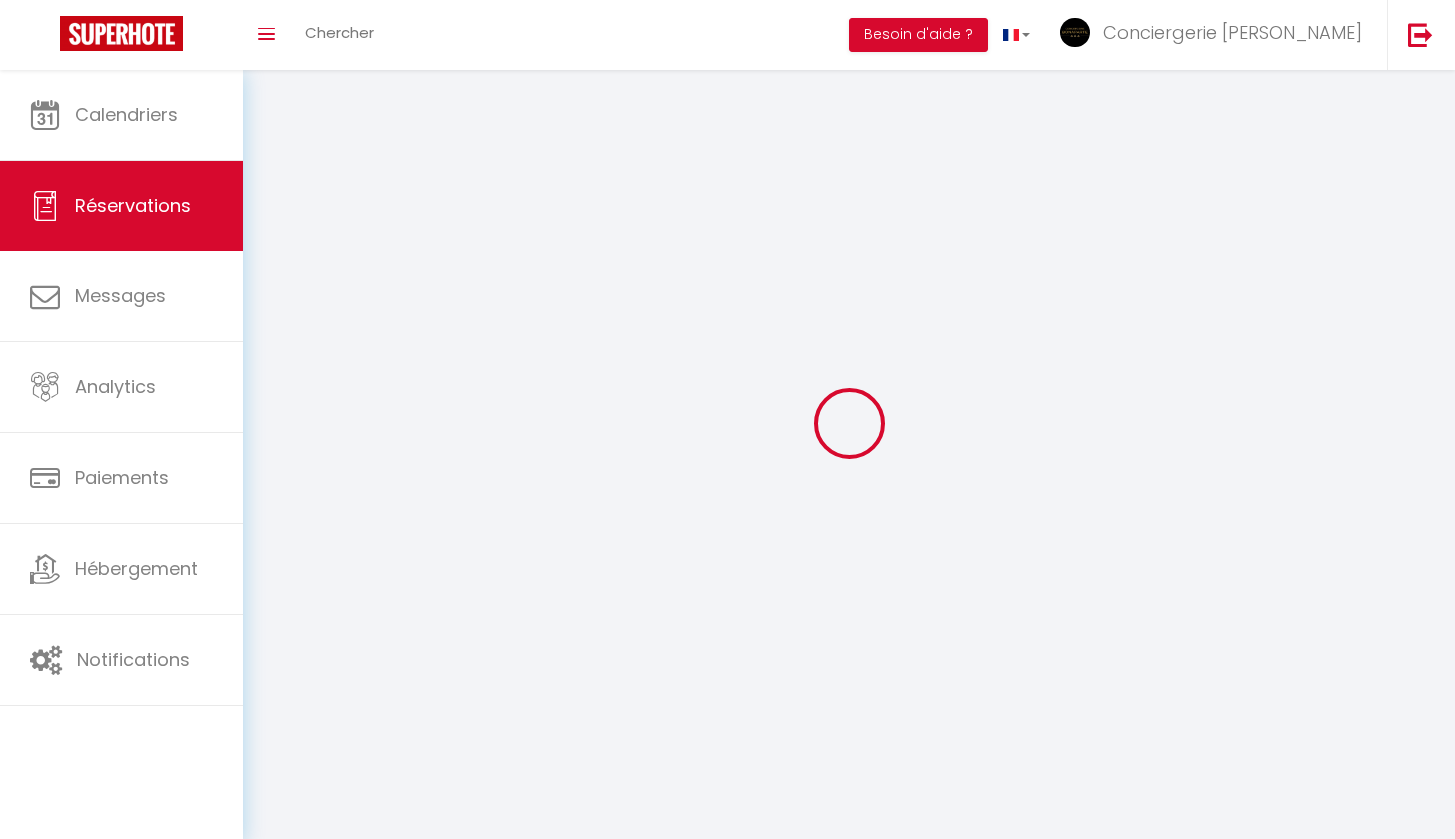 select on "taxes" 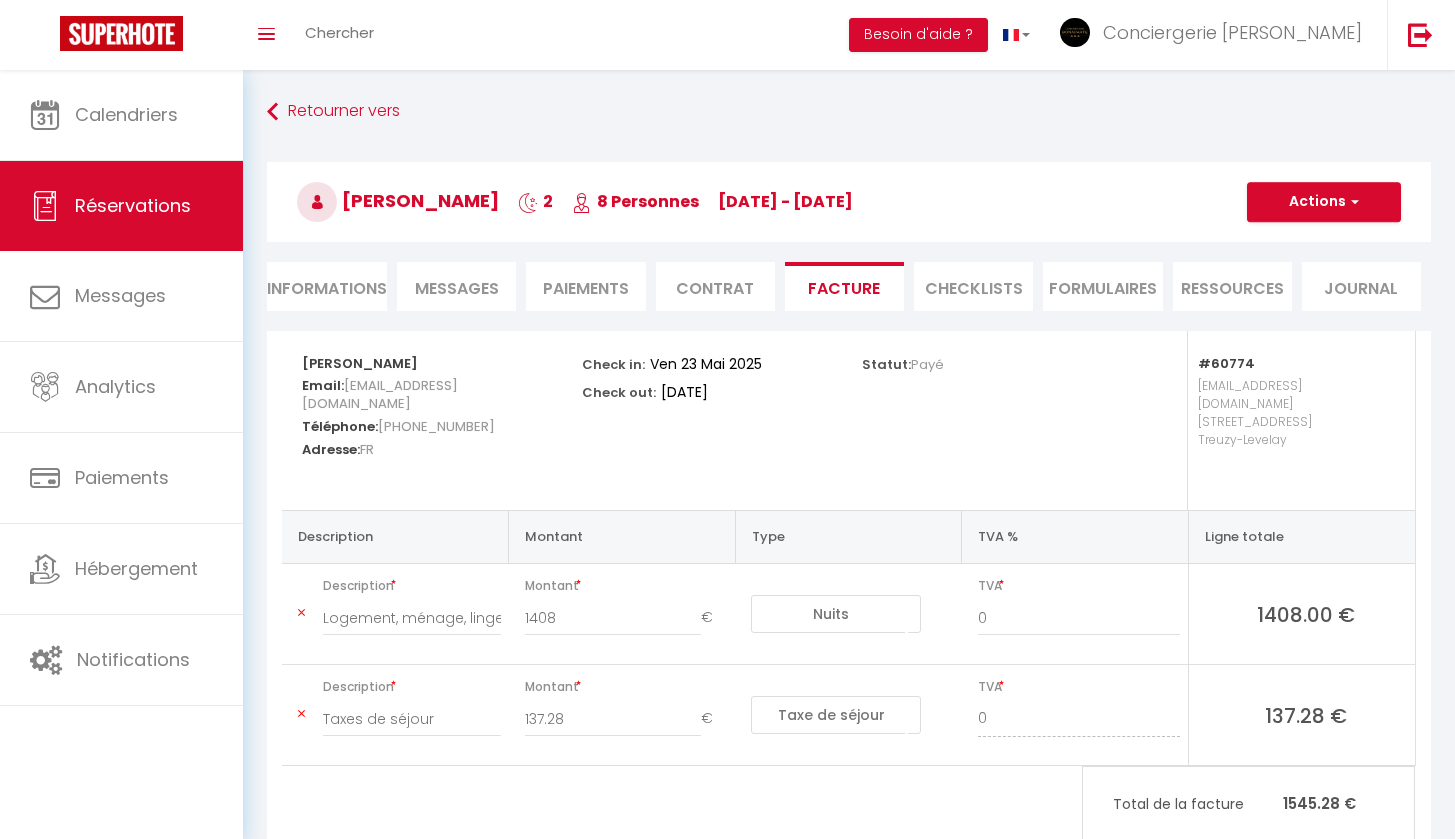 drag, startPoint x: 303, startPoint y: 362, endPoint x: 448, endPoint y: 364, distance: 145.0138 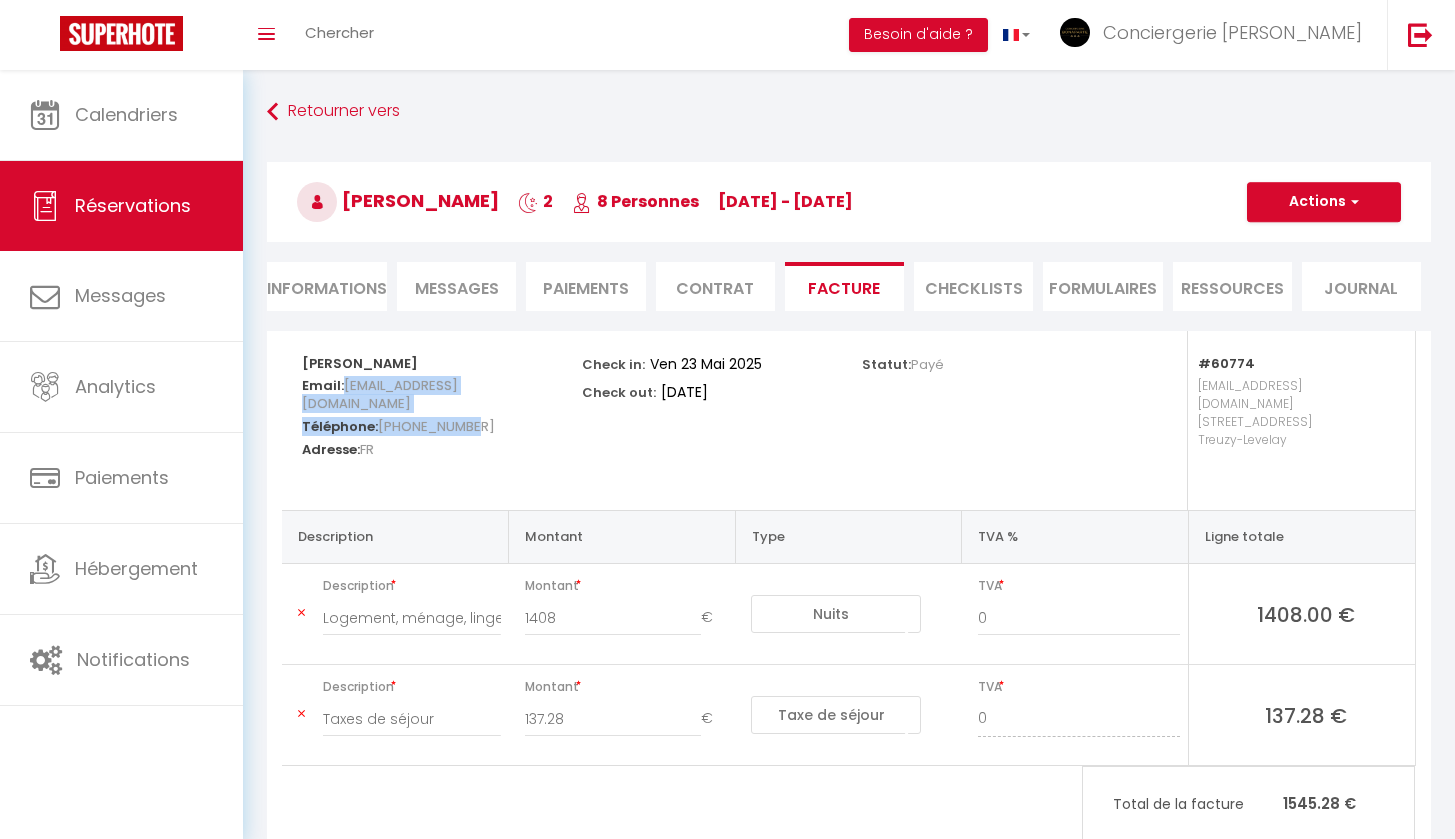 drag, startPoint x: 301, startPoint y: 397, endPoint x: 462, endPoint y: 418, distance: 162.36378 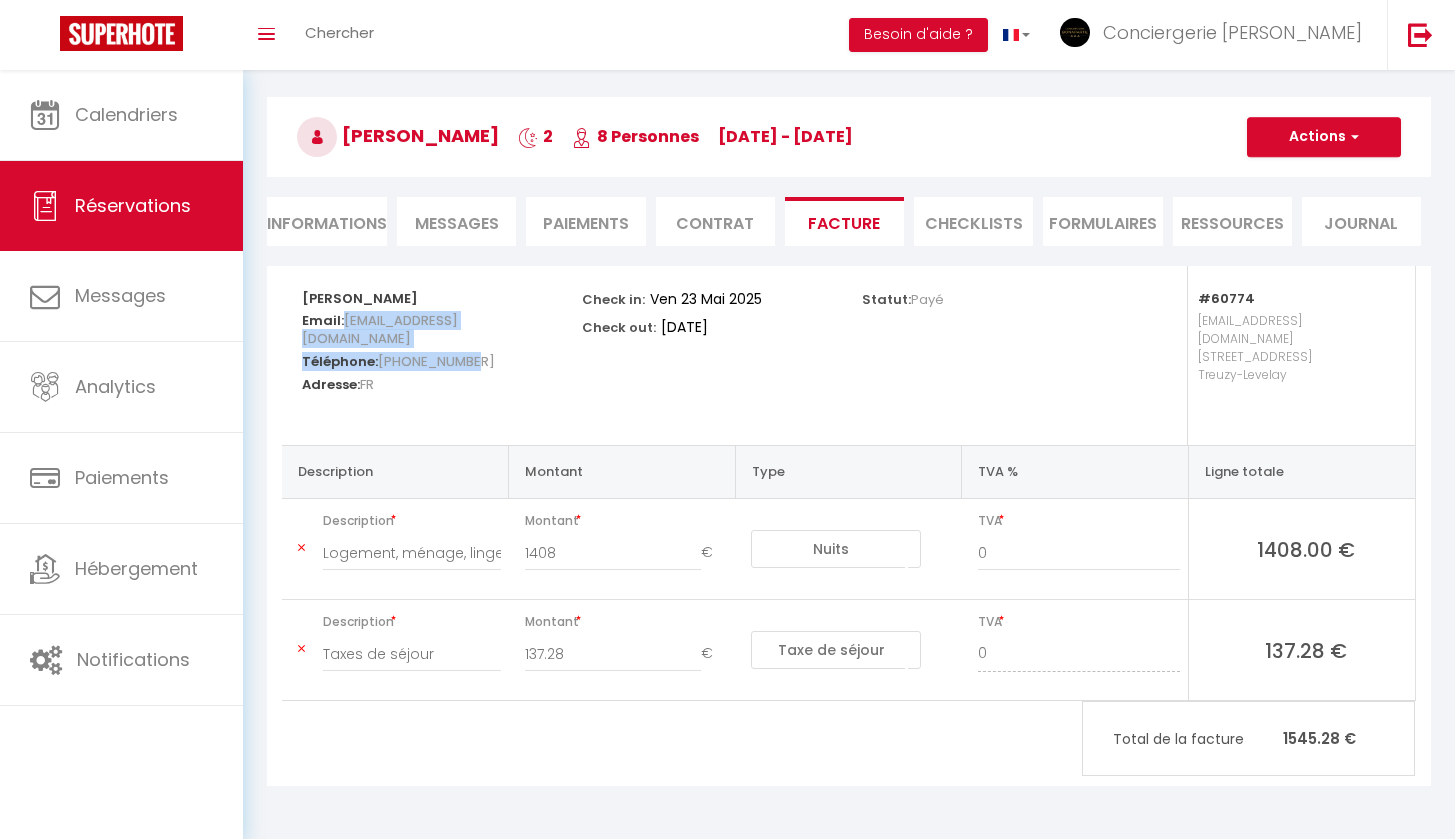 scroll, scrollTop: 70, scrollLeft: 0, axis: vertical 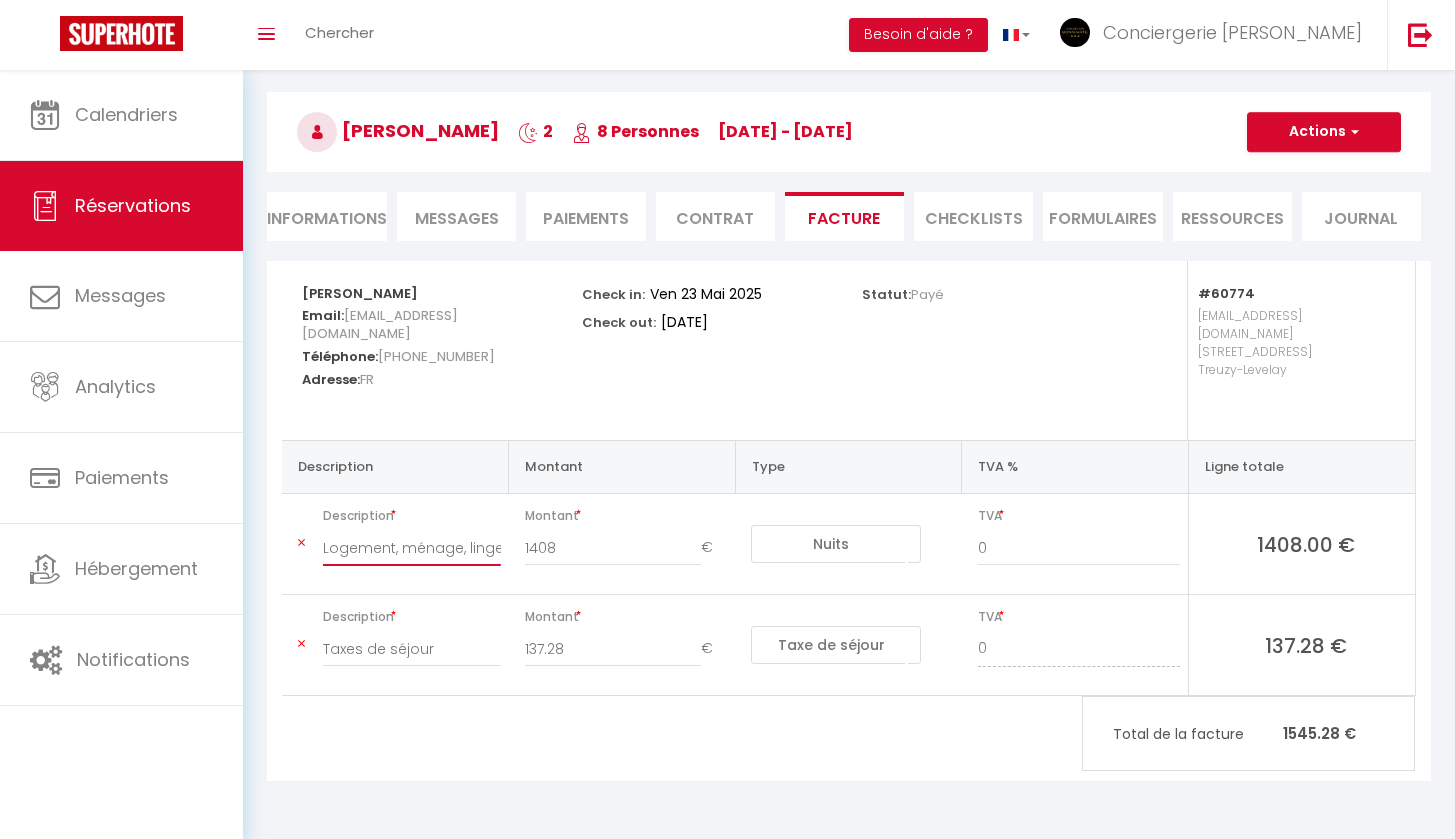 click on "Logement, ménage, linge, accueil" at bounding box center [412, 548] 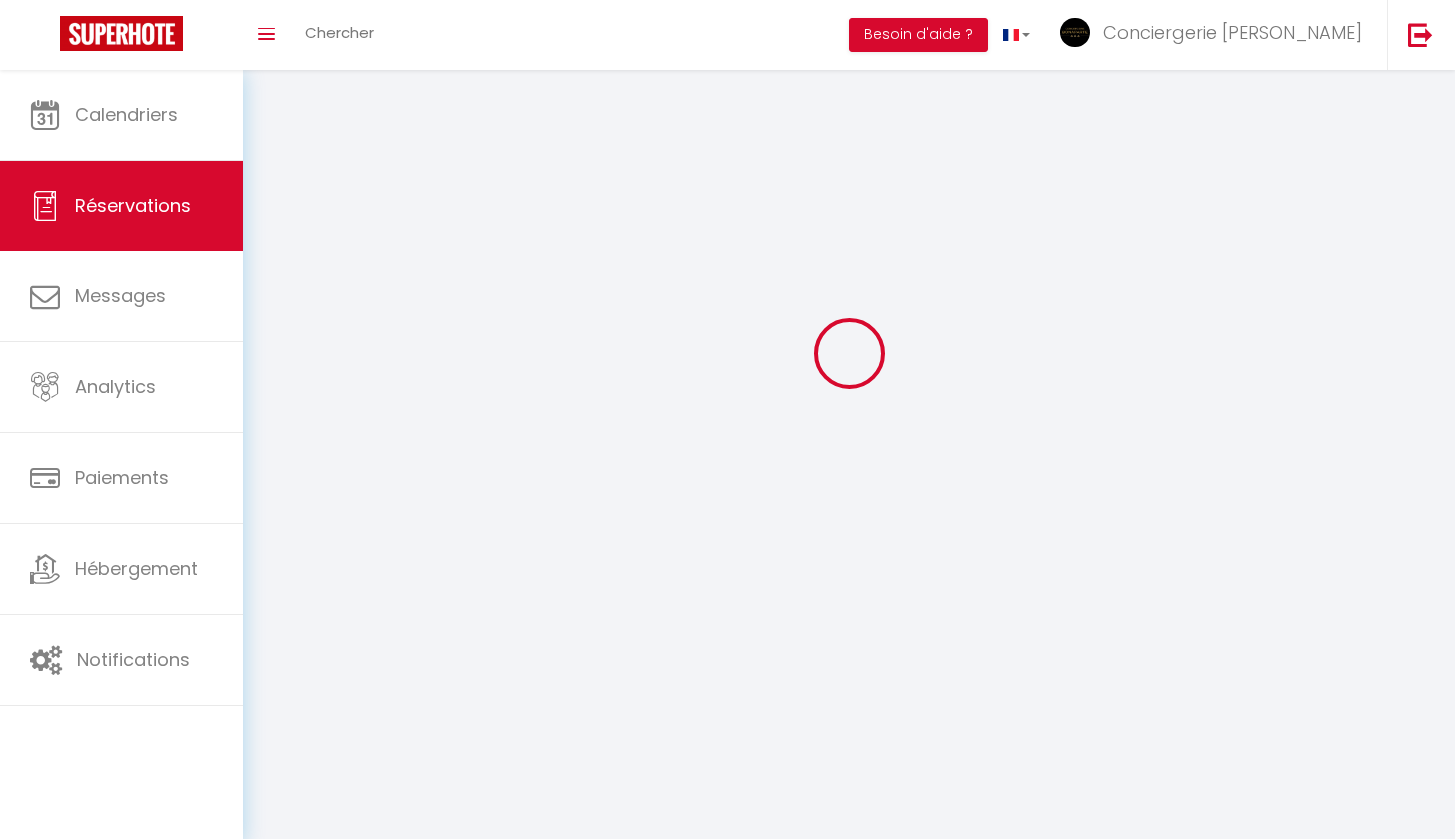 scroll, scrollTop: 52, scrollLeft: 0, axis: vertical 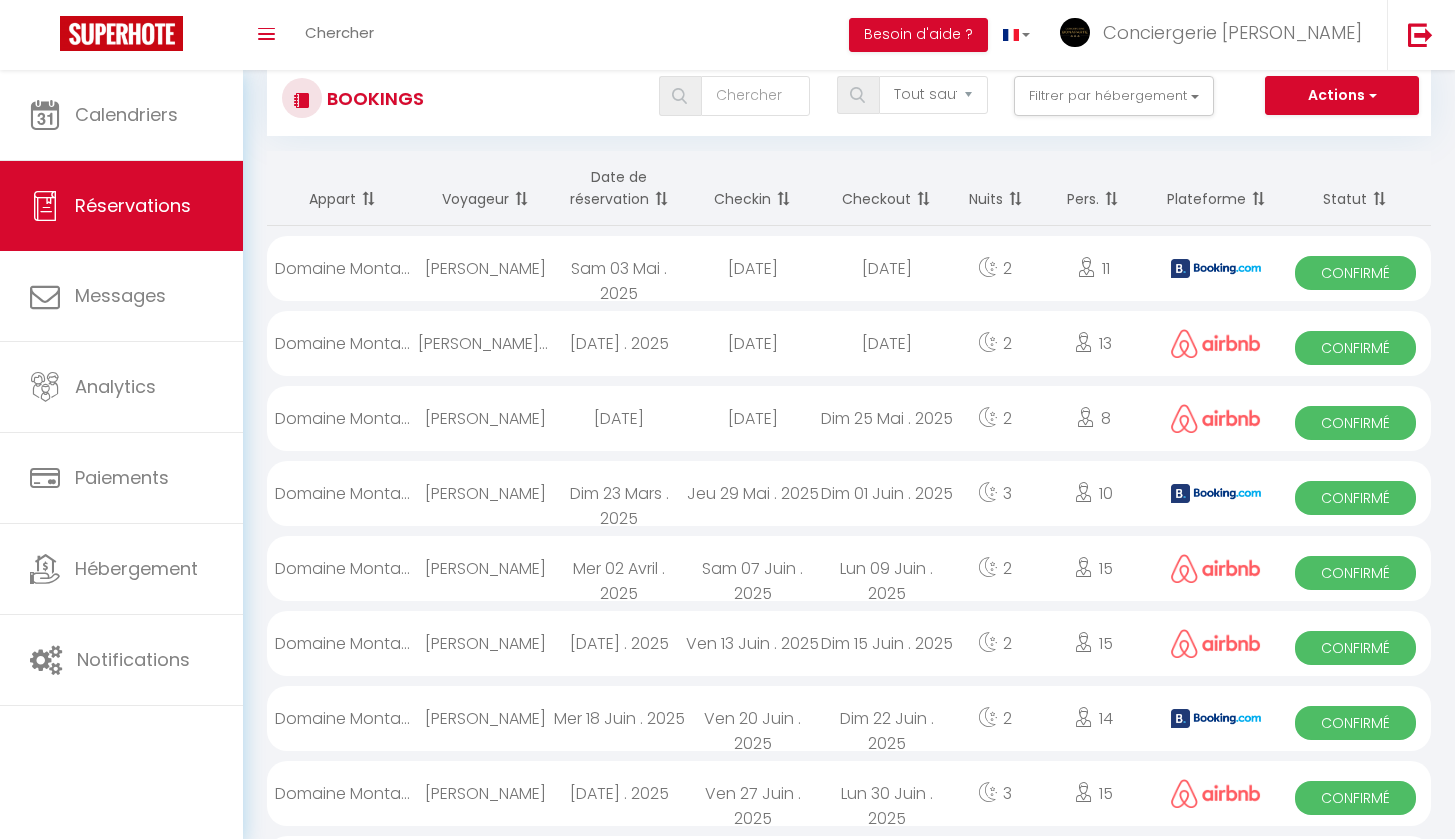 click on "[PERSON_NAME]" at bounding box center [485, 493] 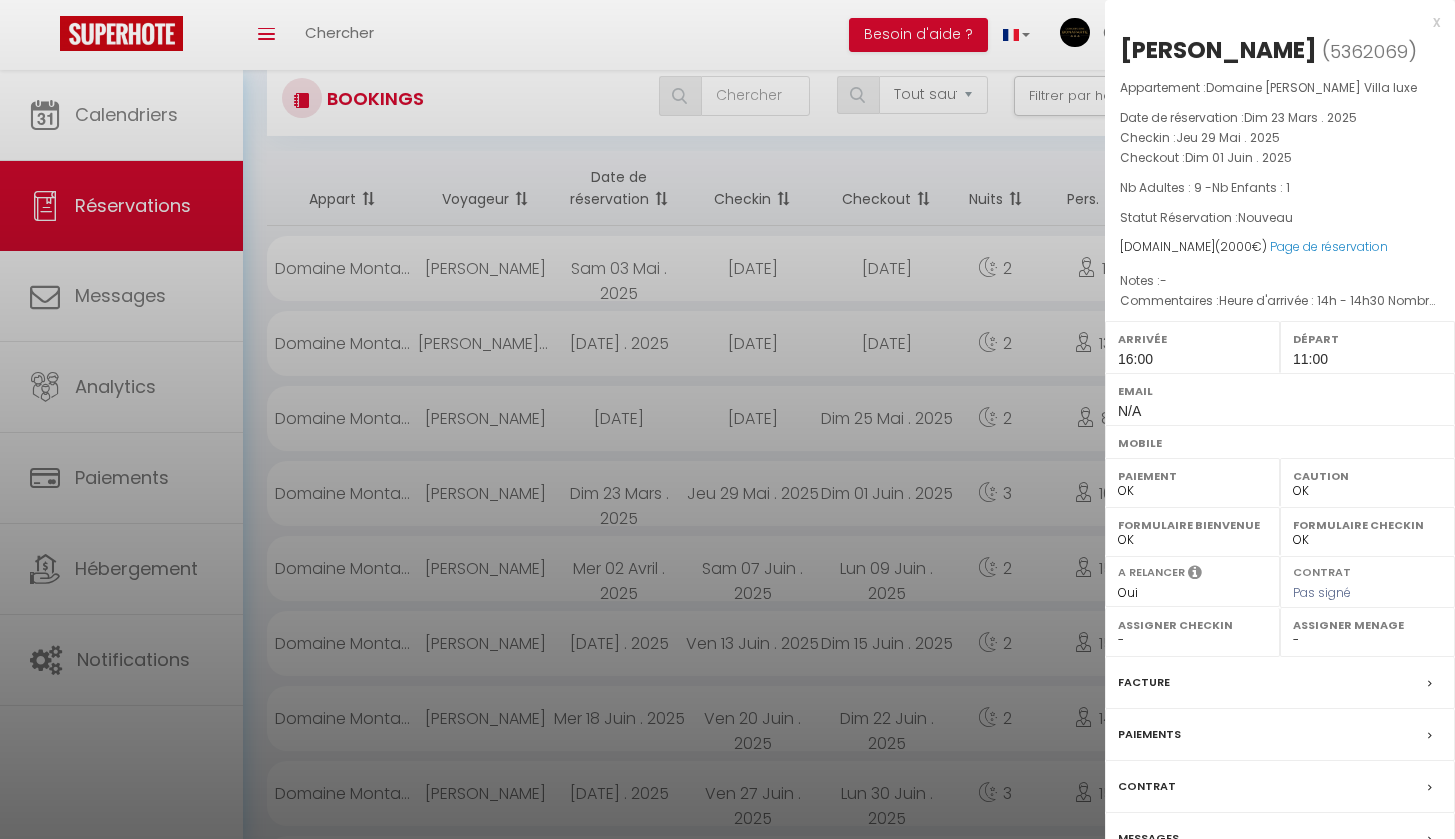 click on "Facture" at bounding box center [1144, 682] 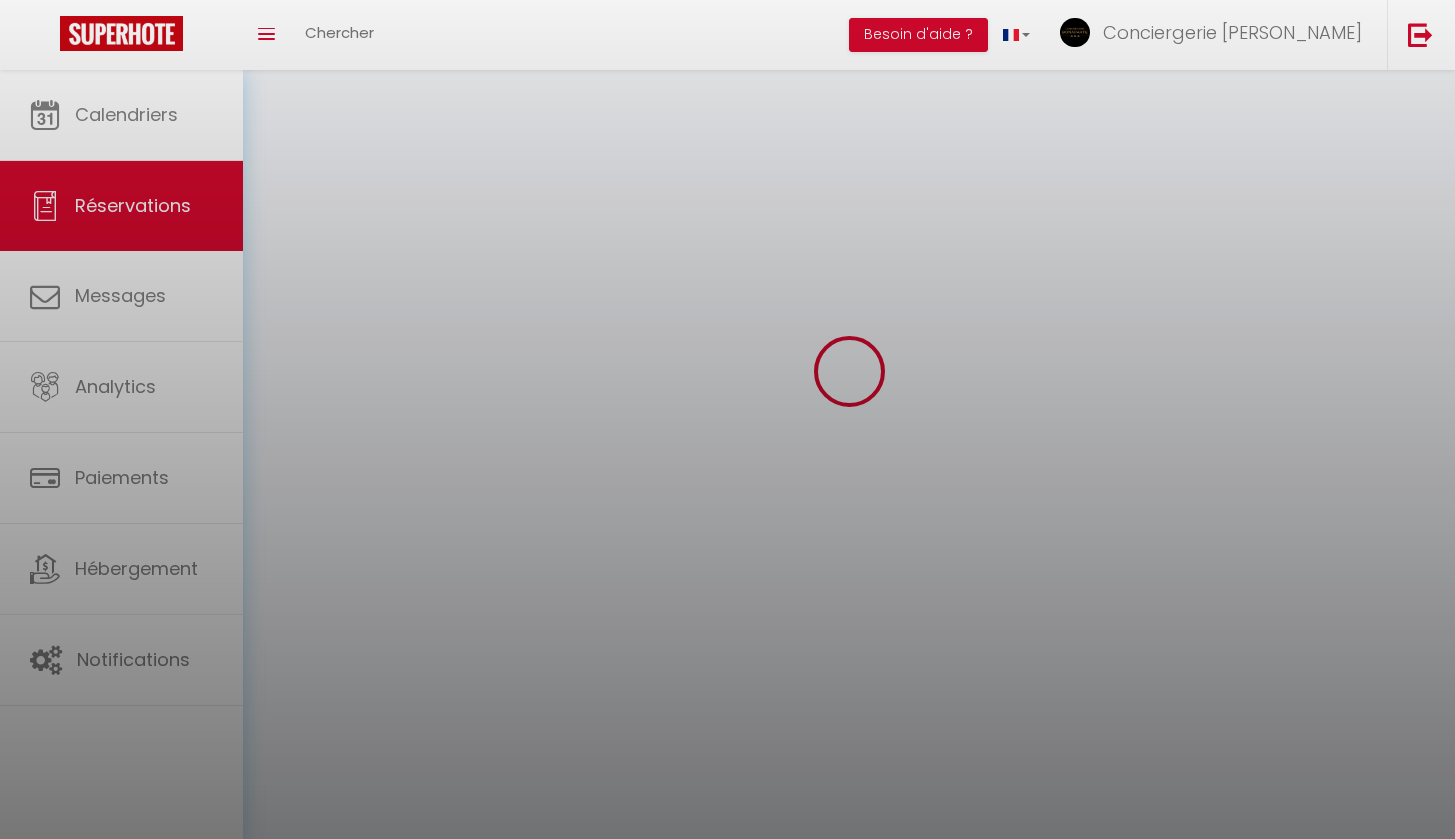 scroll, scrollTop: 0, scrollLeft: 0, axis: both 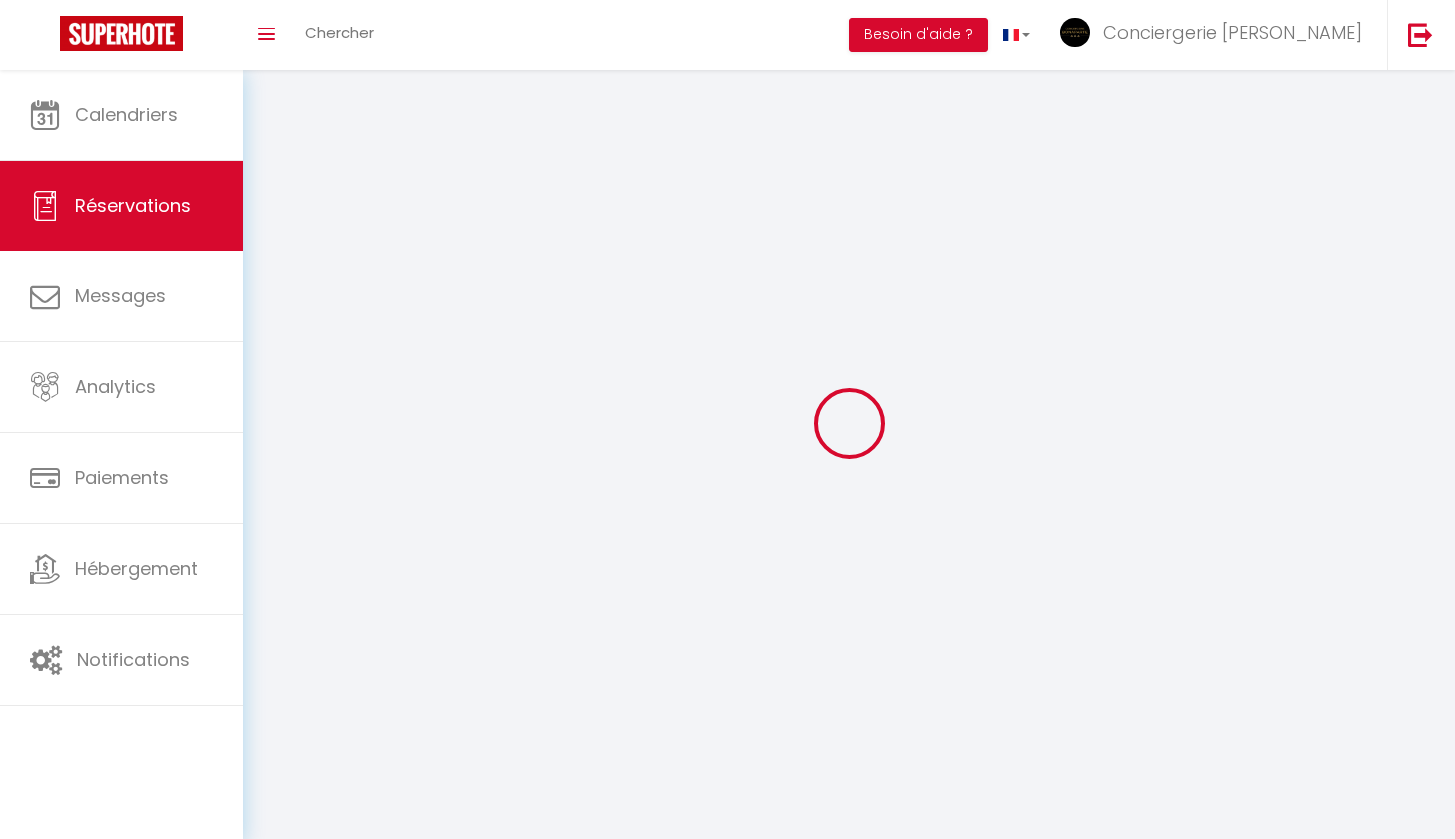 select 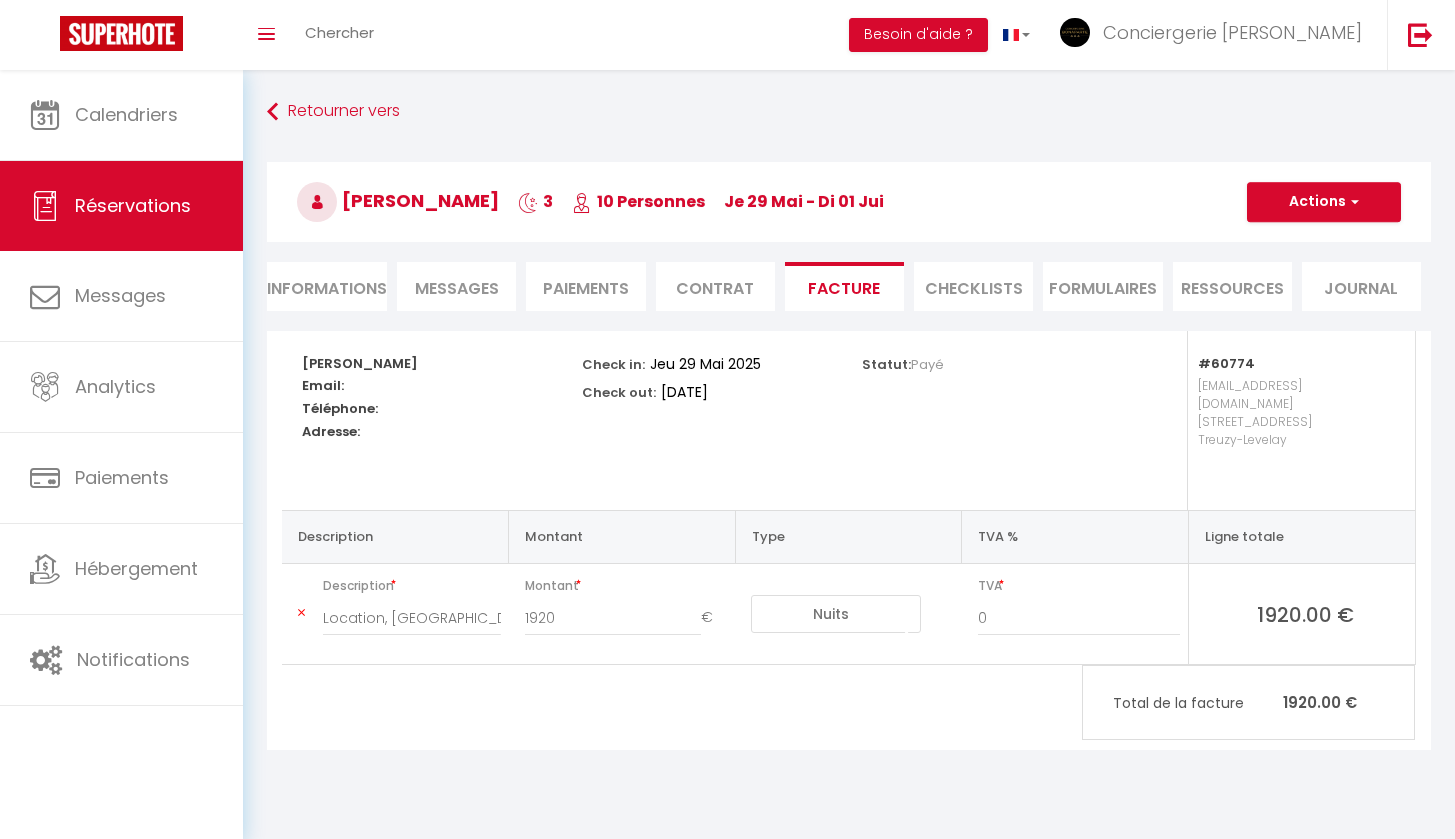 drag, startPoint x: 302, startPoint y: 359, endPoint x: 408, endPoint y: 364, distance: 106.11786 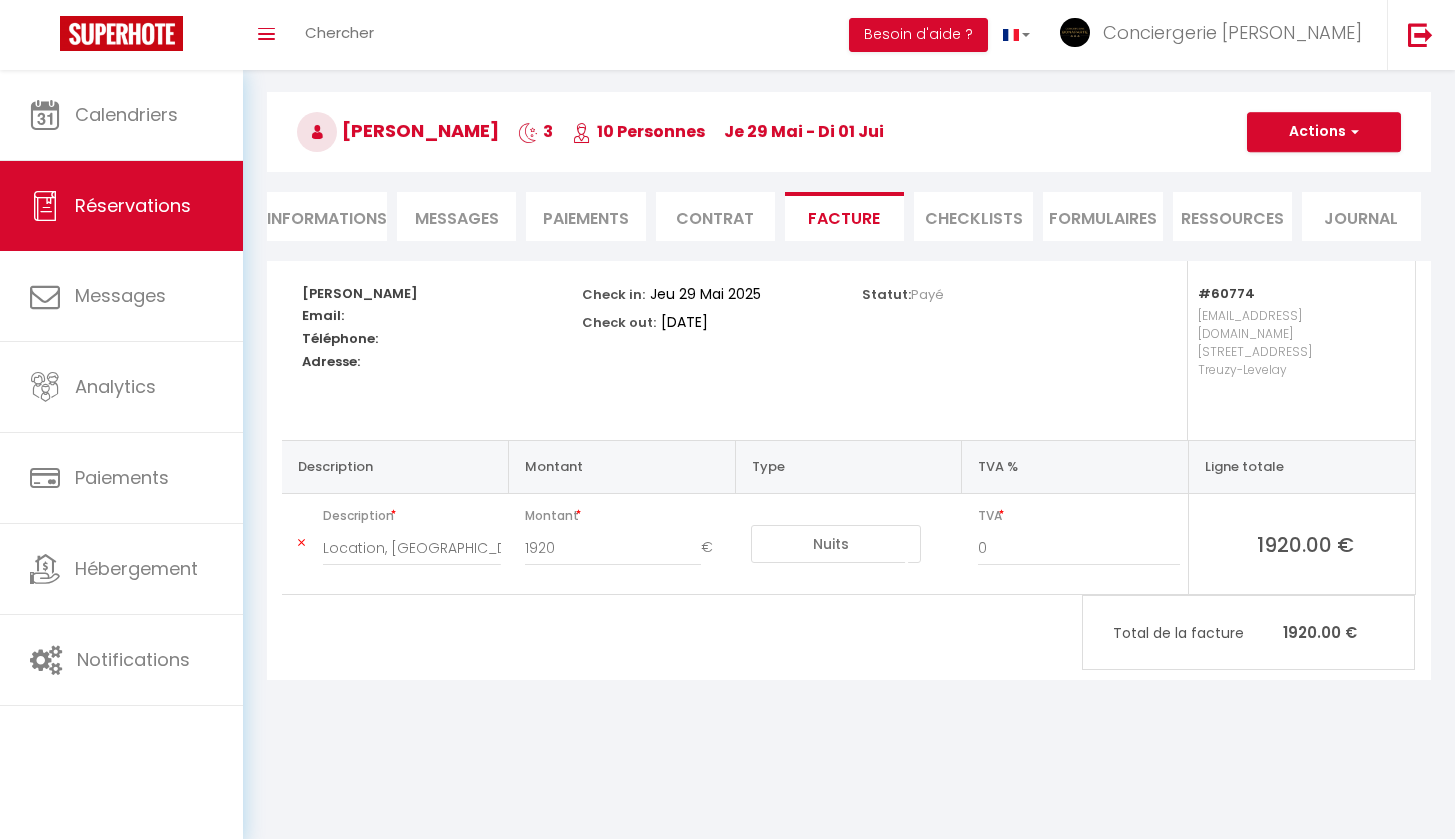 scroll, scrollTop: 70, scrollLeft: 0, axis: vertical 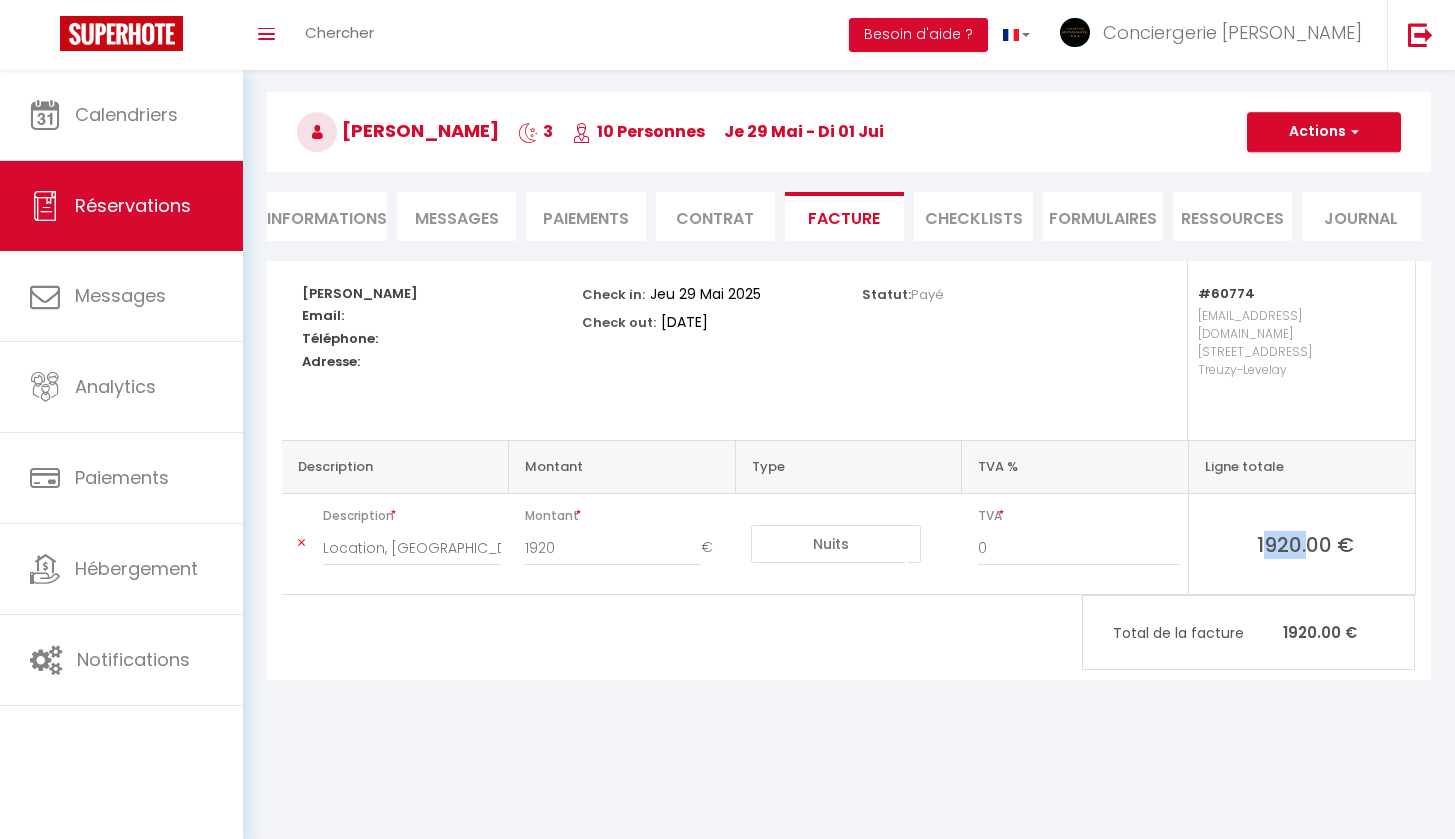 drag, startPoint x: 1256, startPoint y: 522, endPoint x: 1302, endPoint y: 523, distance: 46.010868 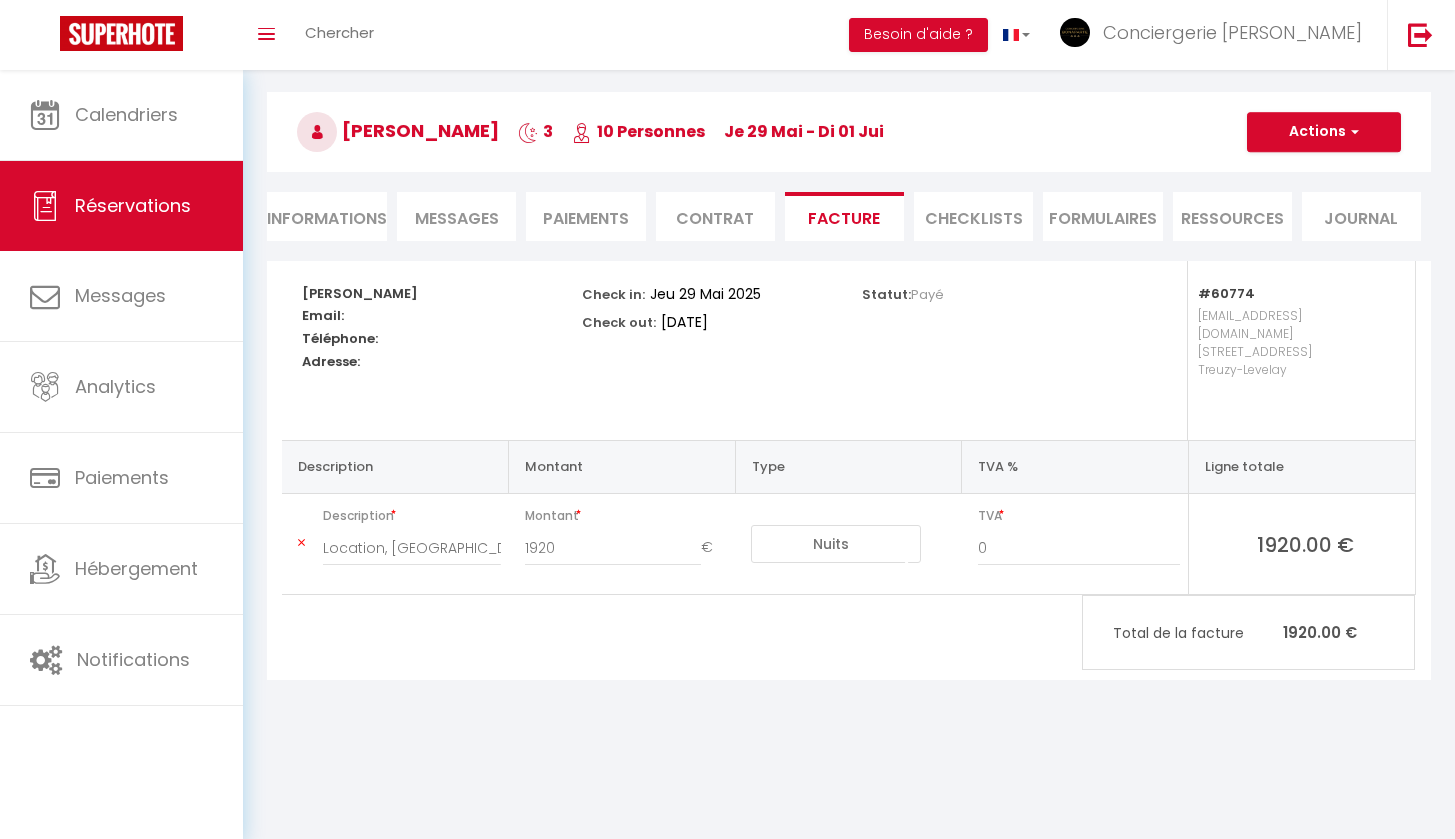 click on "Informations" at bounding box center [327, 216] 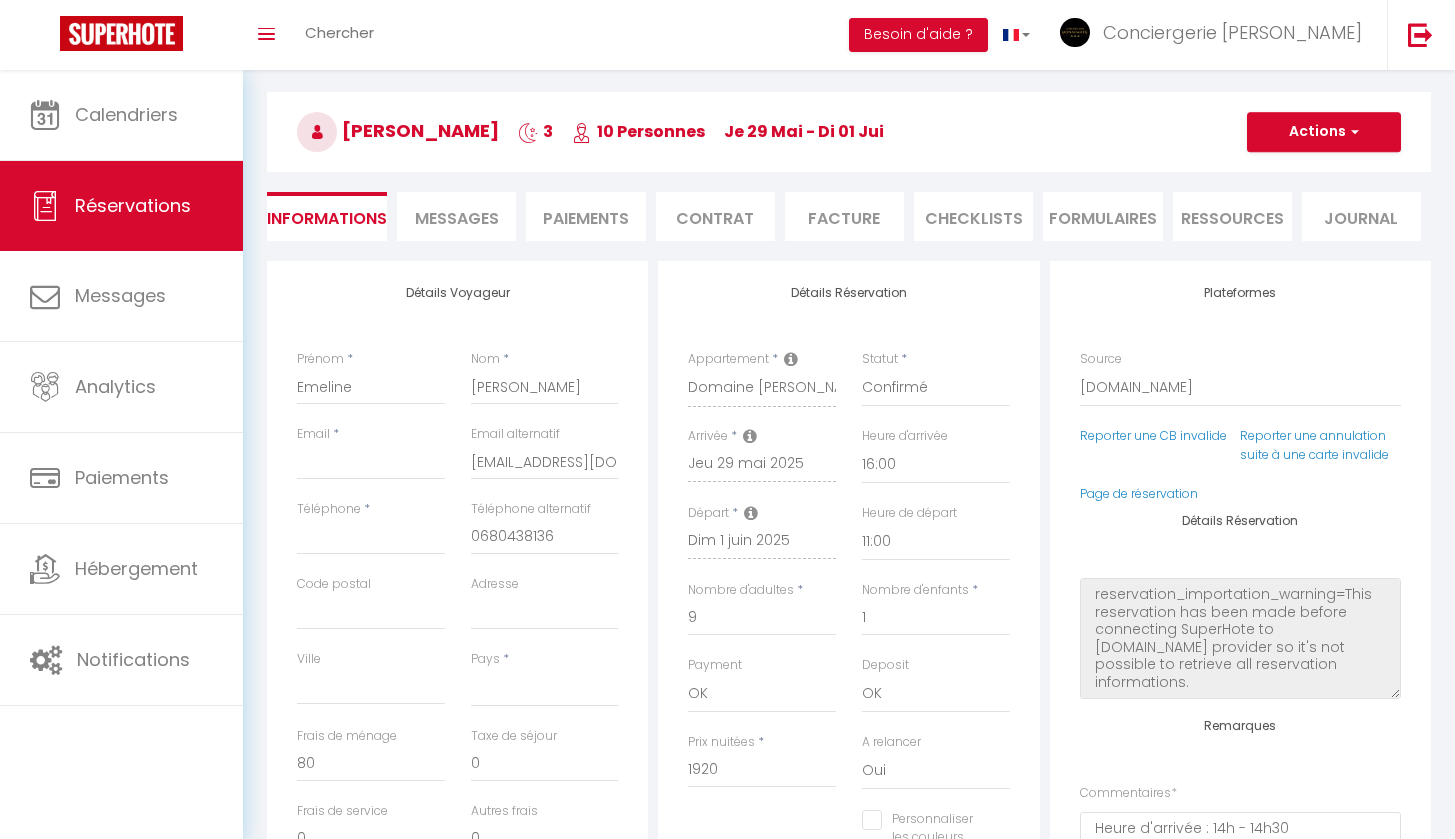click on "Paiements" at bounding box center [585, 216] 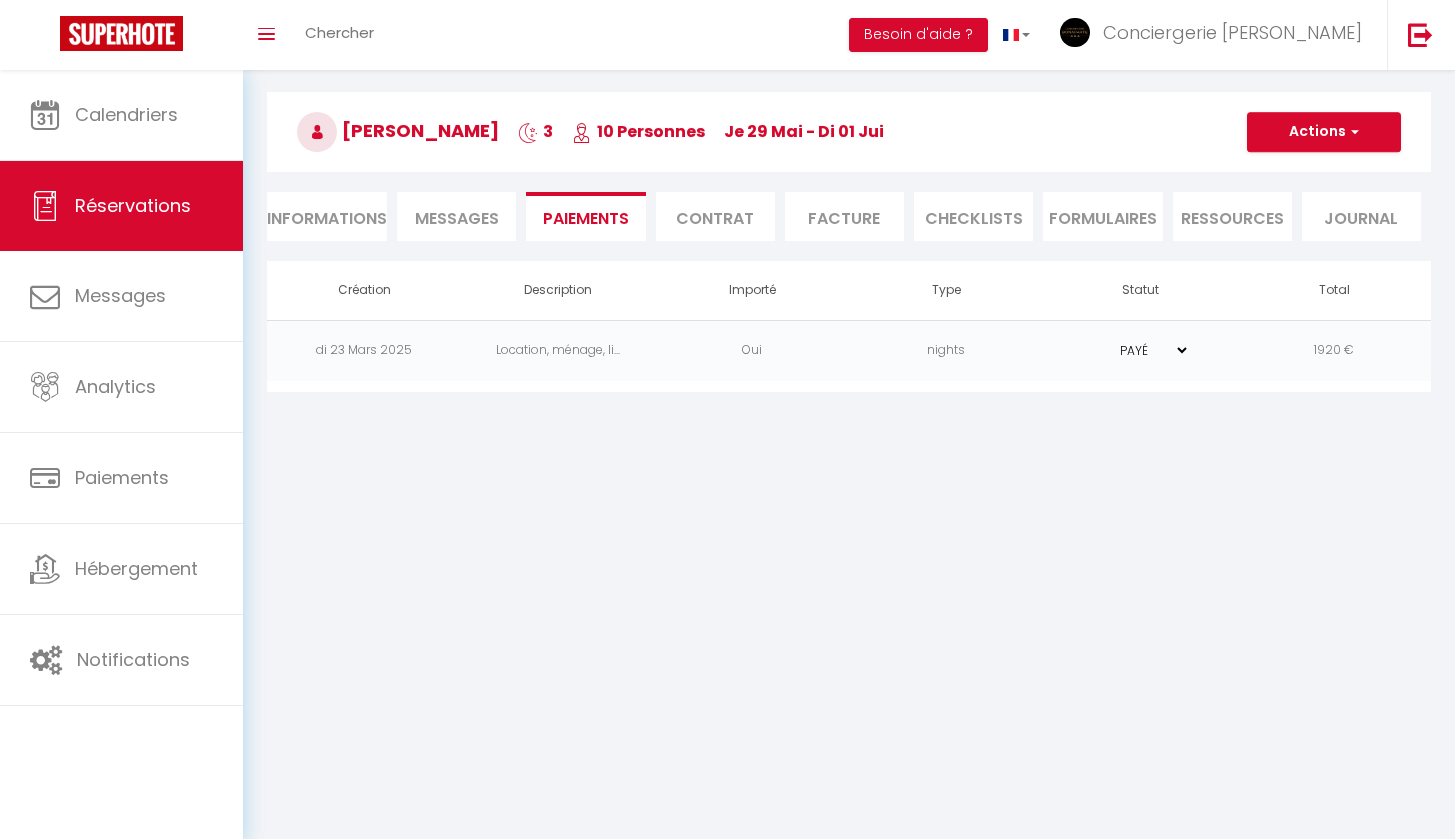 click on "Contrat" at bounding box center (715, 216) 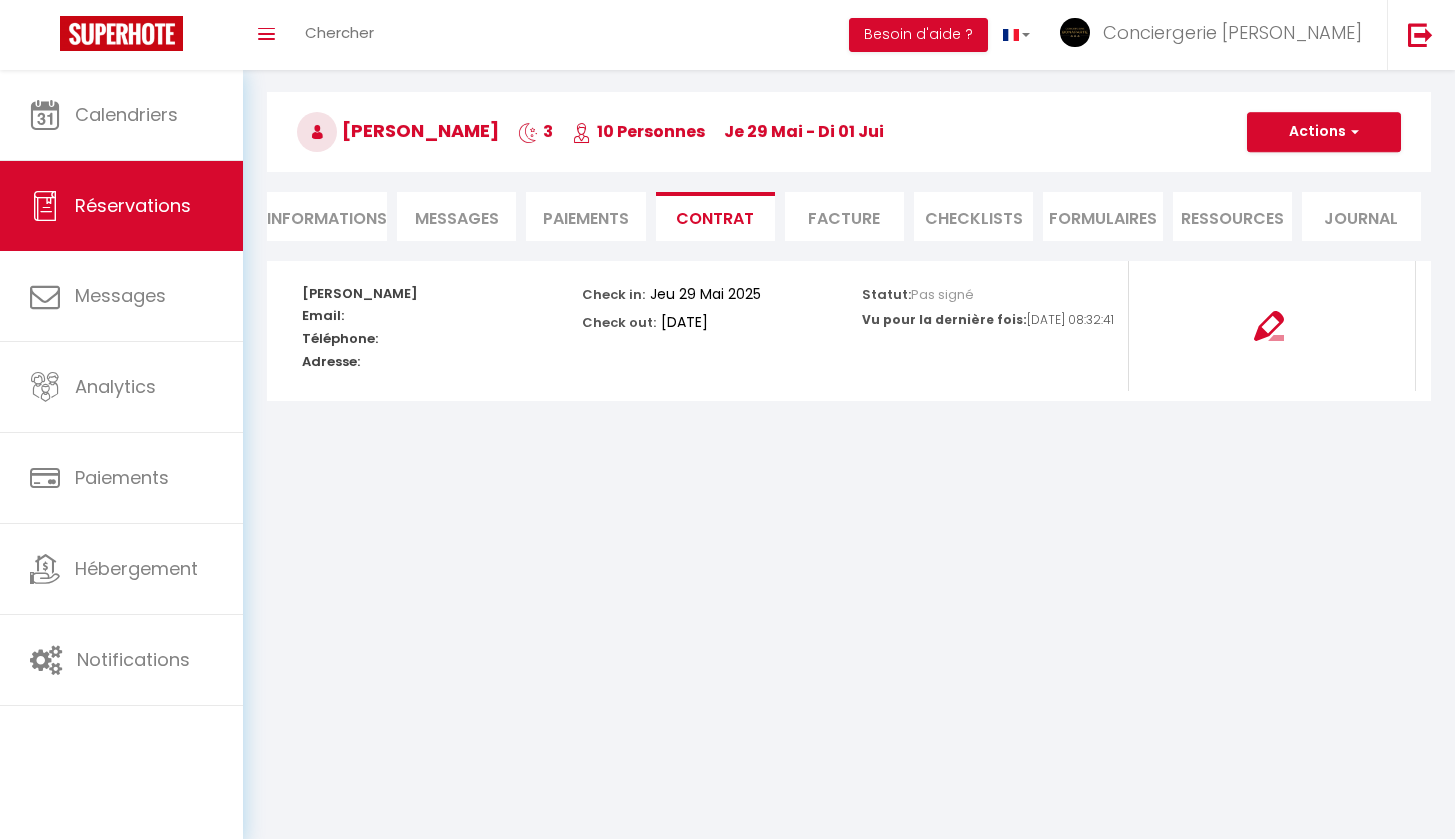 click on "Facture" at bounding box center (844, 216) 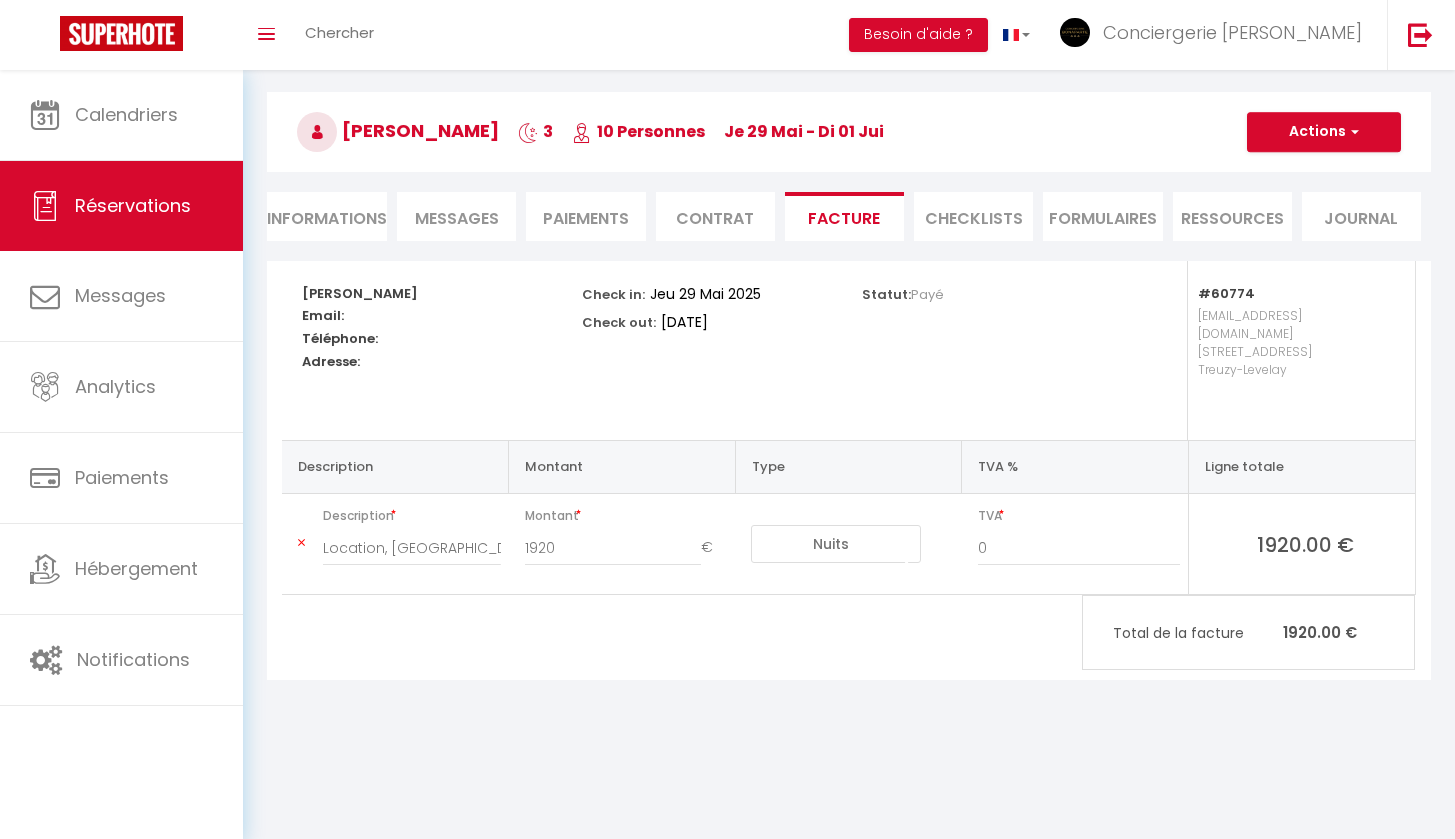 click on "CHECKLISTS" at bounding box center [973, 216] 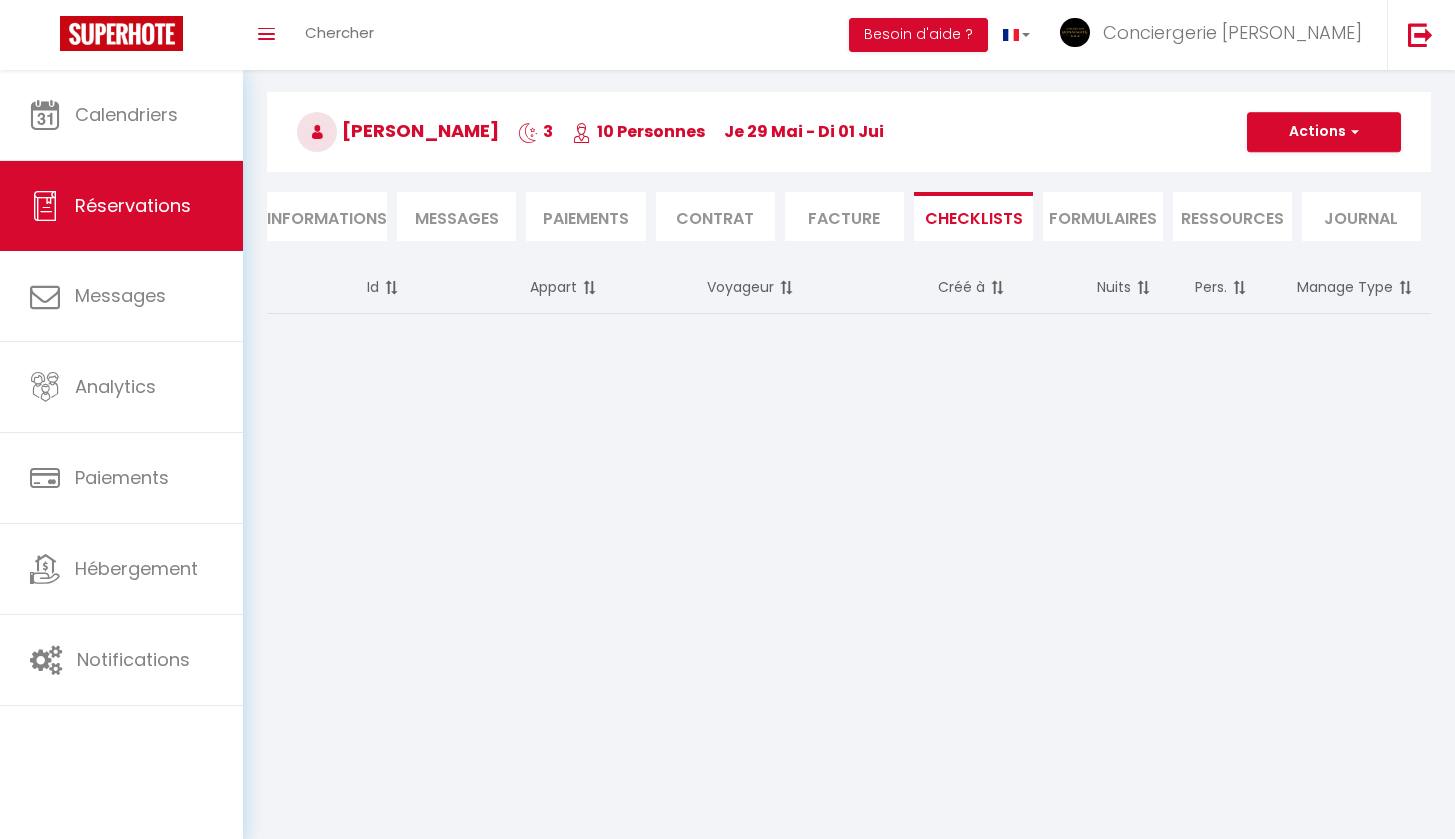 click on "Facture" at bounding box center (844, 216) 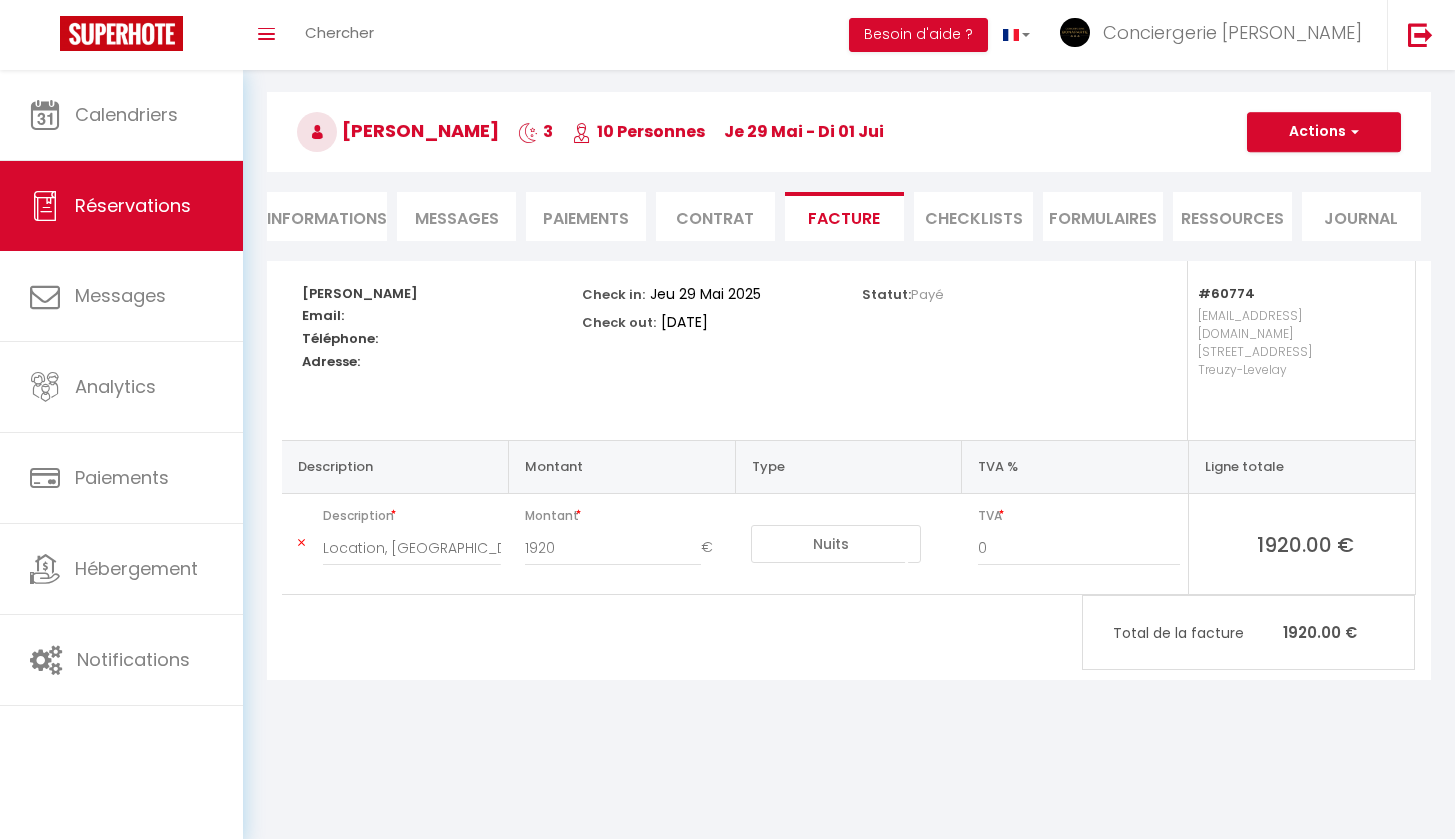 click on "CHECKLISTS" at bounding box center [973, 216] 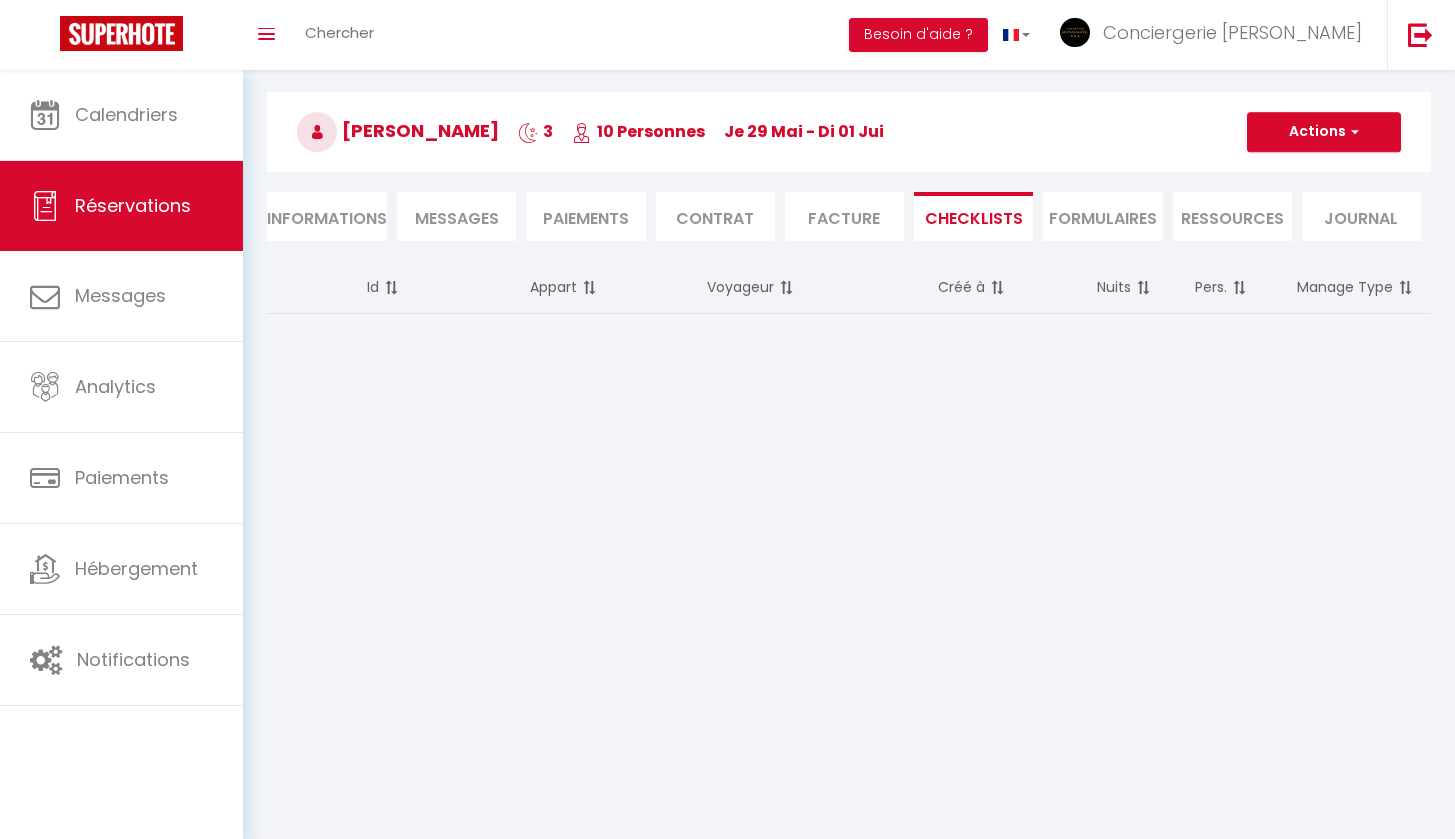 click on "Ressources" at bounding box center [1232, 216] 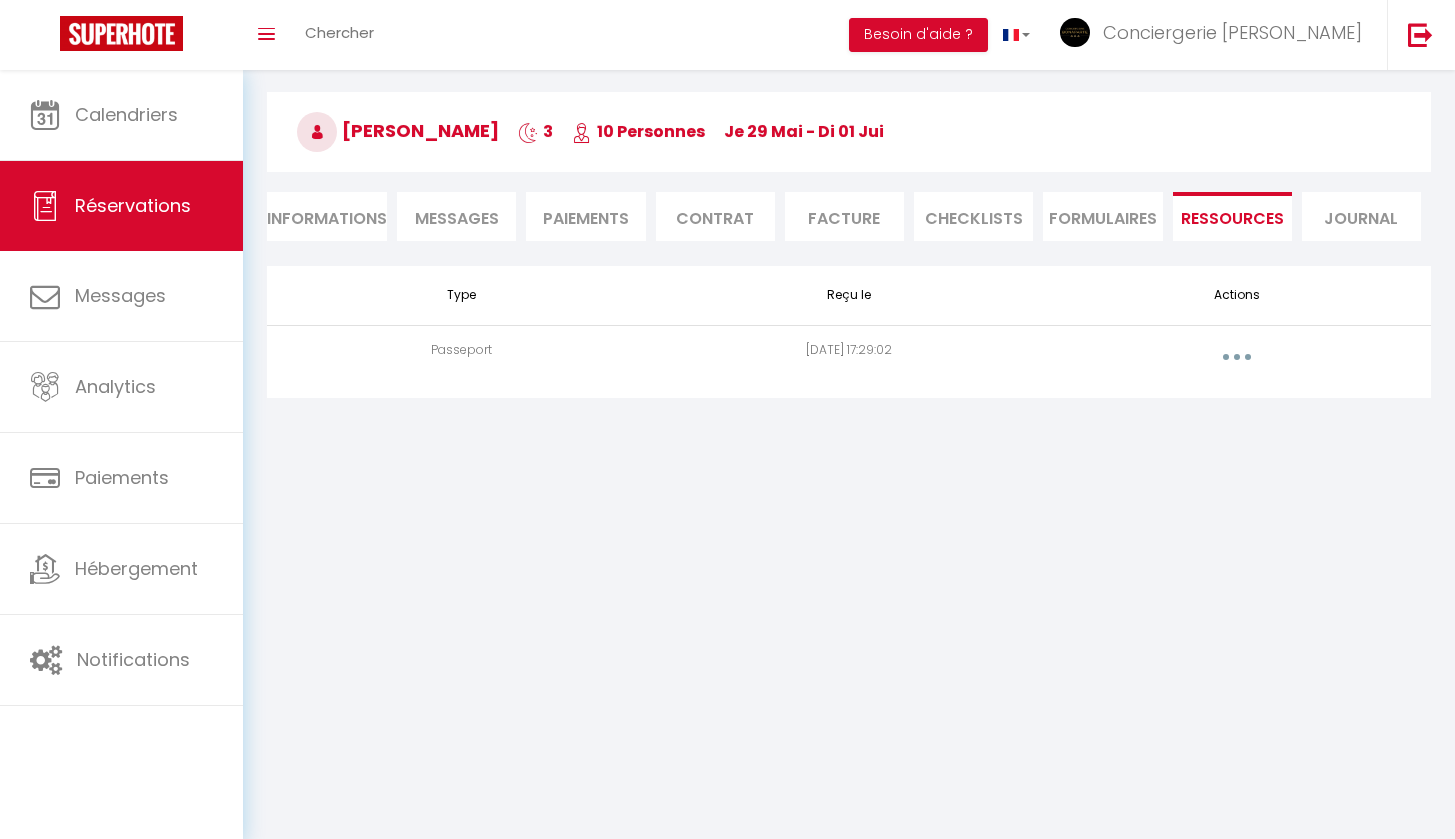 click on "FORMULAIRES" at bounding box center [1102, 216] 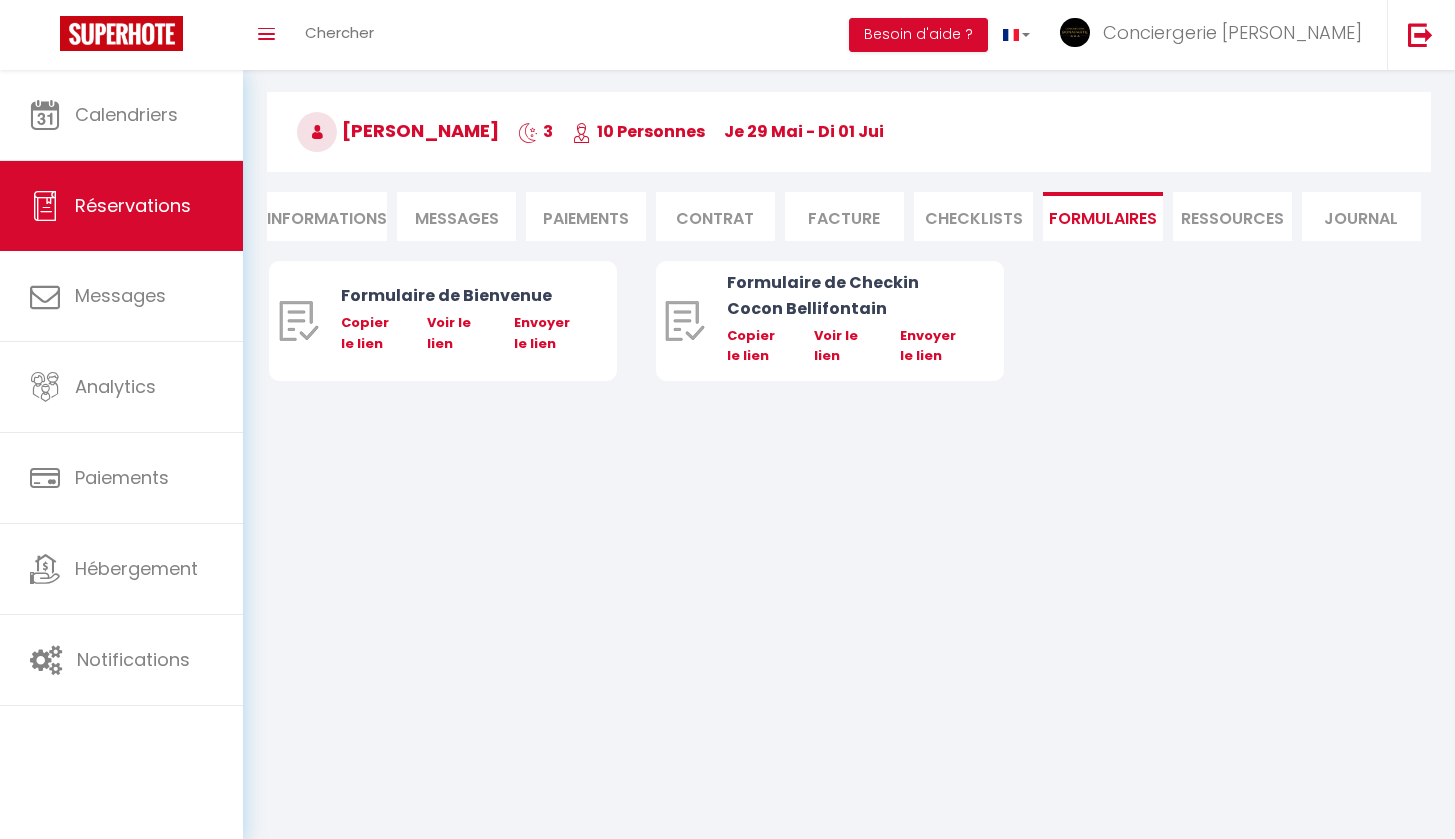 click on "CHECKLISTS" at bounding box center (973, 216) 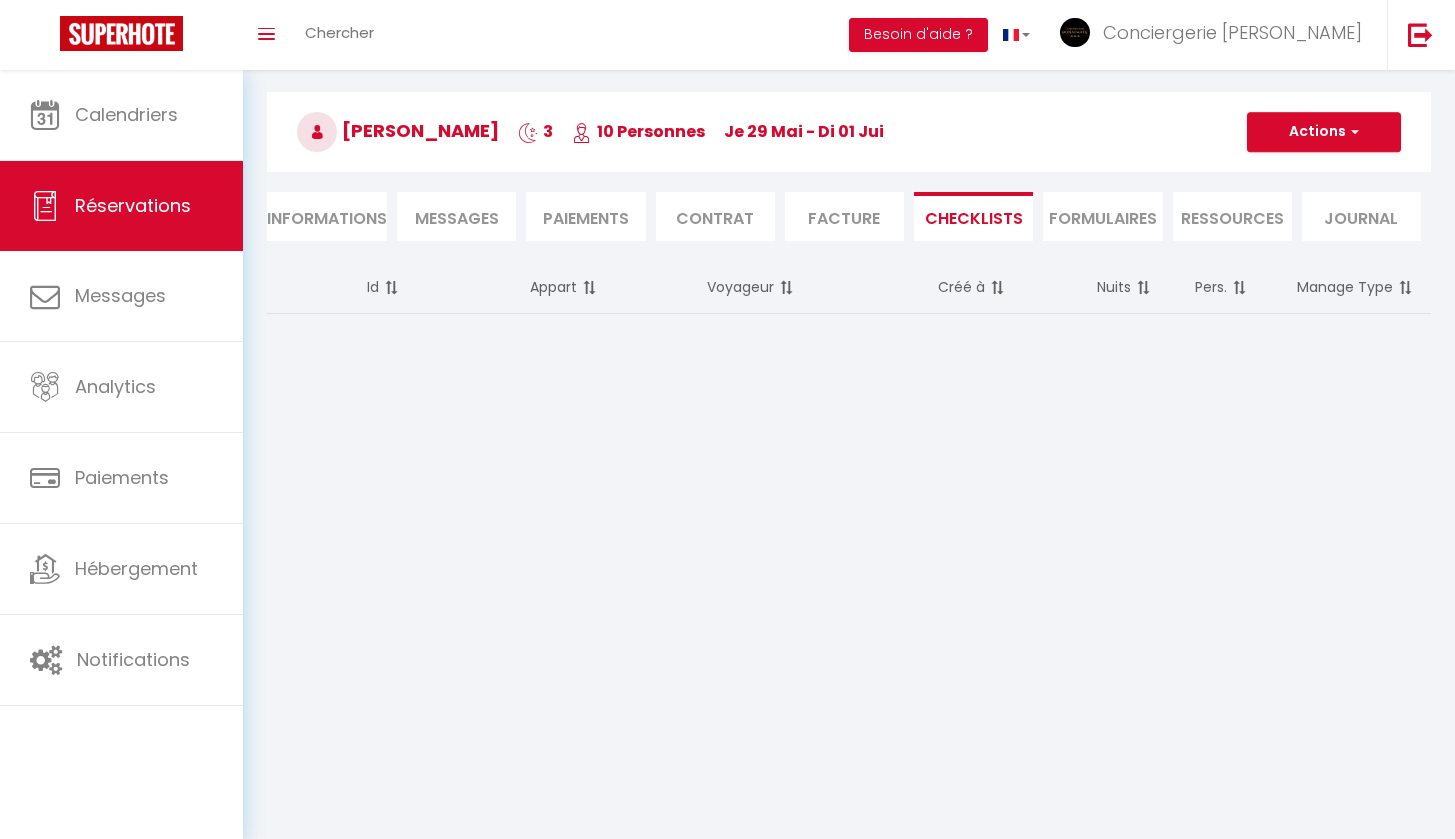 click on "Facture" at bounding box center (844, 216) 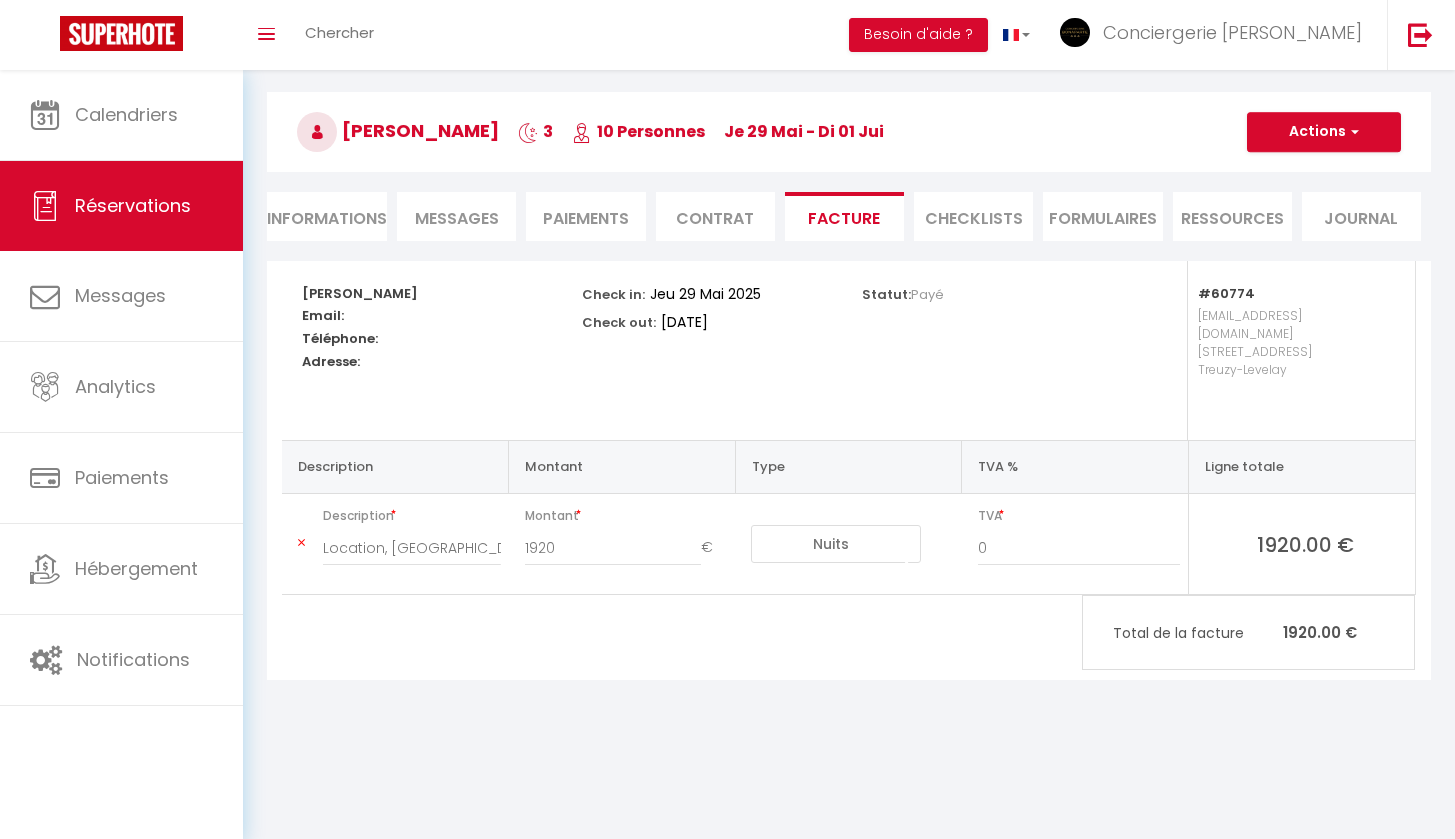 click on "Contrat" at bounding box center [715, 216] 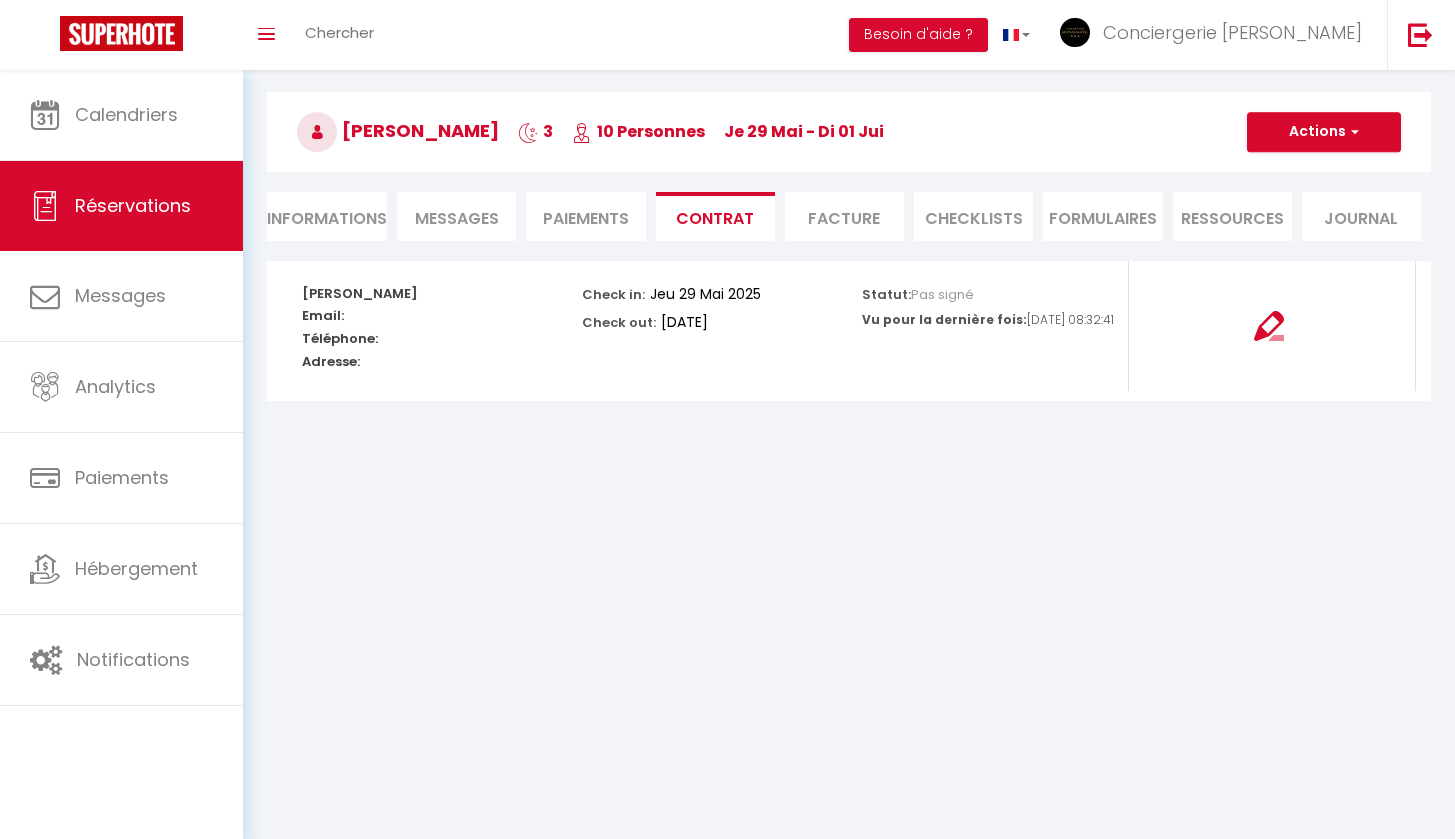 click on "Paiements" at bounding box center [585, 216] 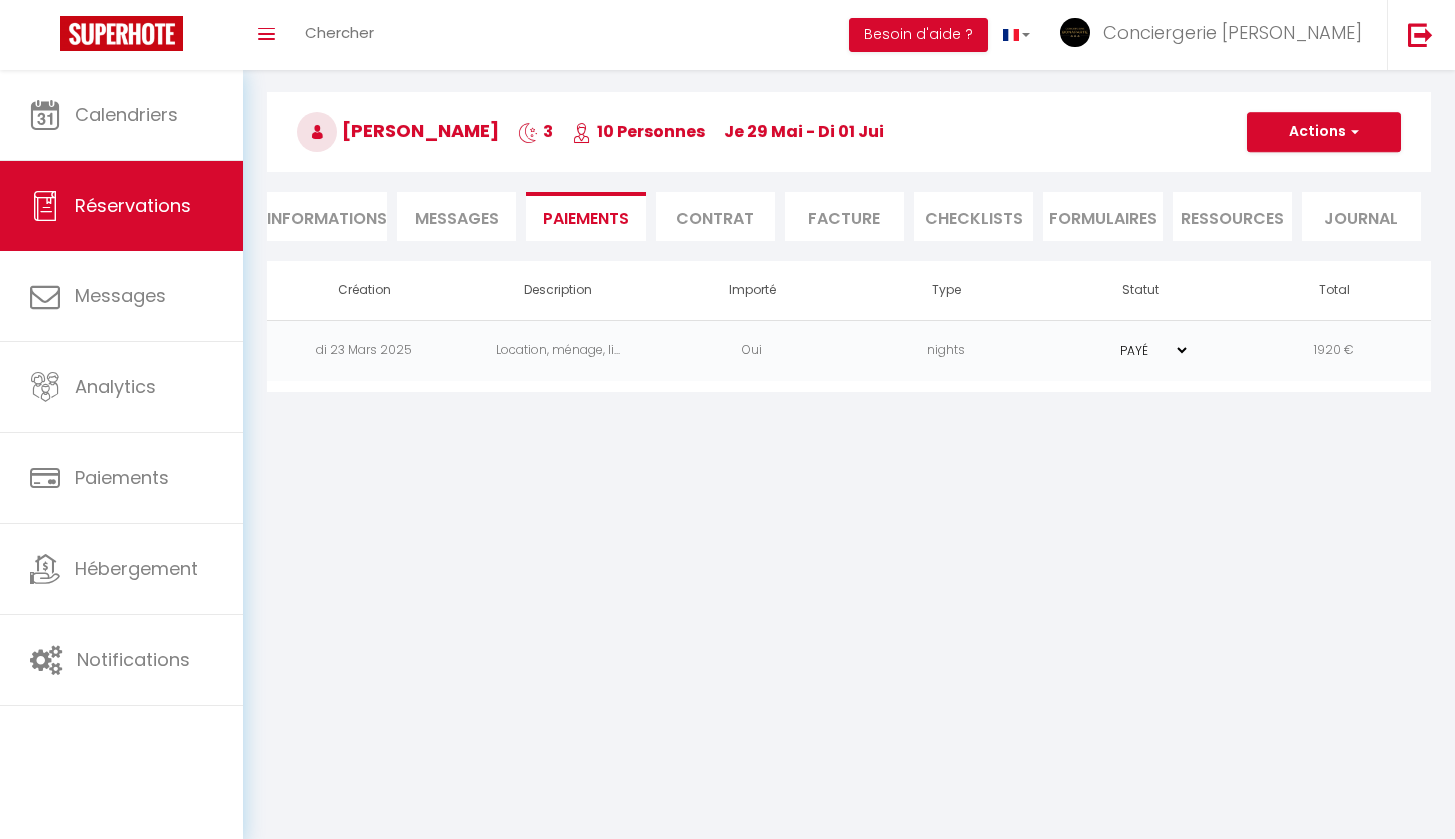 click on "Messages" at bounding box center (457, 218) 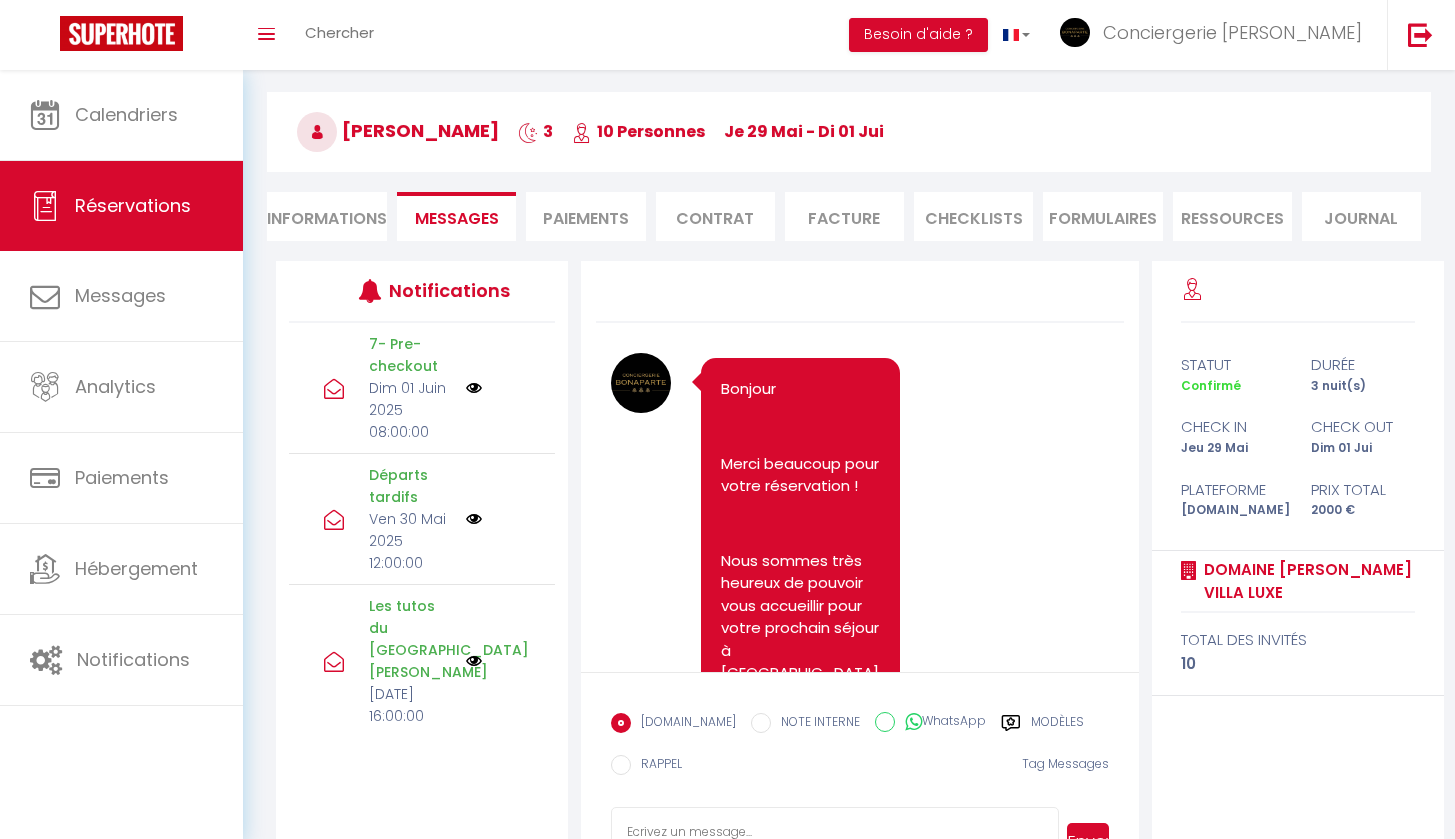 click on "Informations" at bounding box center [327, 216] 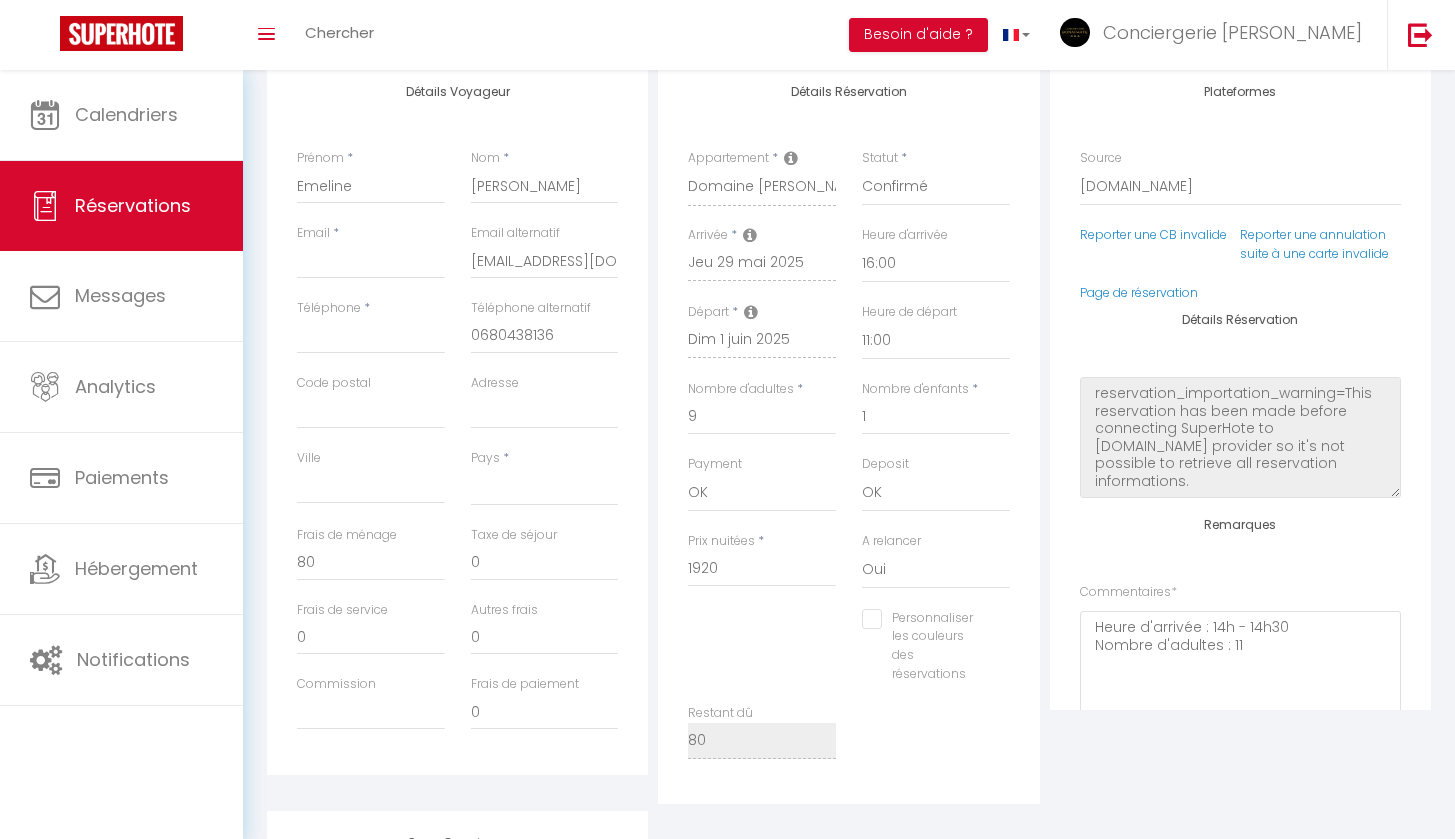 scroll, scrollTop: 285, scrollLeft: 0, axis: vertical 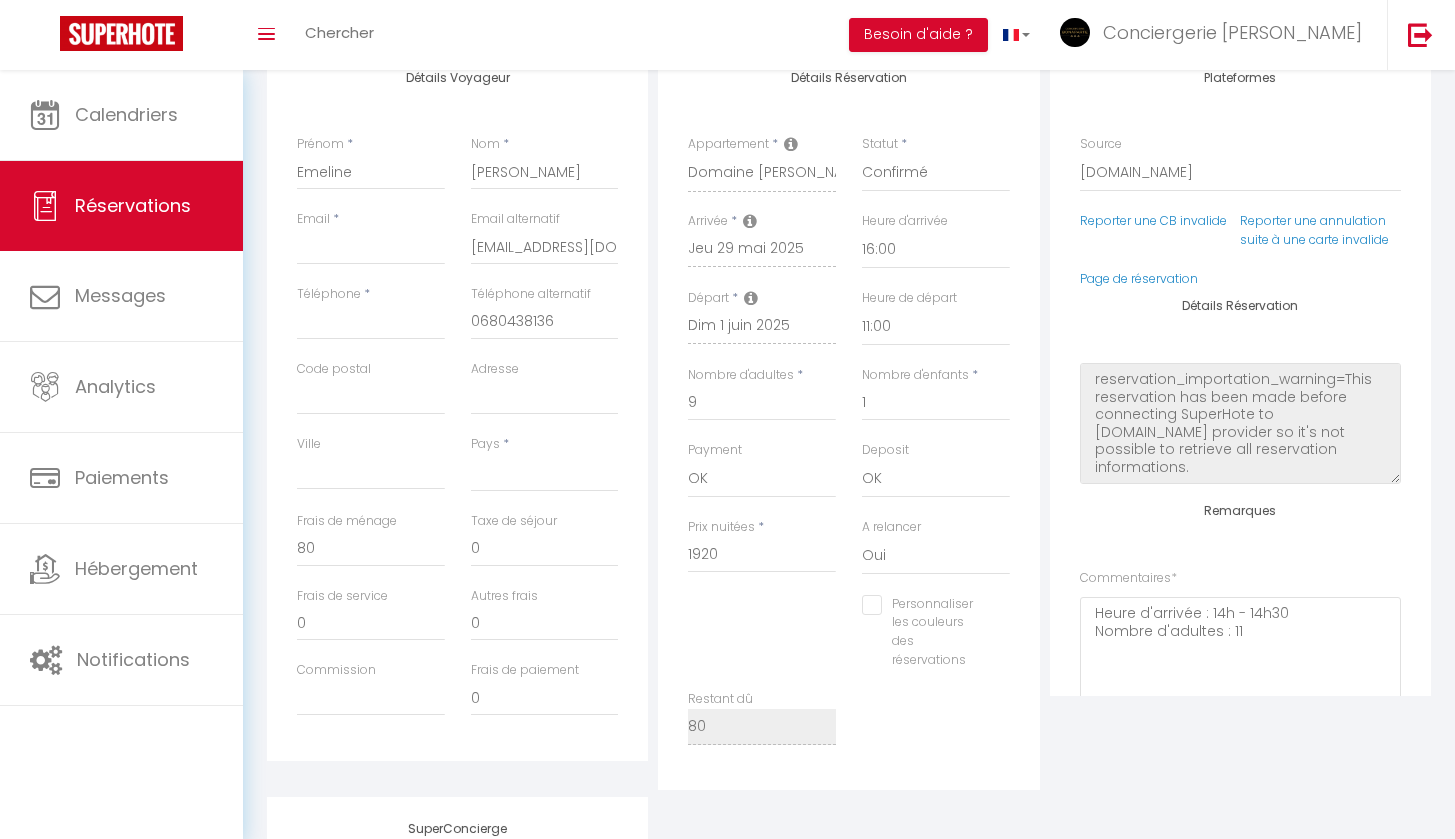 click on "Taxe de séjour" at bounding box center (514, 521) 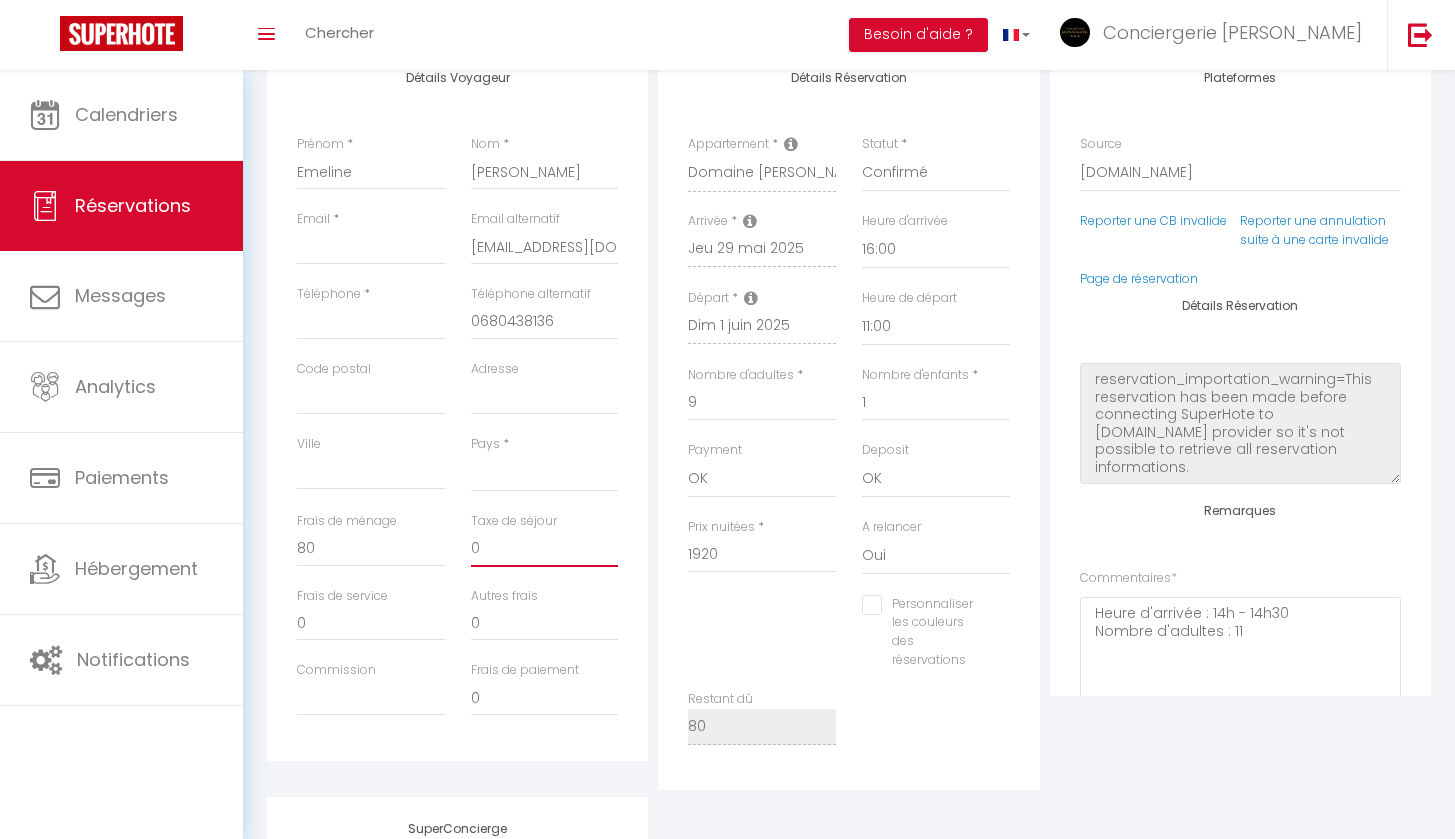 click on "0" at bounding box center [545, 549] 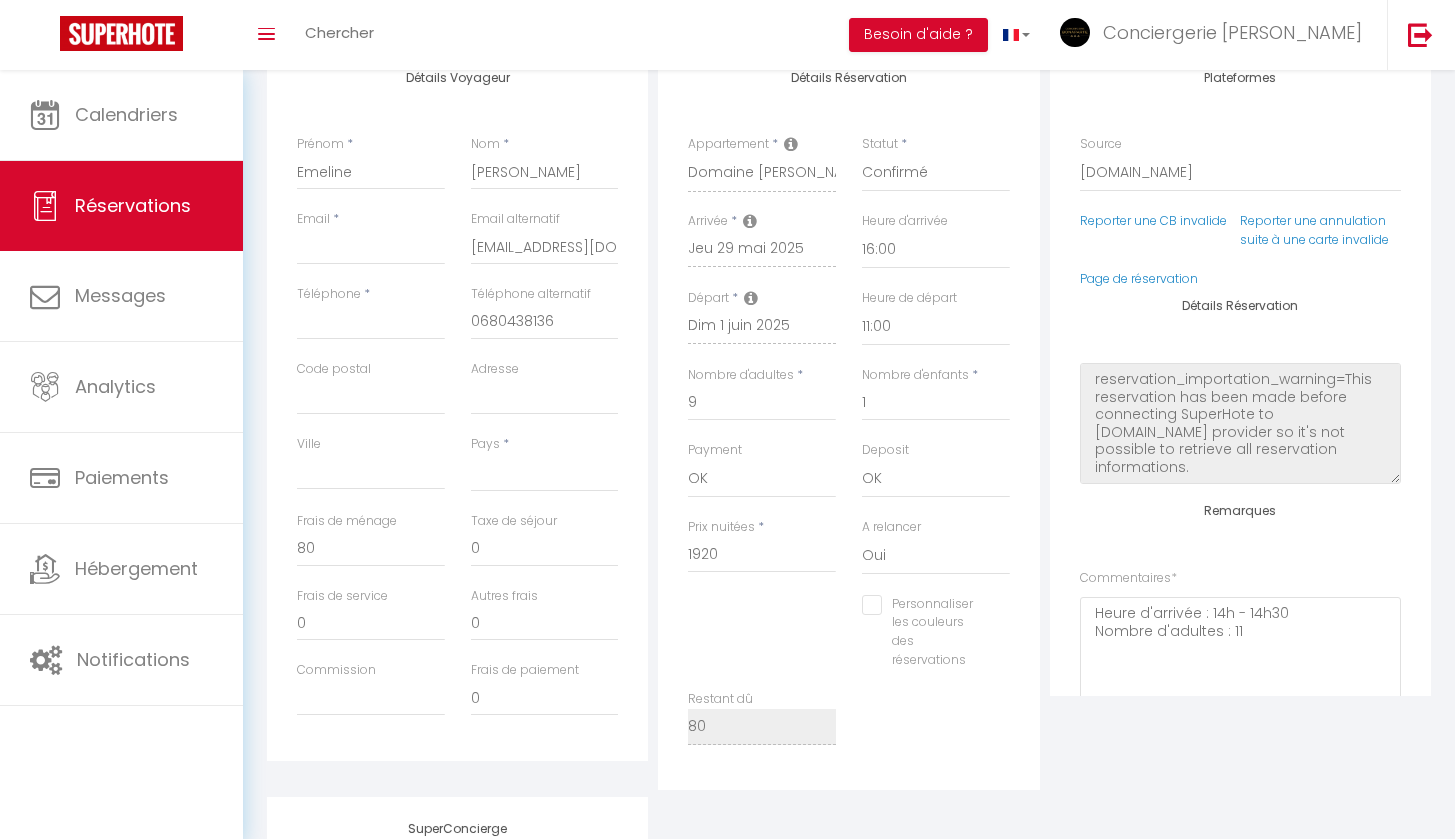 click on "Réservations" at bounding box center (133, 205) 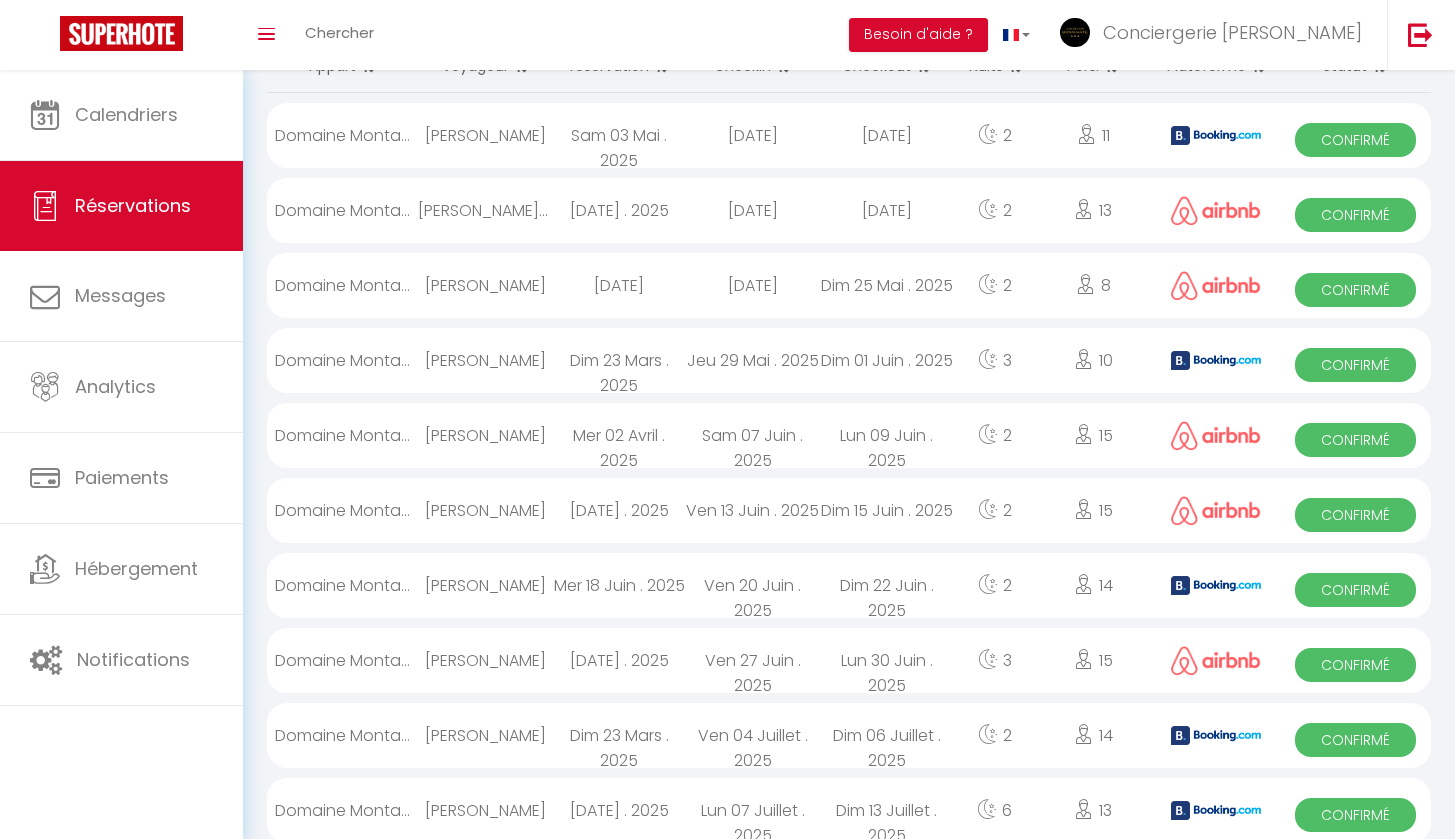 scroll, scrollTop: 181, scrollLeft: 0, axis: vertical 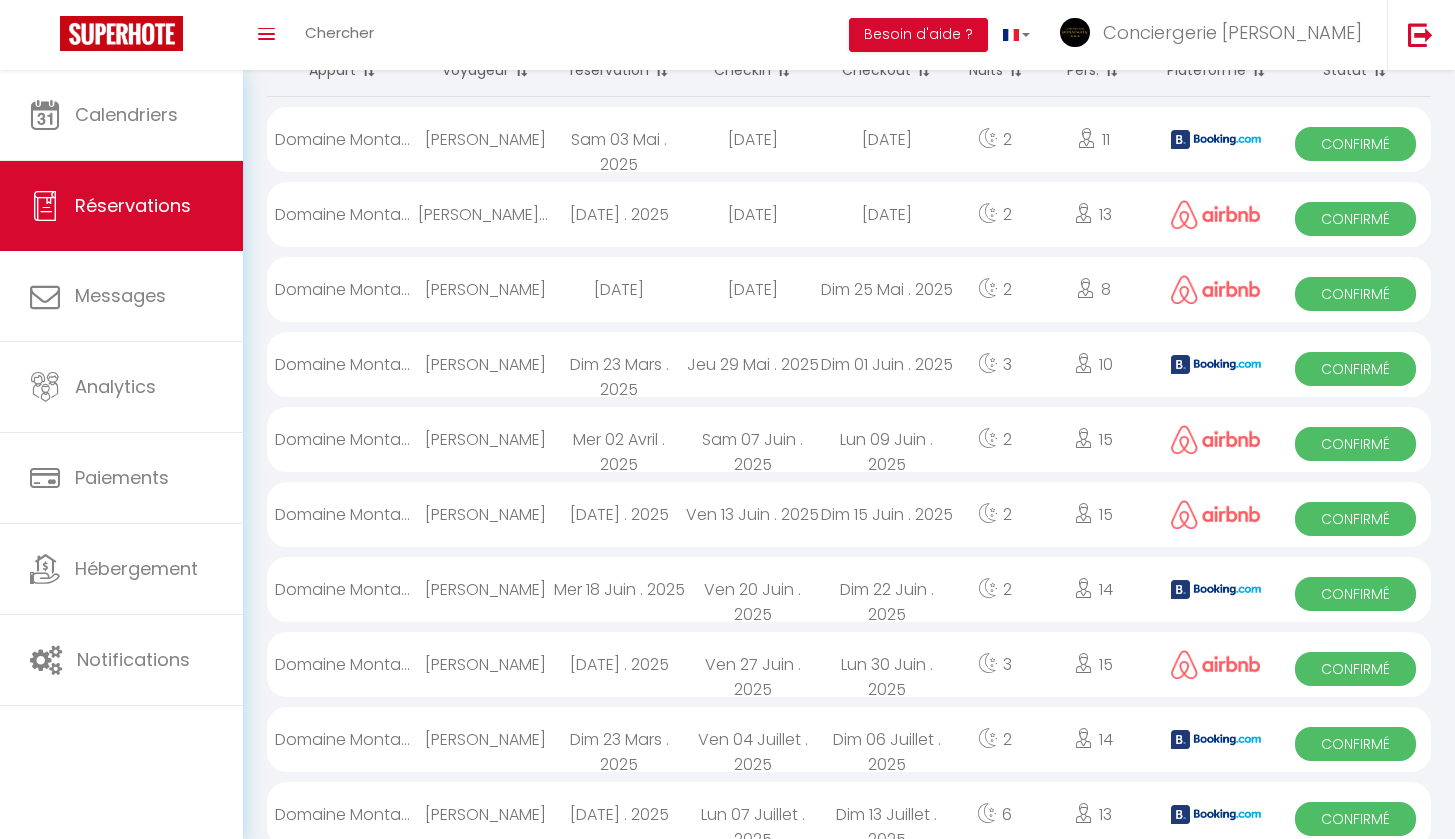 click on "[PERSON_NAME]" at bounding box center [485, 139] 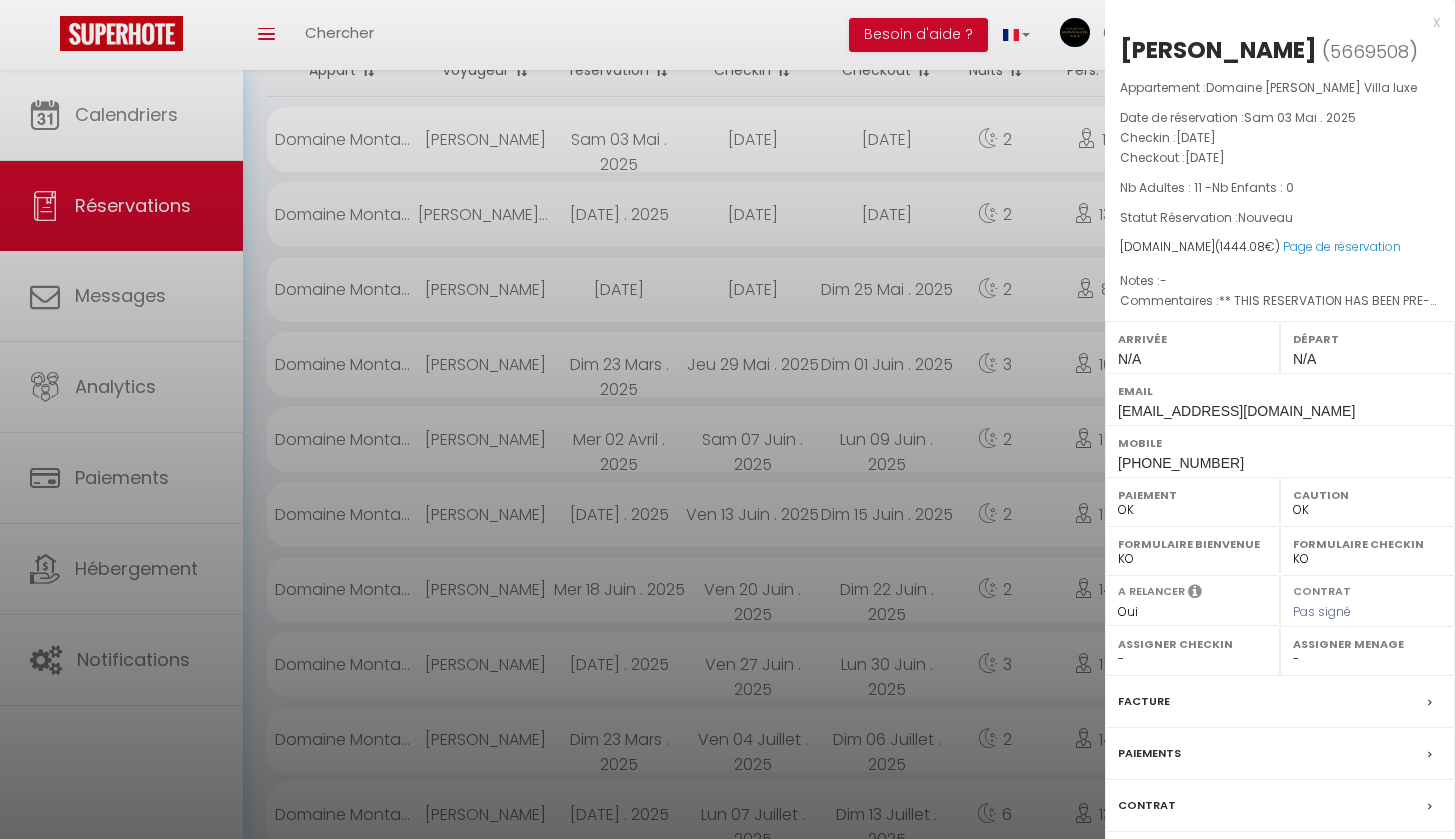 click on "Facture" at bounding box center (1144, 701) 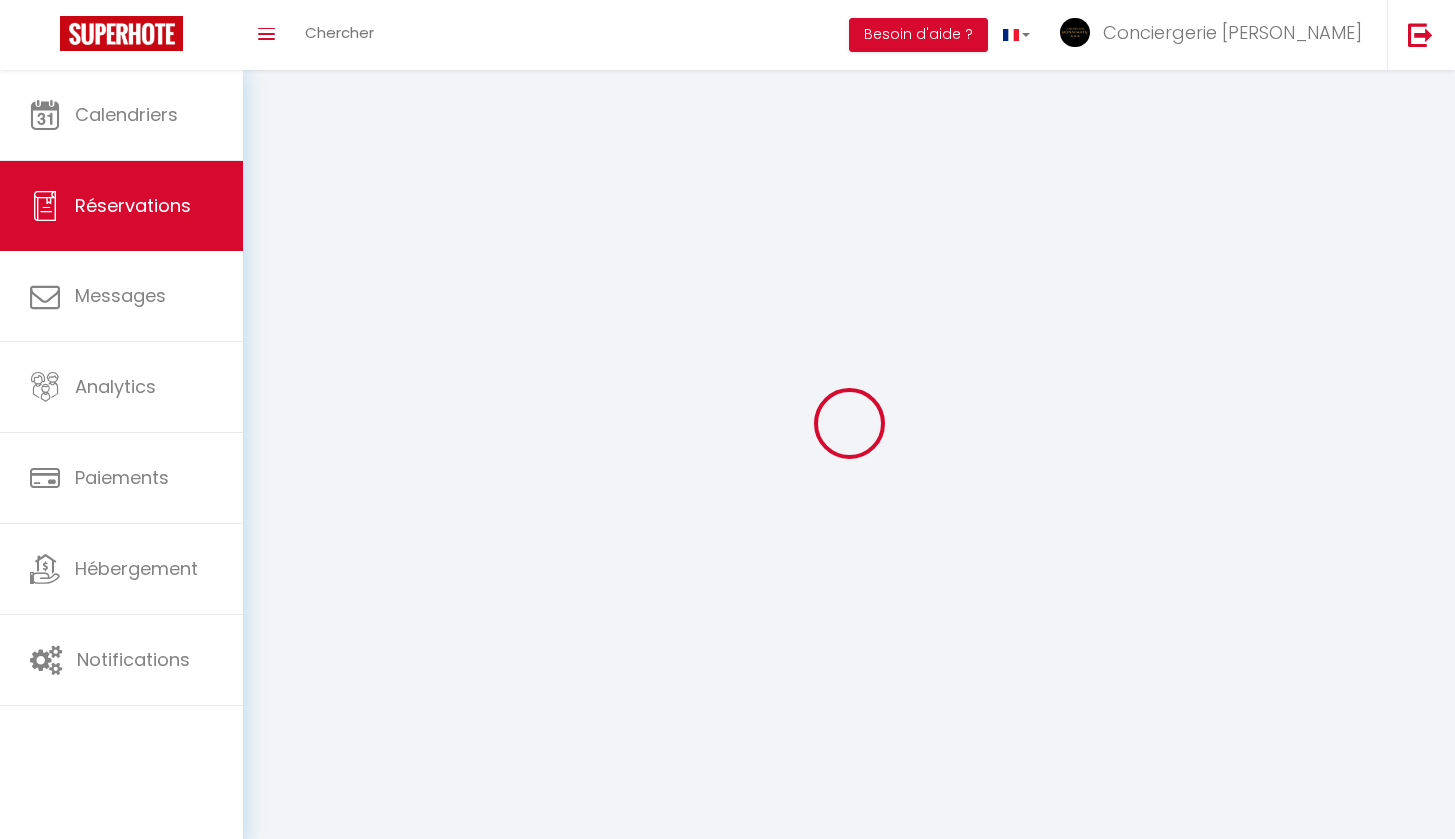 select on "hostFee" 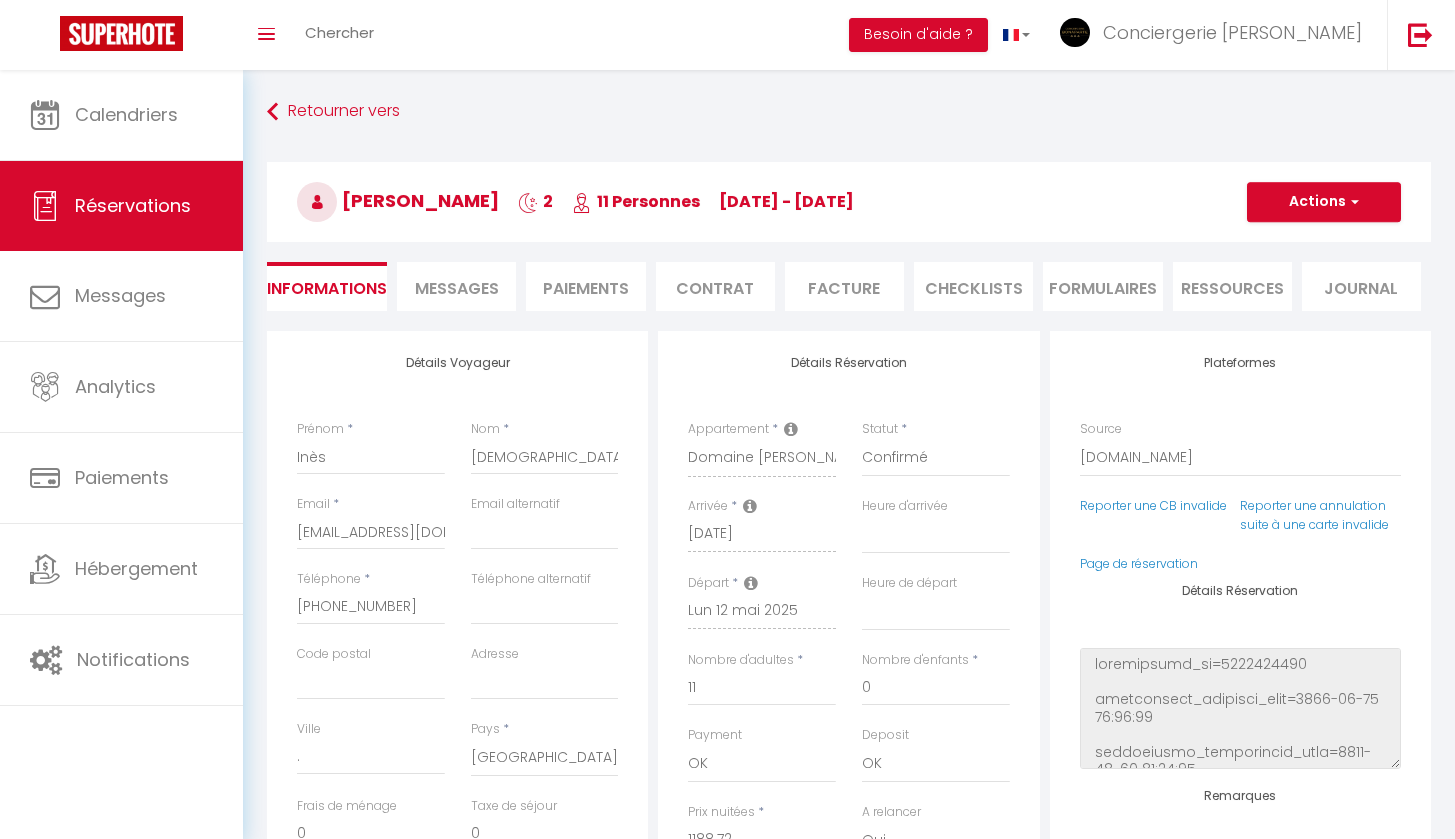select 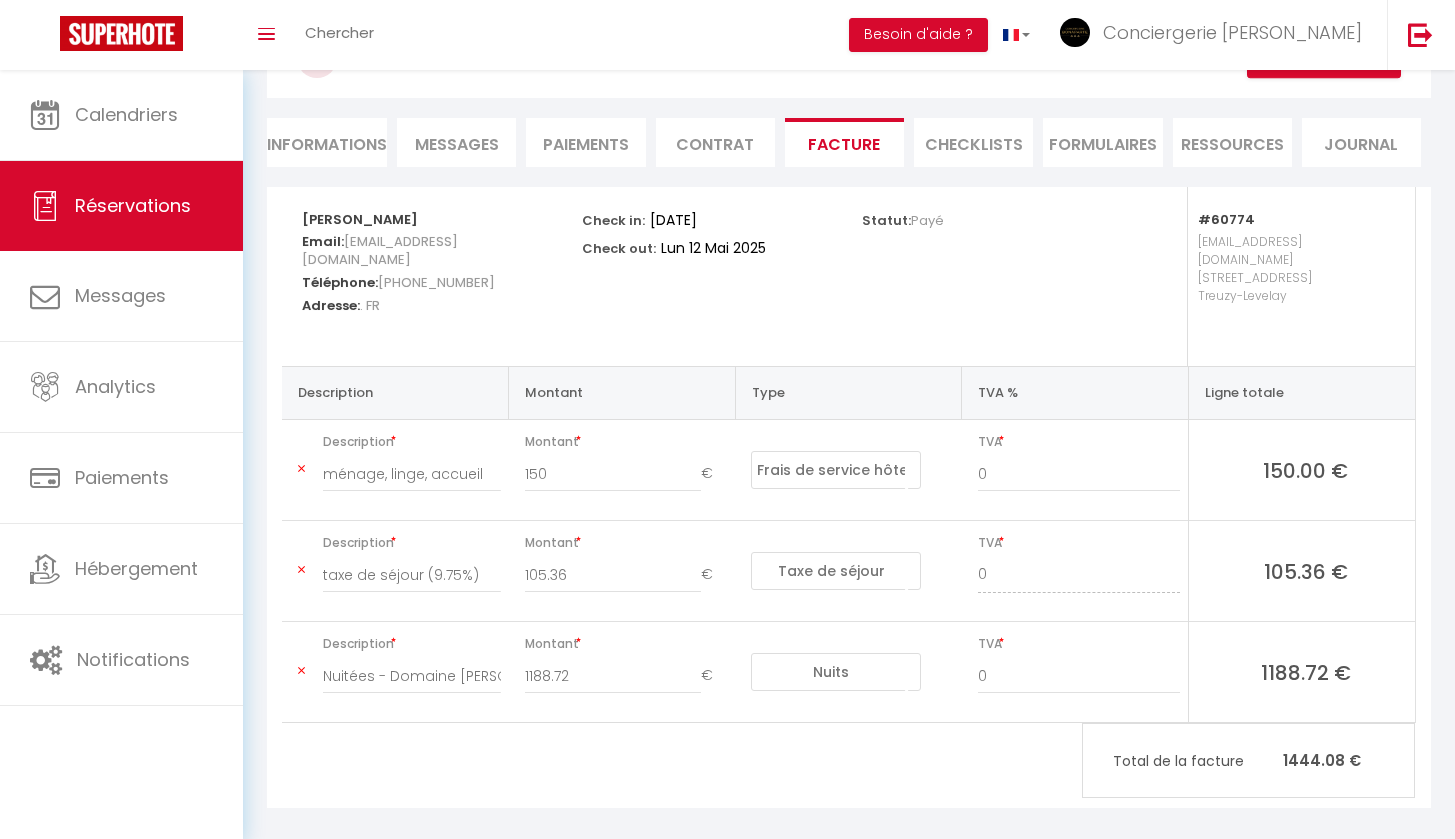 scroll, scrollTop: 143, scrollLeft: 0, axis: vertical 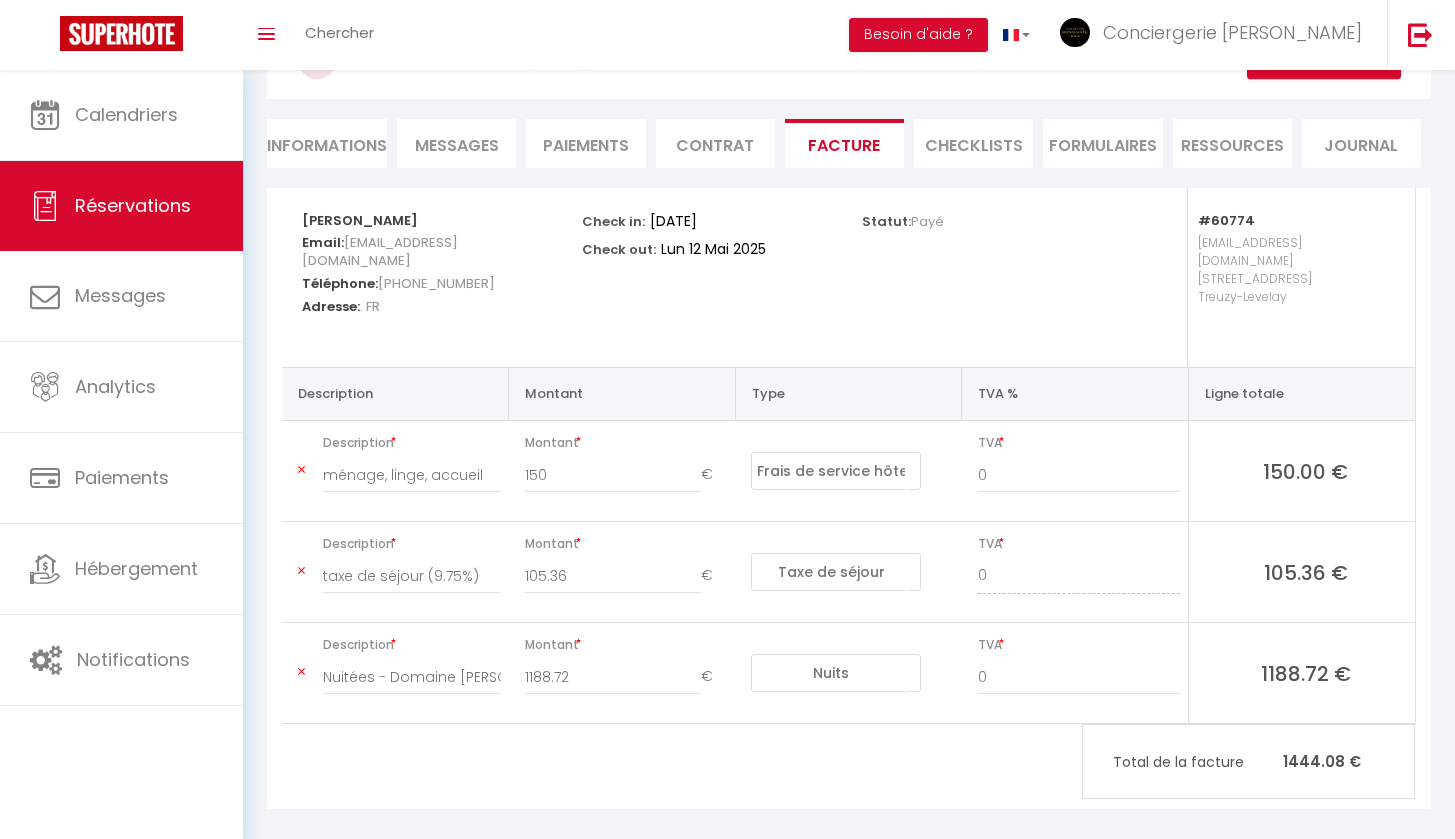 select on "not_cancelled" 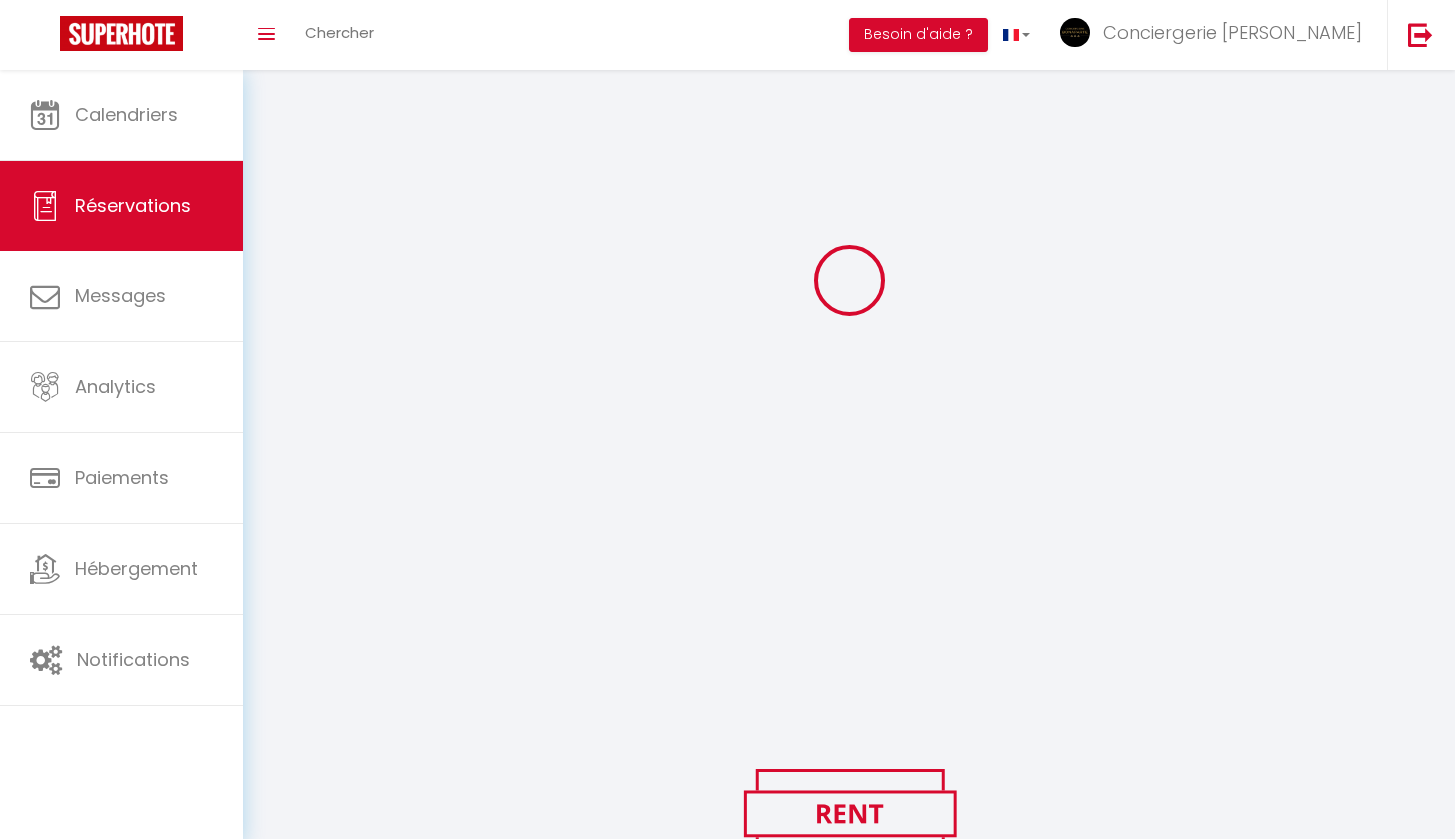 scroll, scrollTop: 181, scrollLeft: 0, axis: vertical 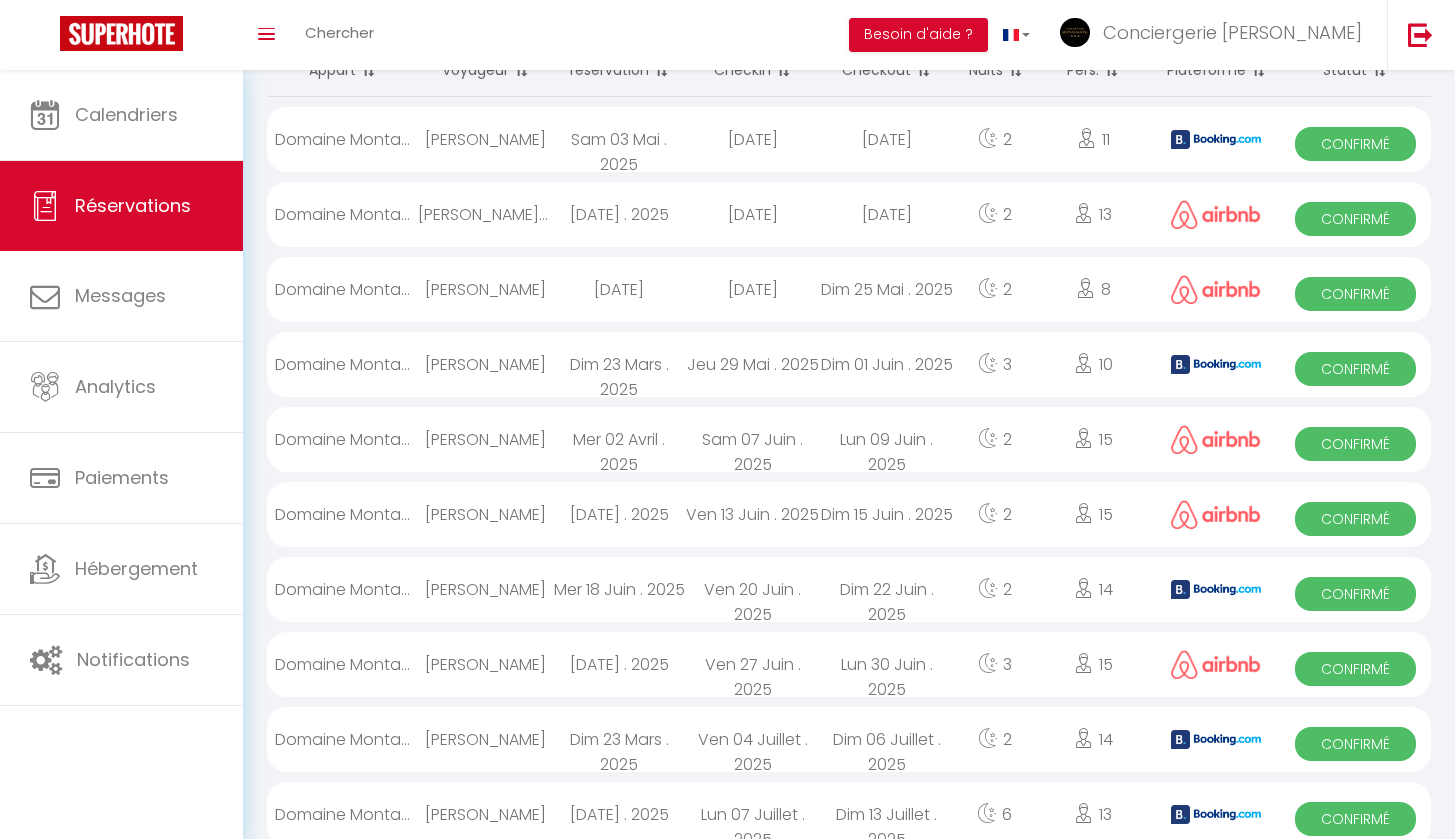 click on "[PERSON_NAME]" at bounding box center (485, 364) 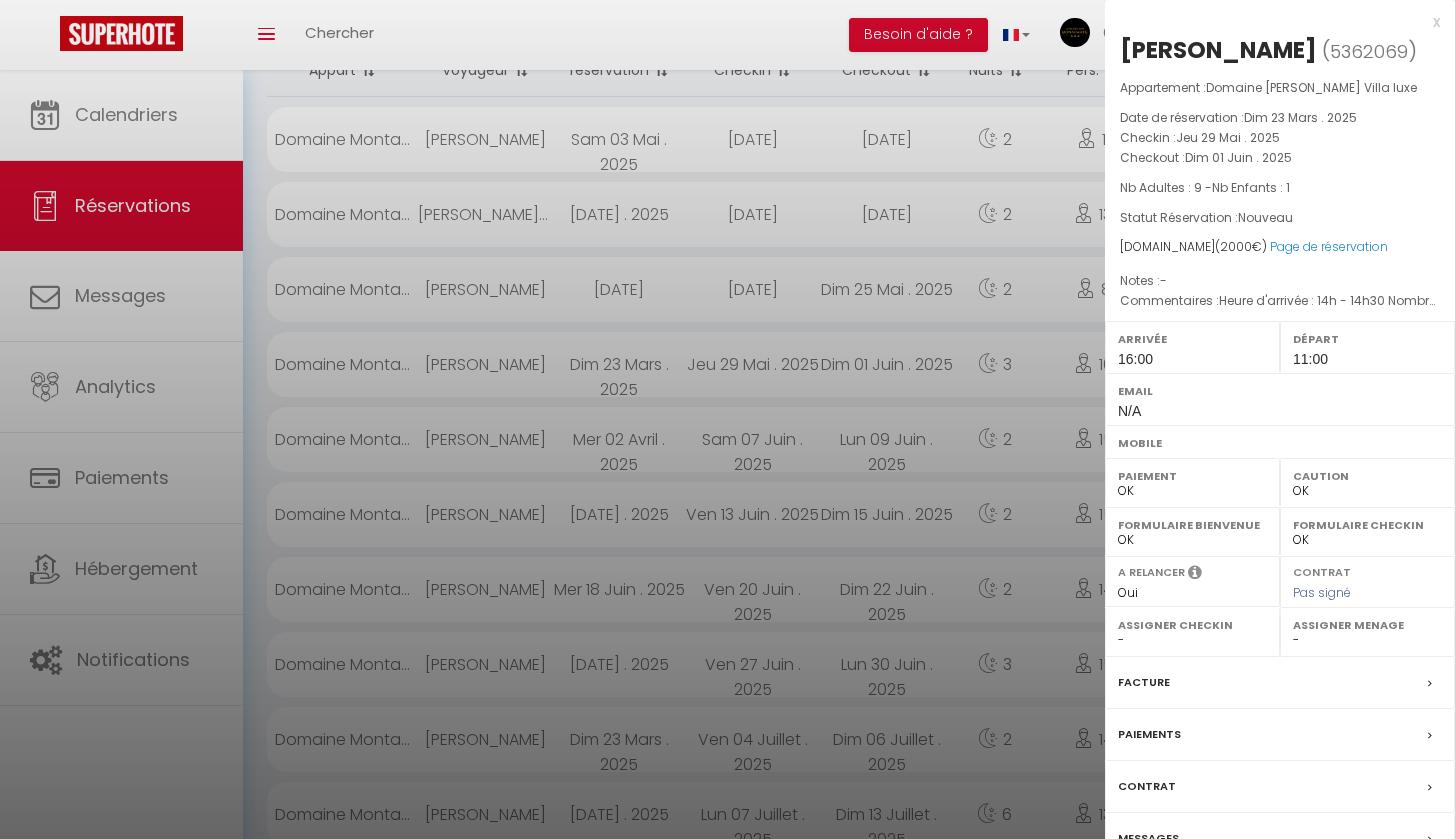 click on "Facture" at bounding box center (1144, 682) 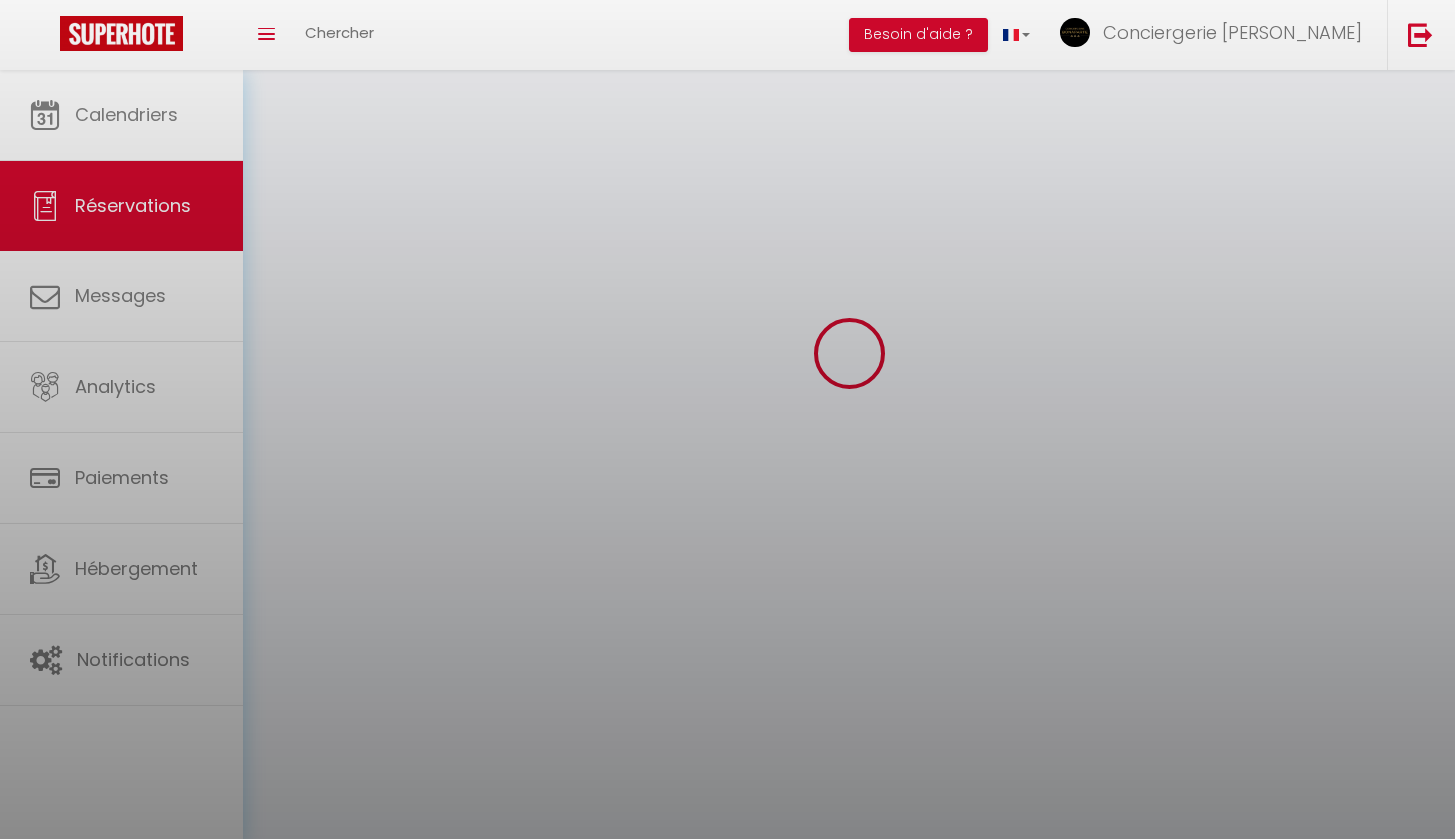 scroll, scrollTop: 0, scrollLeft: 0, axis: both 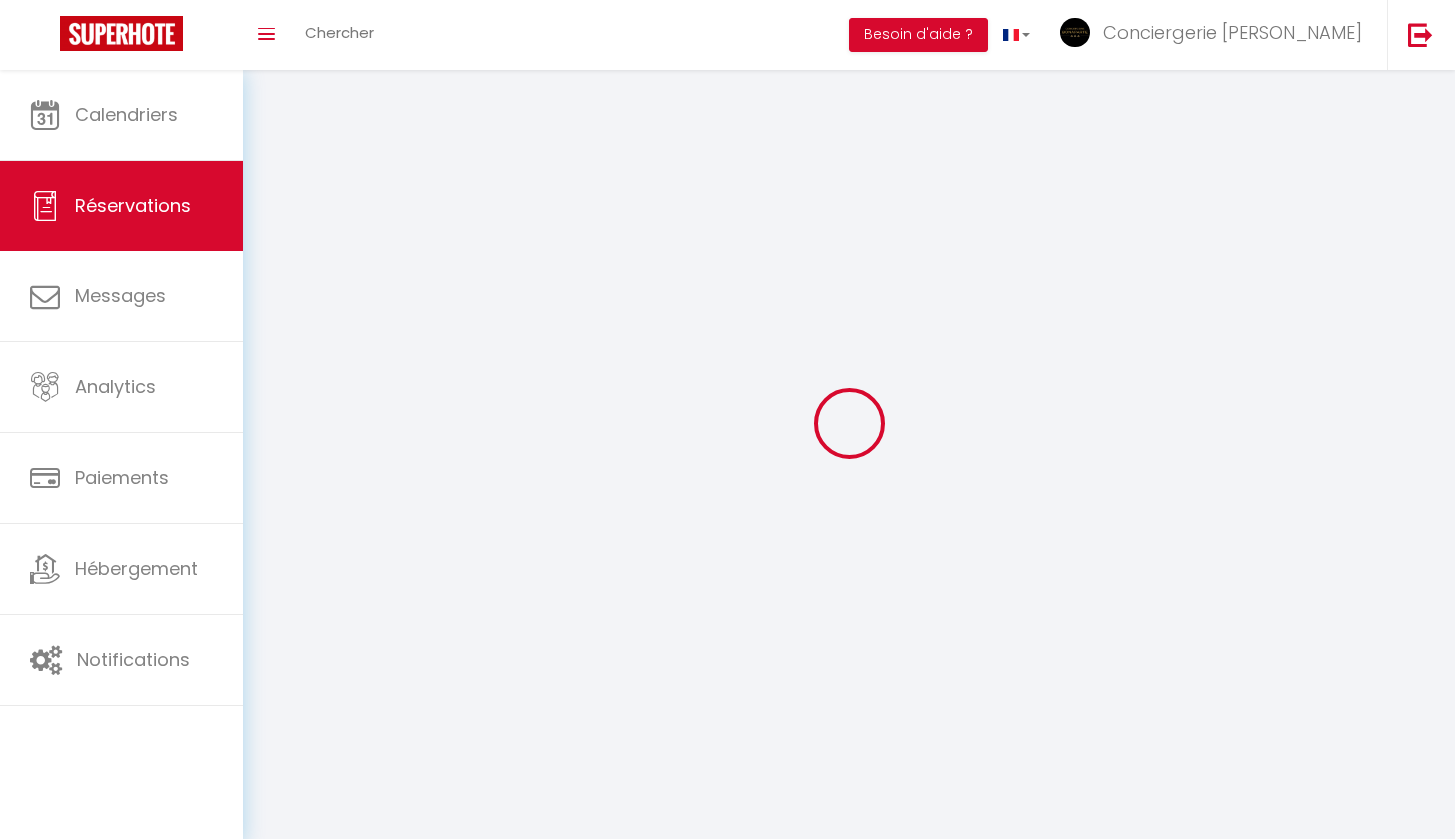 select 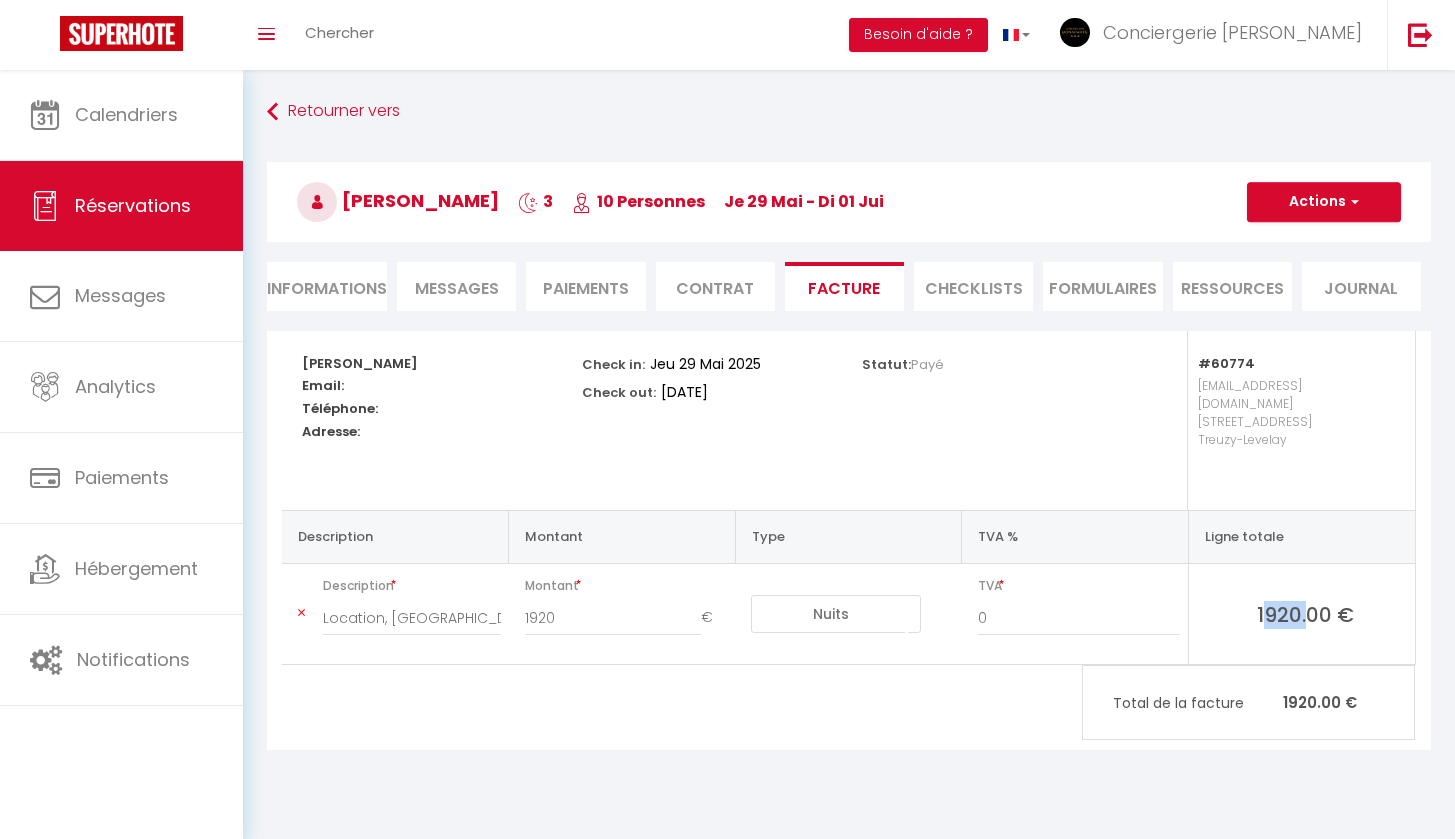 drag, startPoint x: 1260, startPoint y: 596, endPoint x: 1299, endPoint y: 595, distance: 39.012817 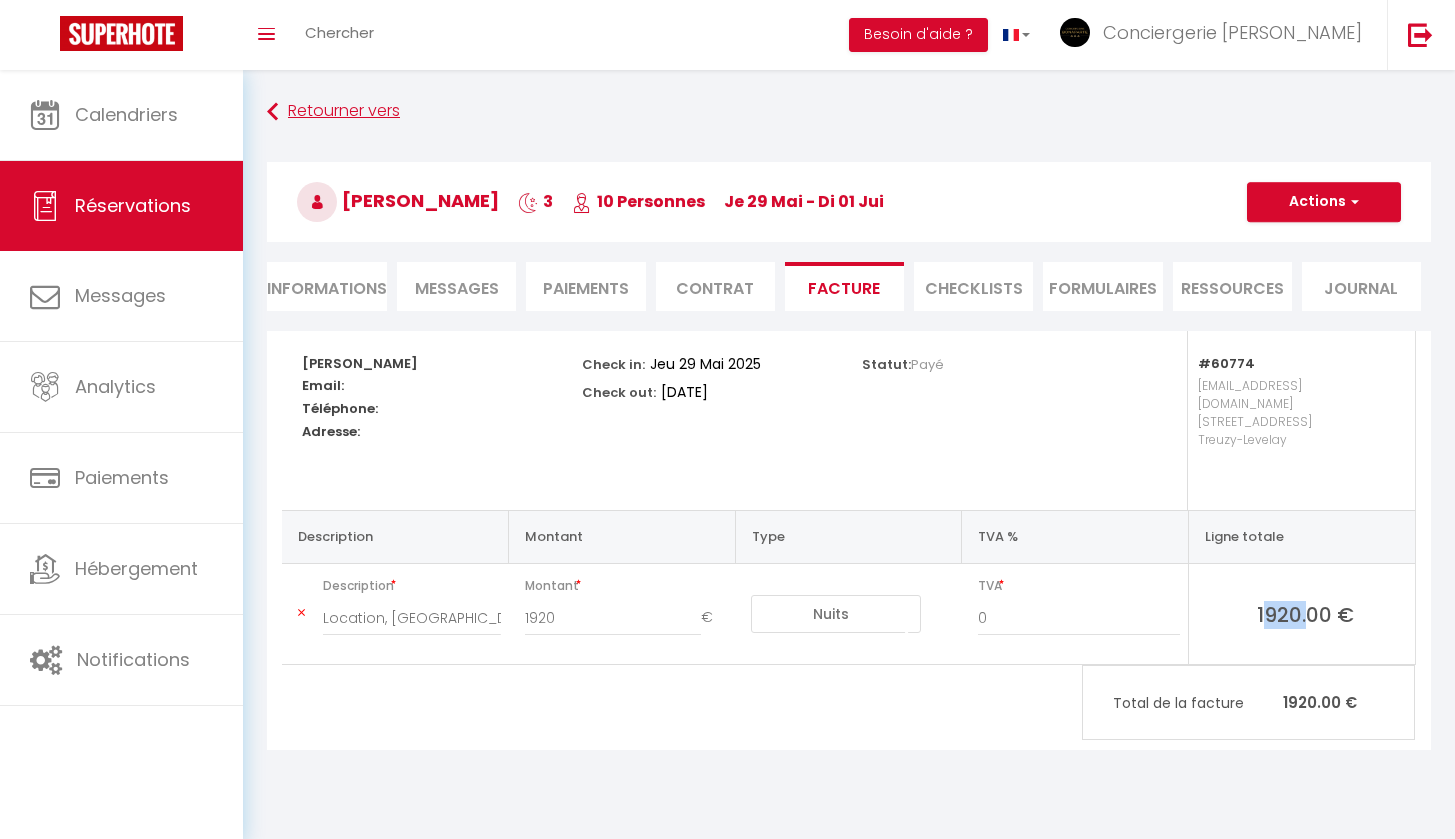click on "Retourner vers" at bounding box center [849, 112] 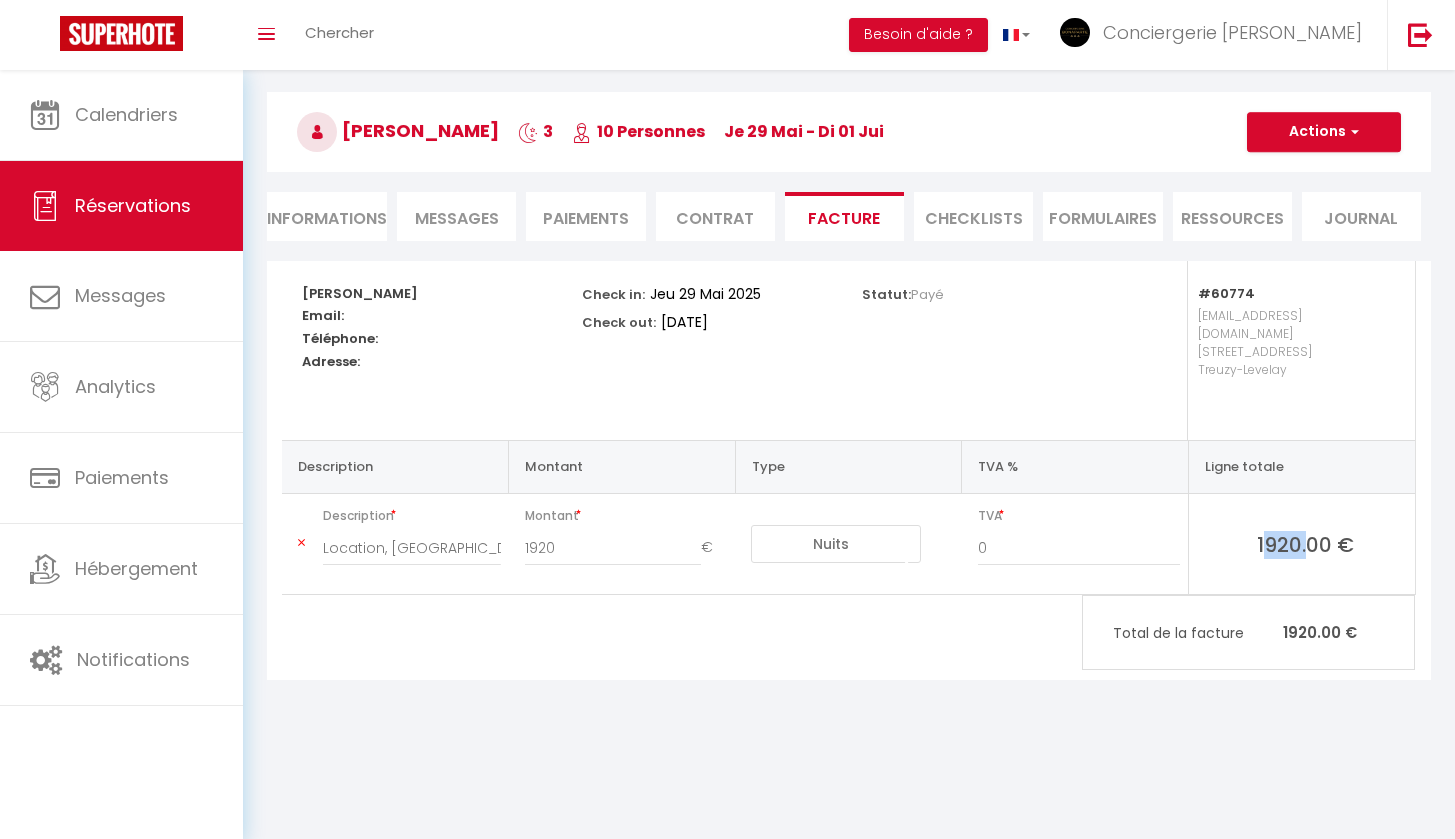 select on "not_cancelled" 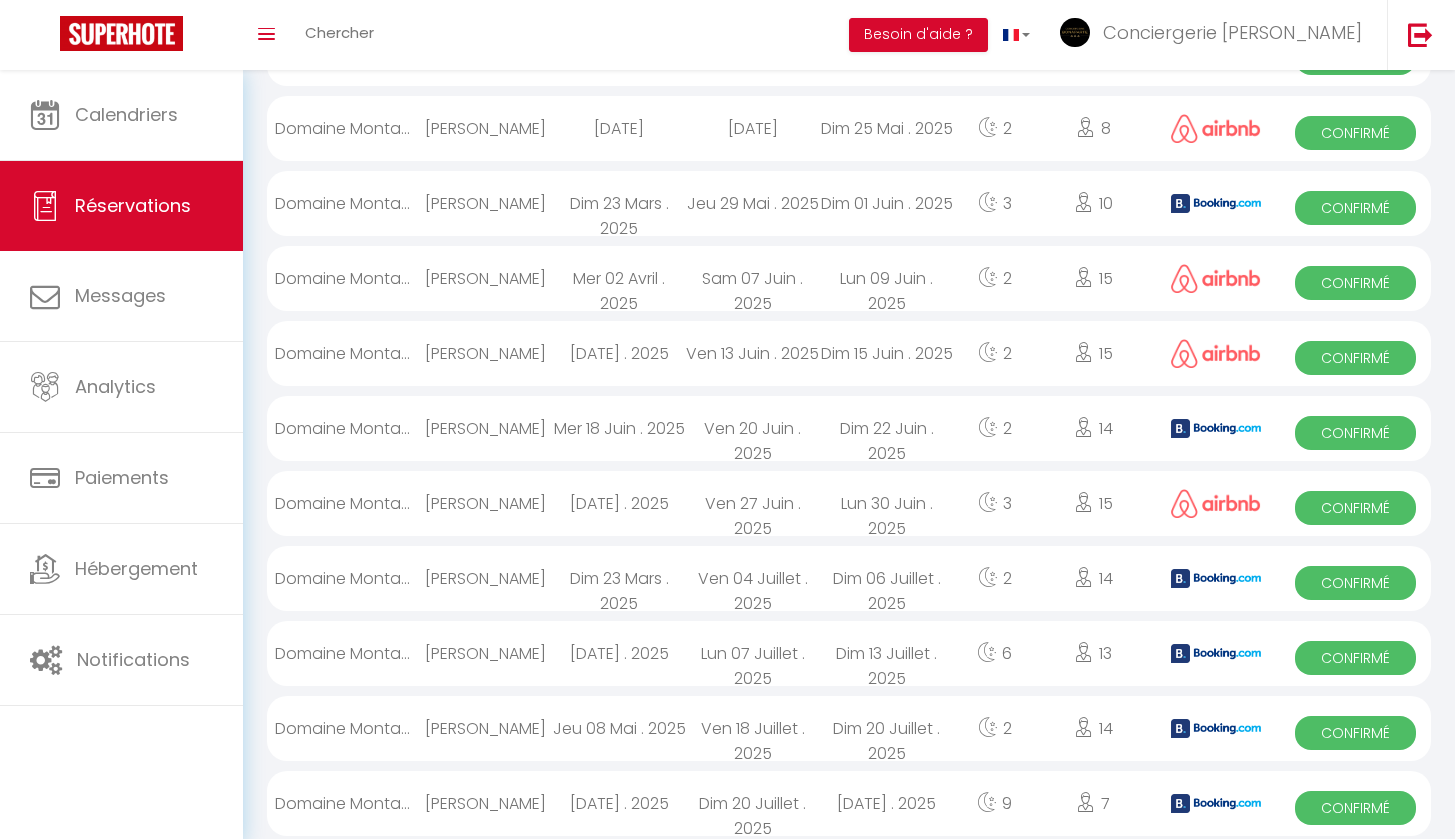 scroll, scrollTop: 357, scrollLeft: 0, axis: vertical 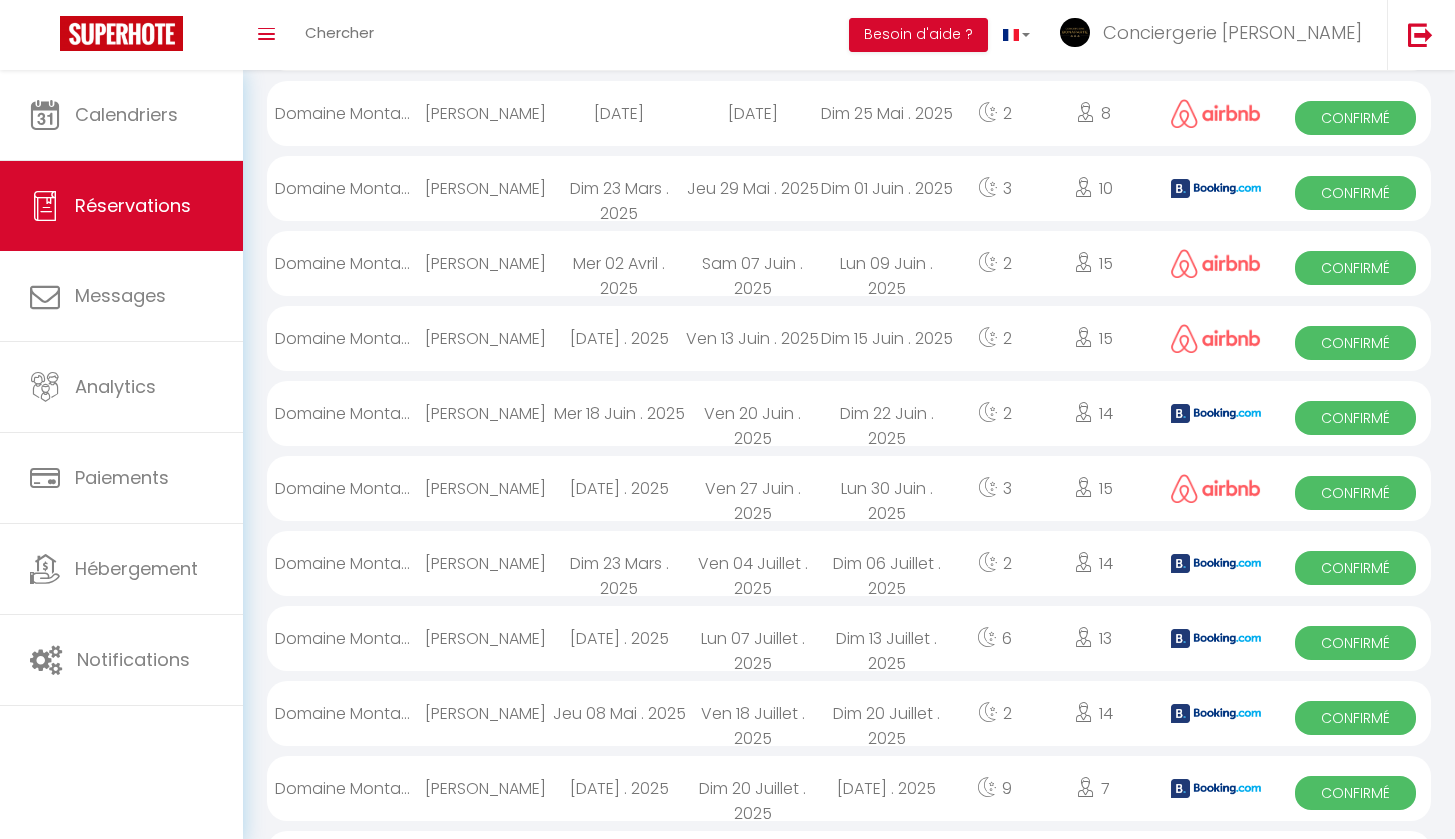 click on "[PERSON_NAME]" at bounding box center (485, 338) 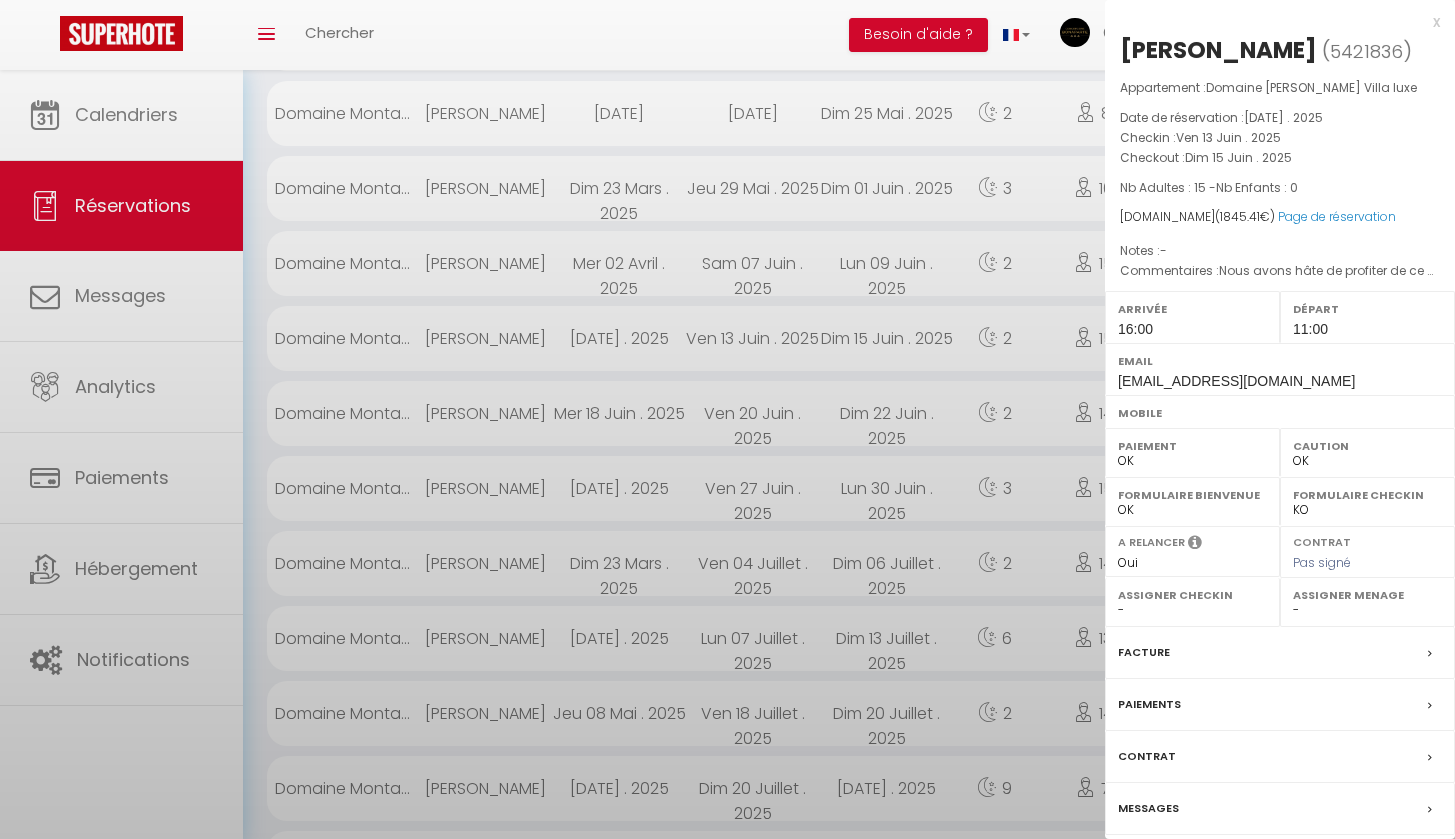 select on "42670" 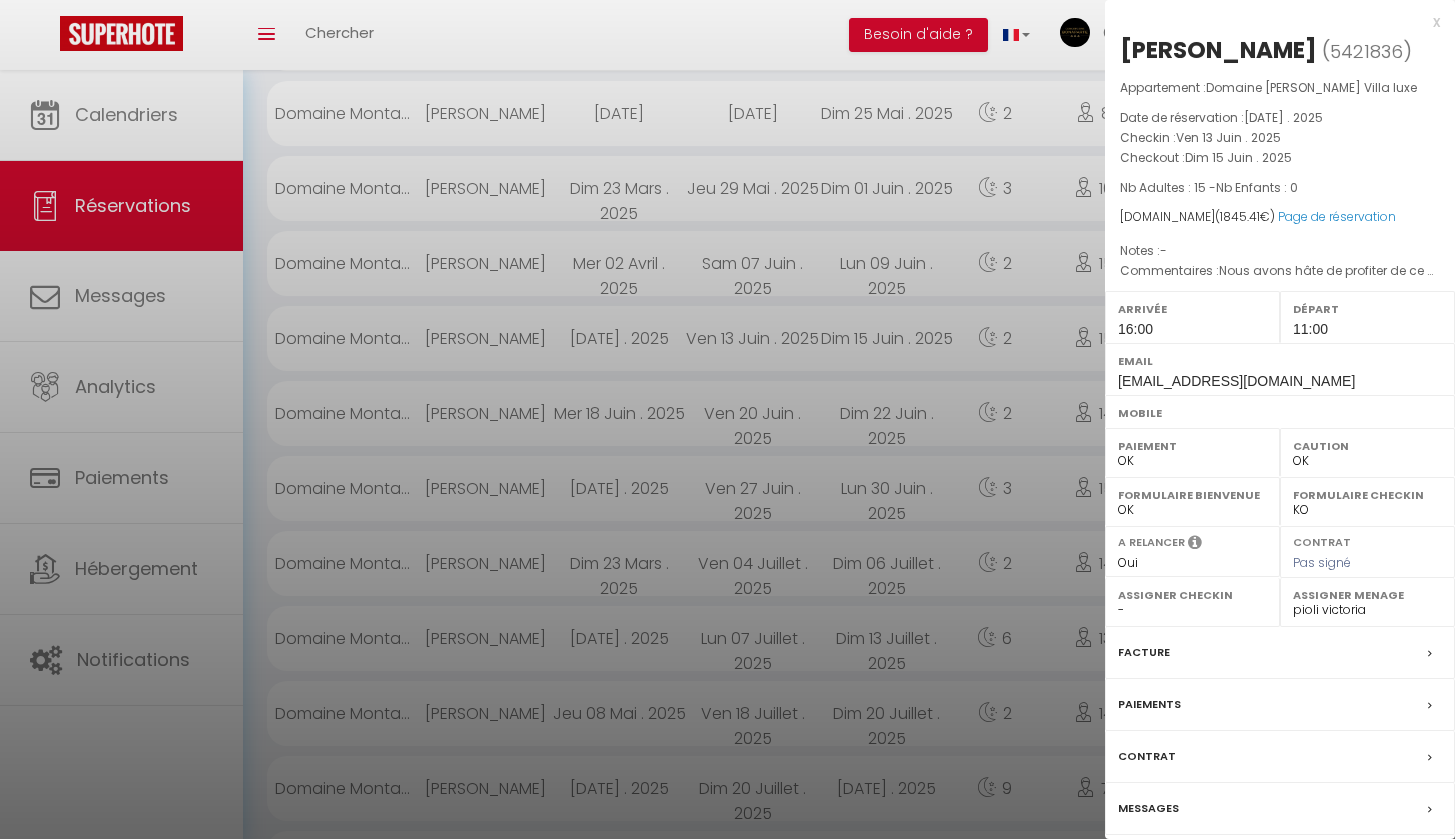 click on "Facture" at bounding box center (1144, 652) 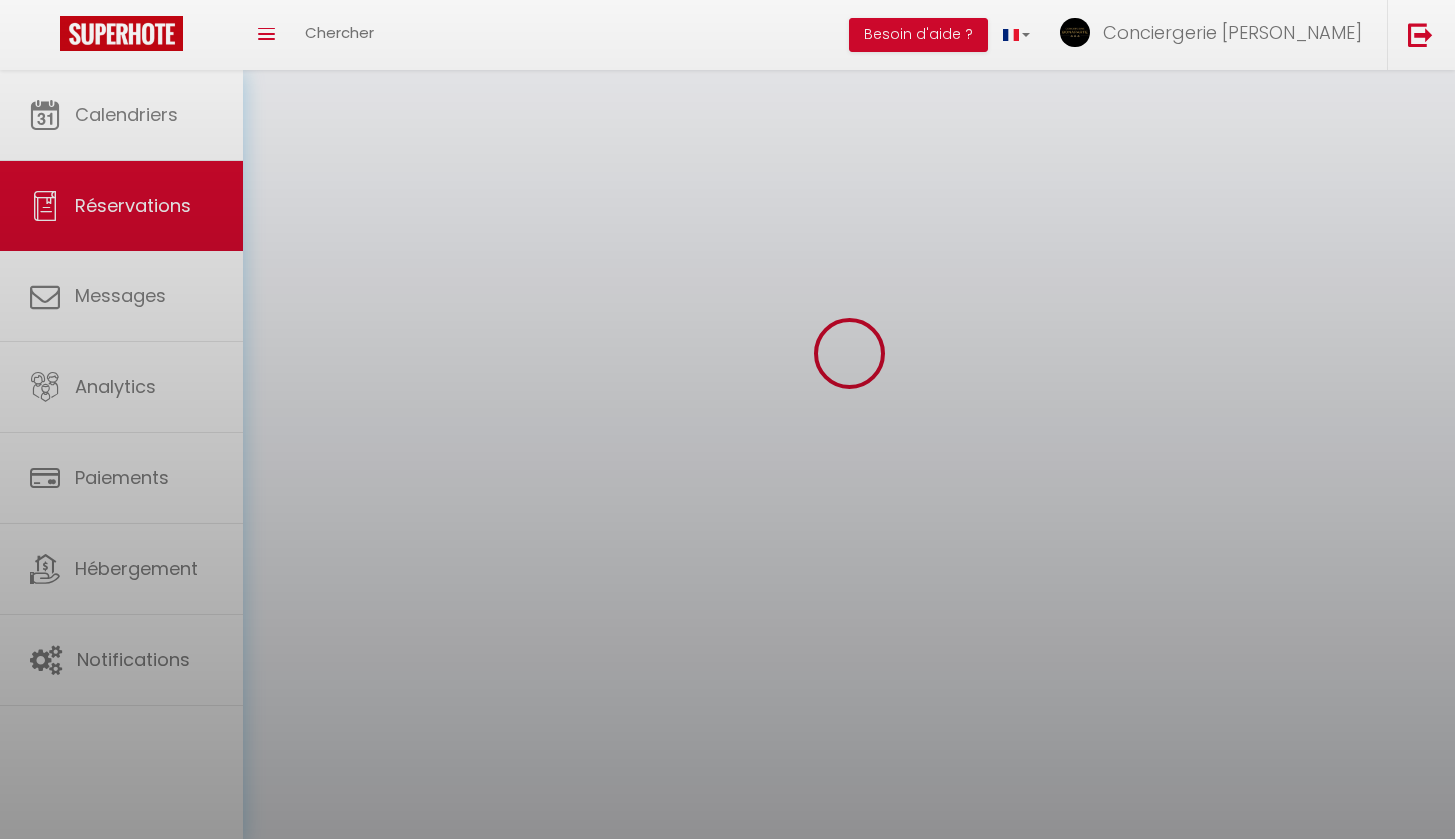 scroll, scrollTop: 0, scrollLeft: 0, axis: both 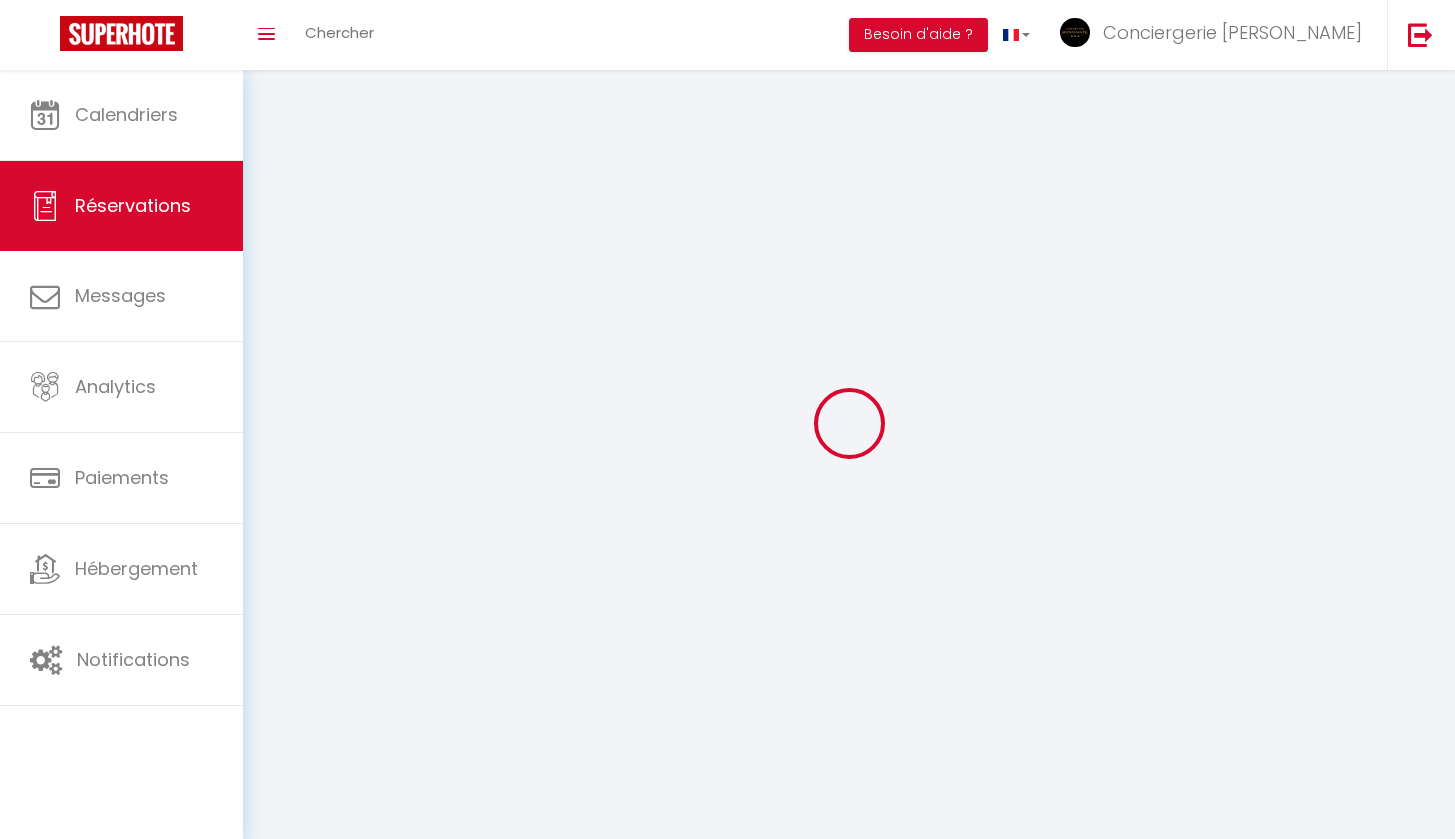 select 